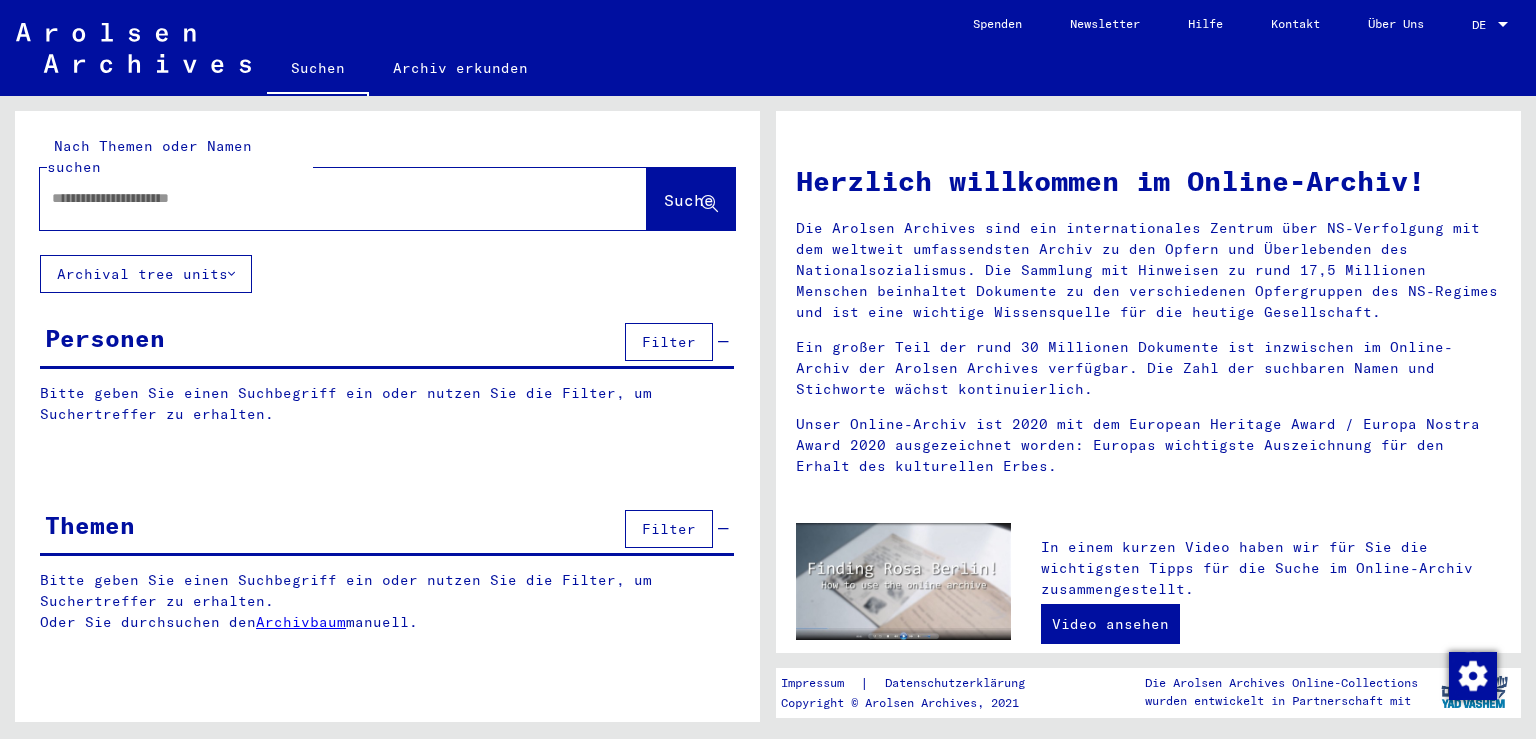 type on "********" 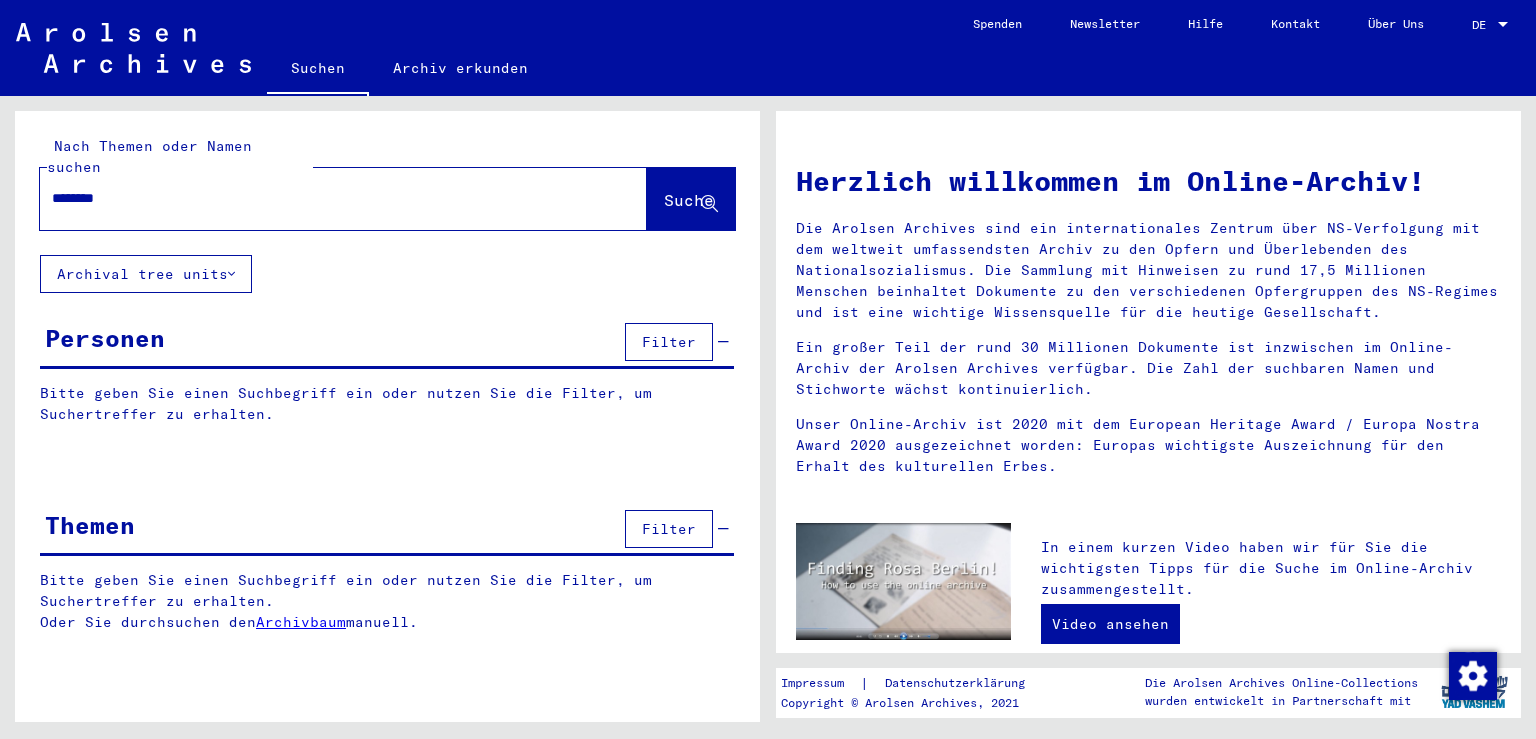 scroll, scrollTop: 0, scrollLeft: 0, axis: both 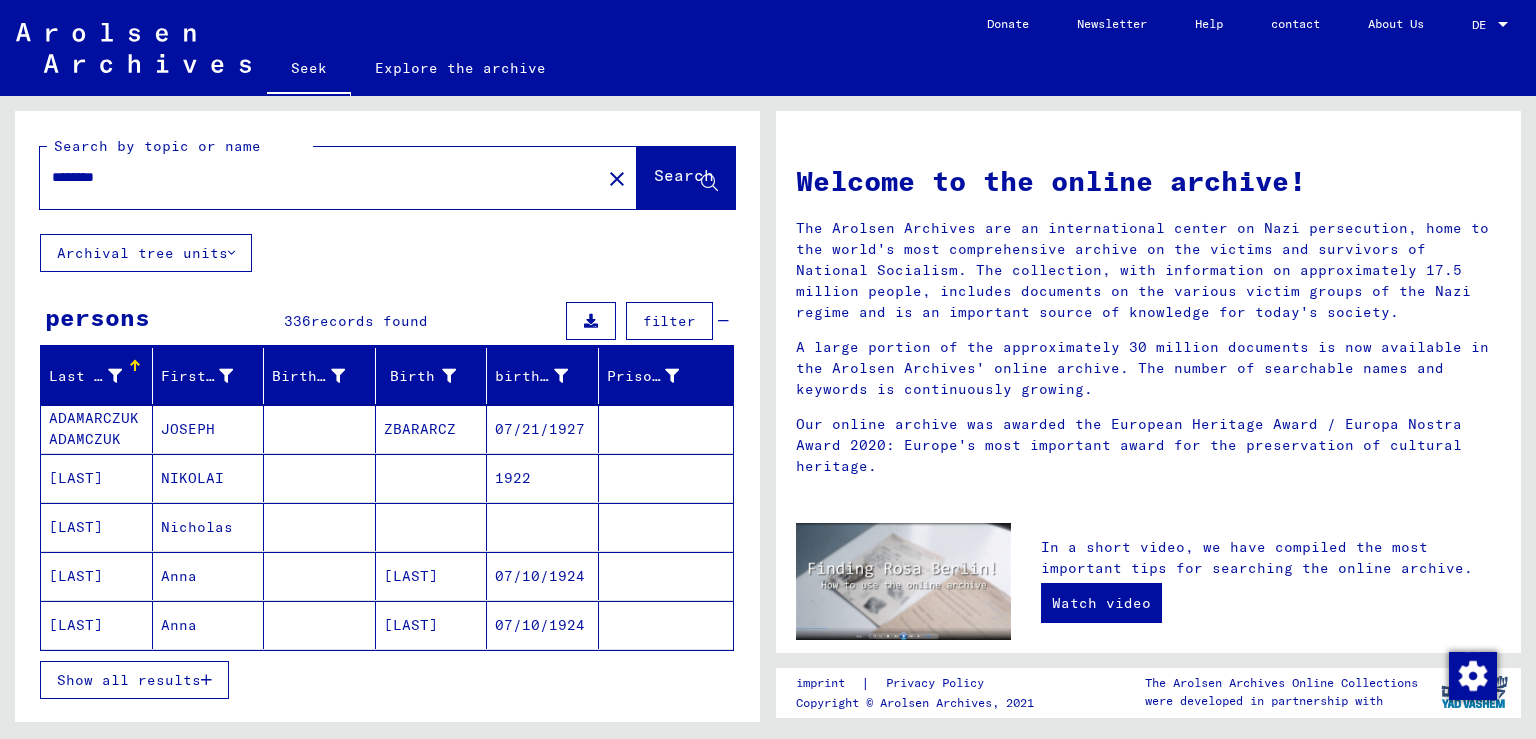 click on "Show all results" at bounding box center (129, 680) 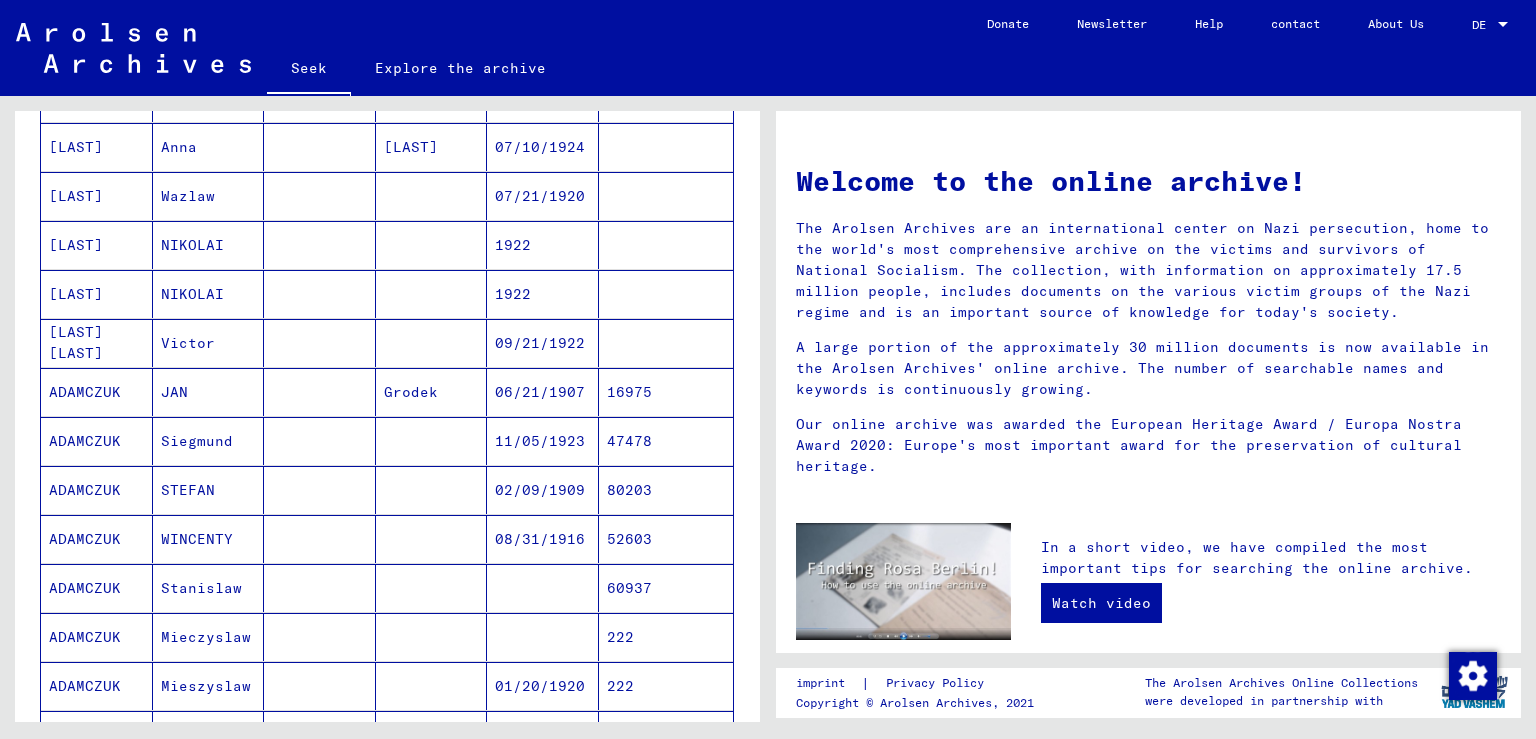 scroll, scrollTop: 484, scrollLeft: 0, axis: vertical 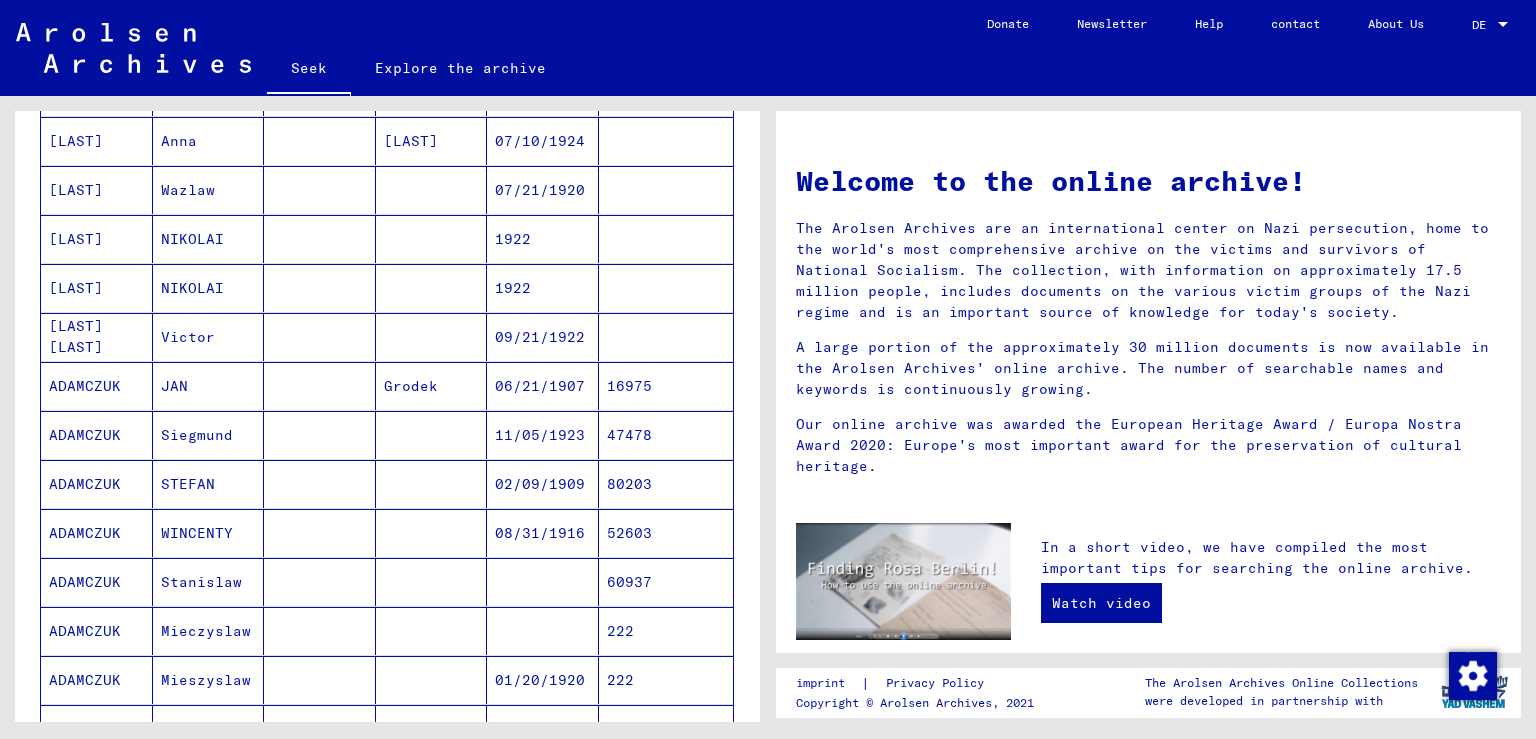 click on "52603" at bounding box center [629, 582] 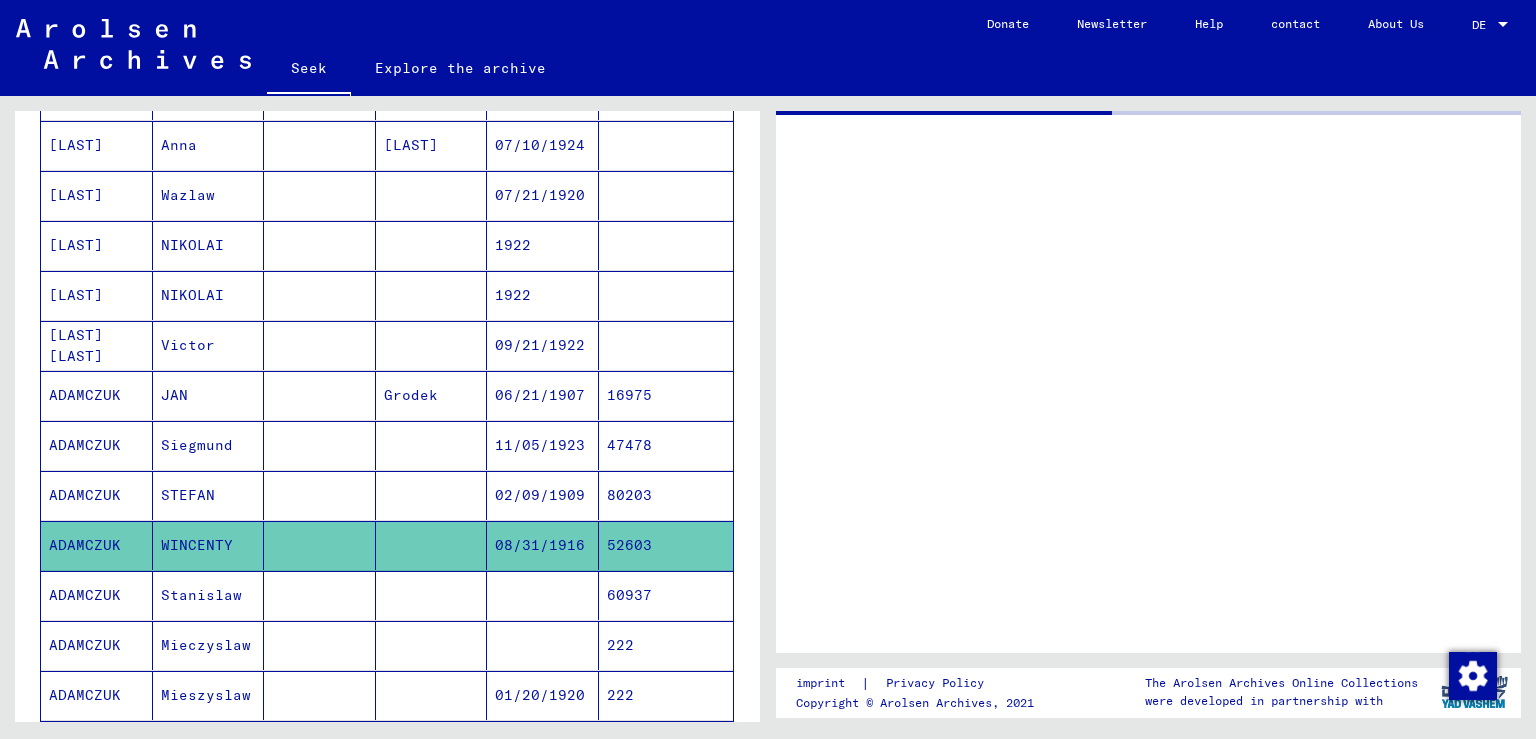 scroll, scrollTop: 487, scrollLeft: 0, axis: vertical 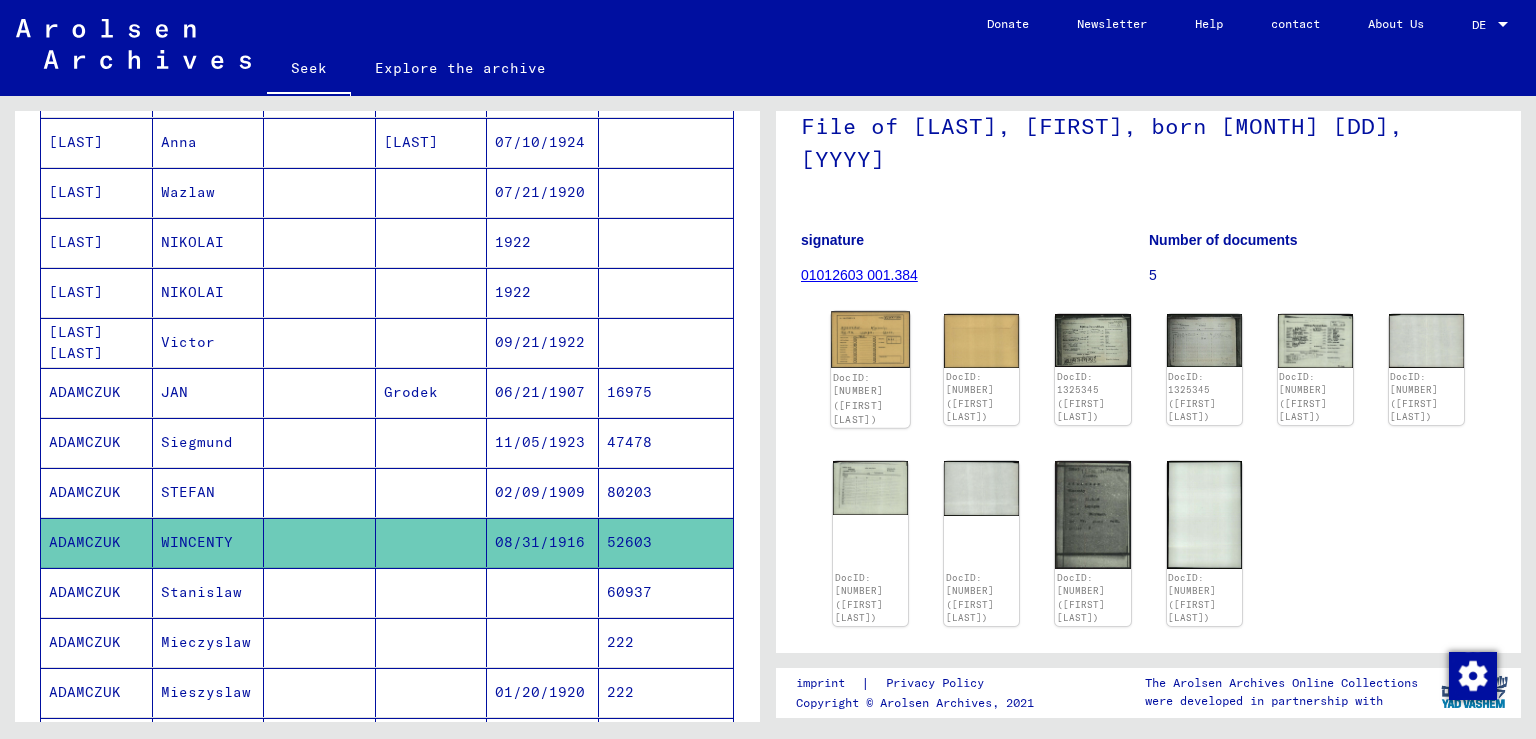 click 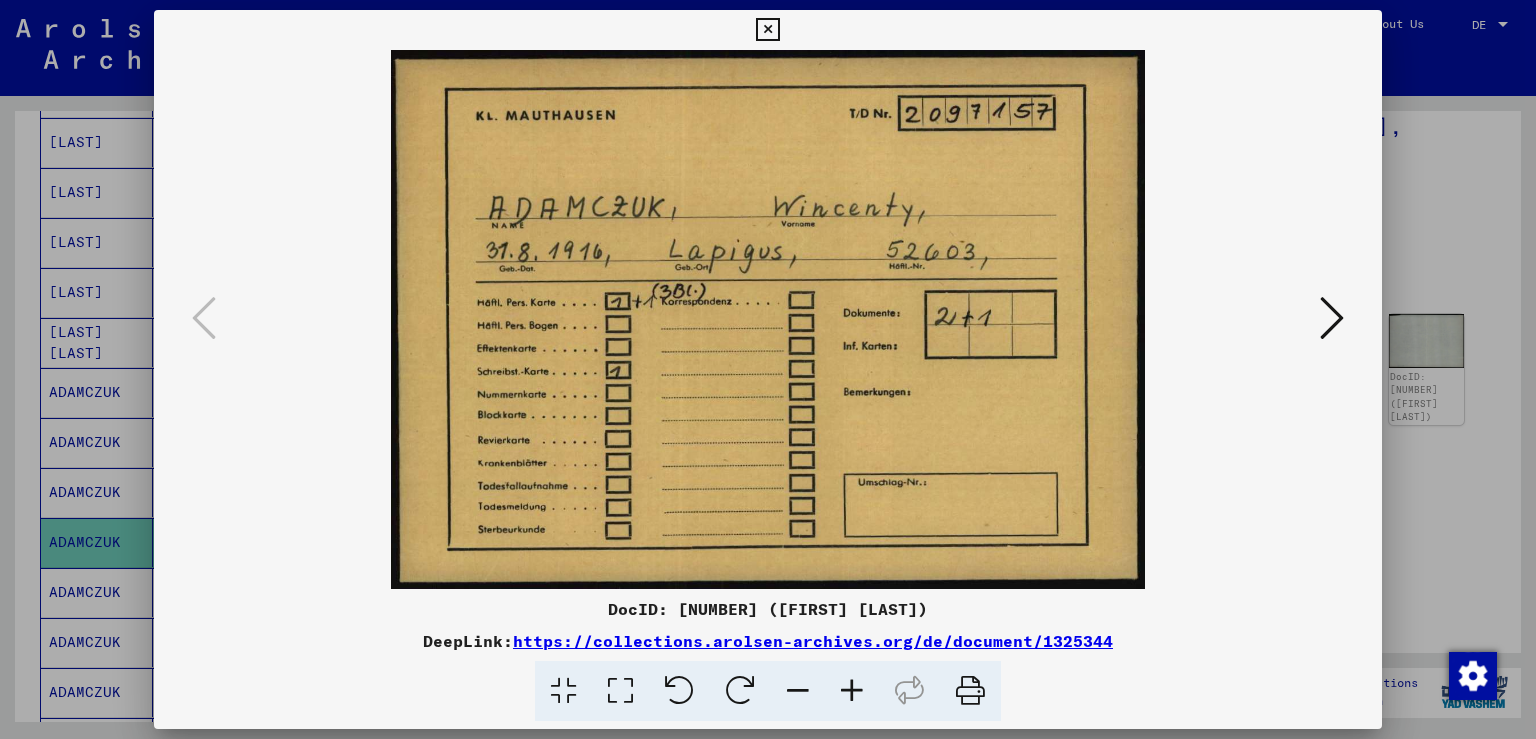 click at bounding box center (1332, 318) 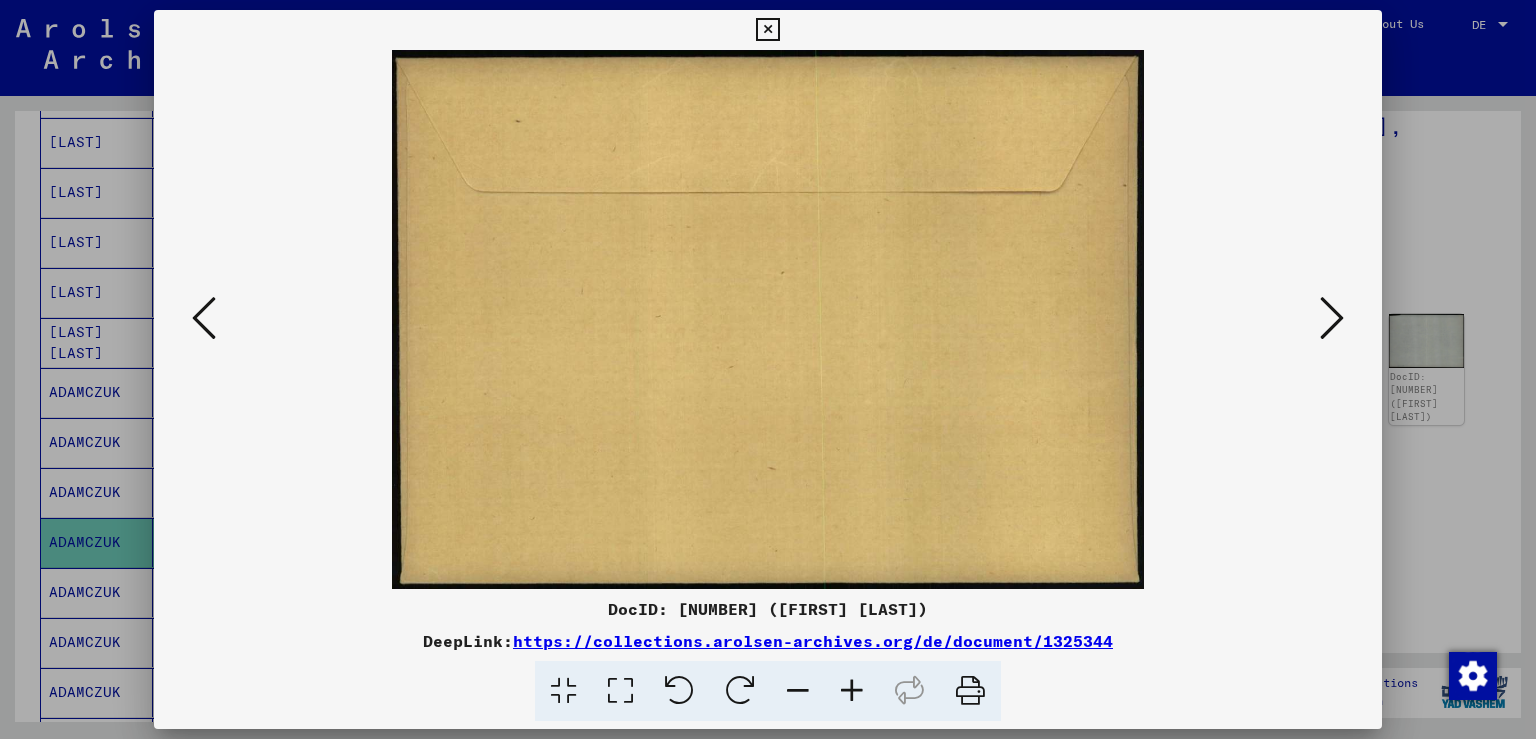 click at bounding box center (204, 318) 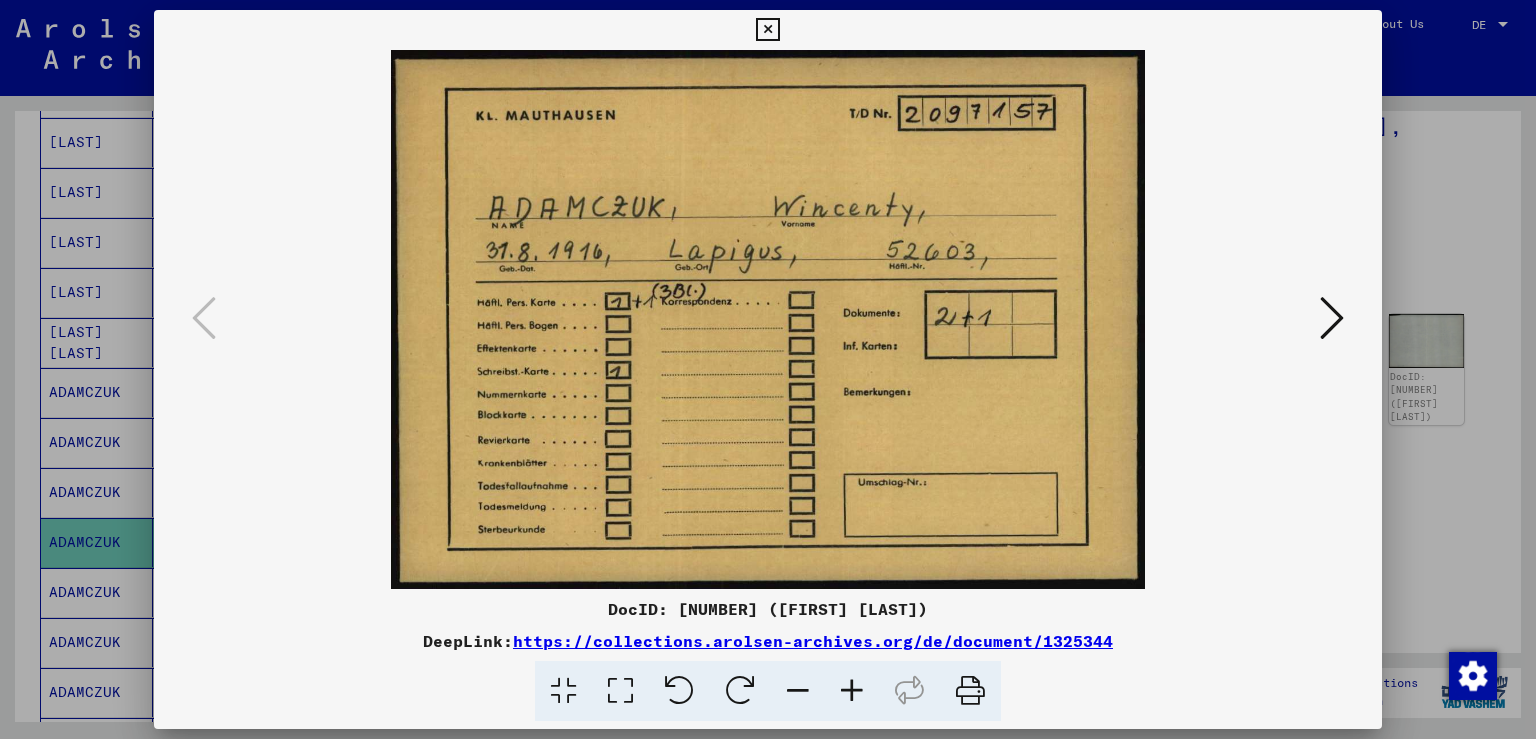 click at bounding box center [1332, 318] 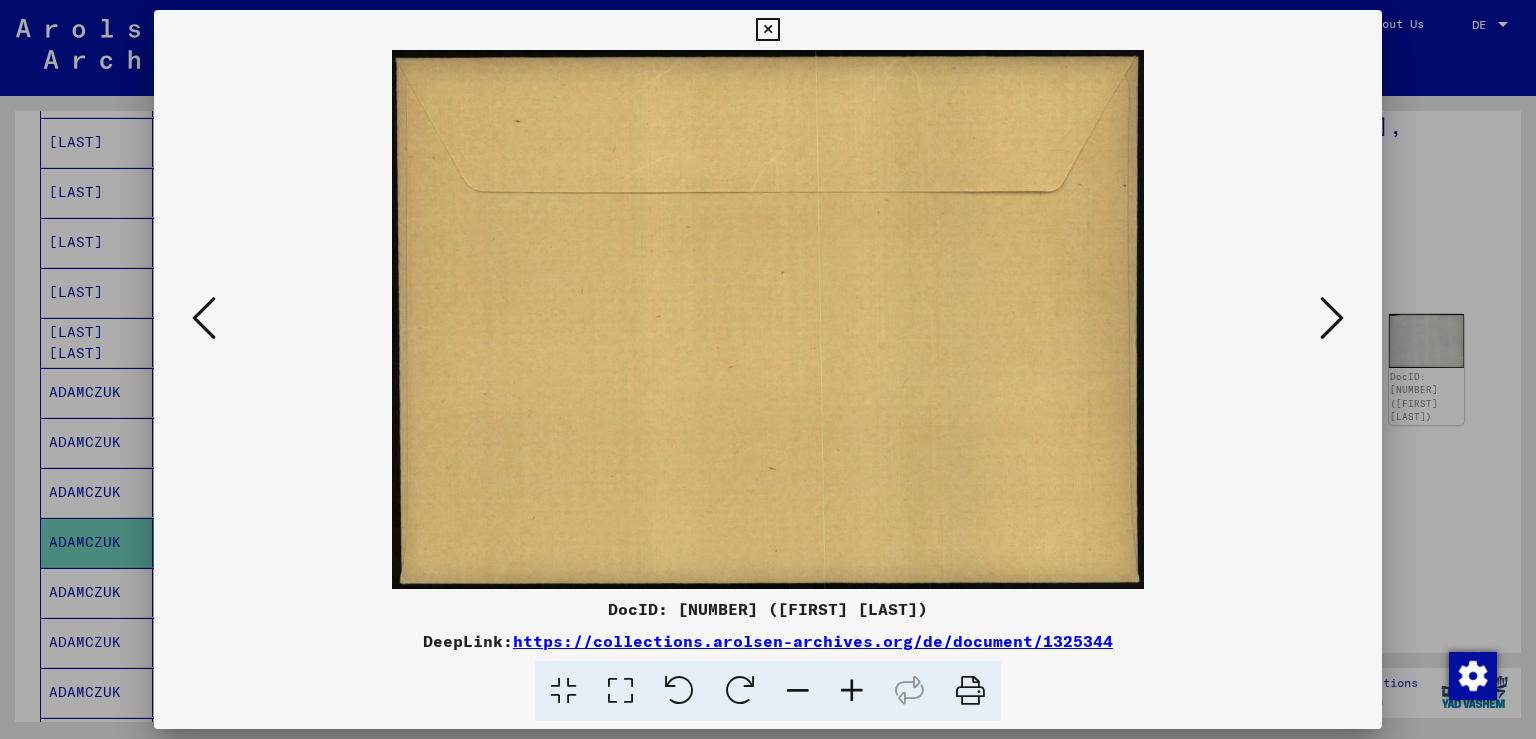 click at bounding box center [1332, 318] 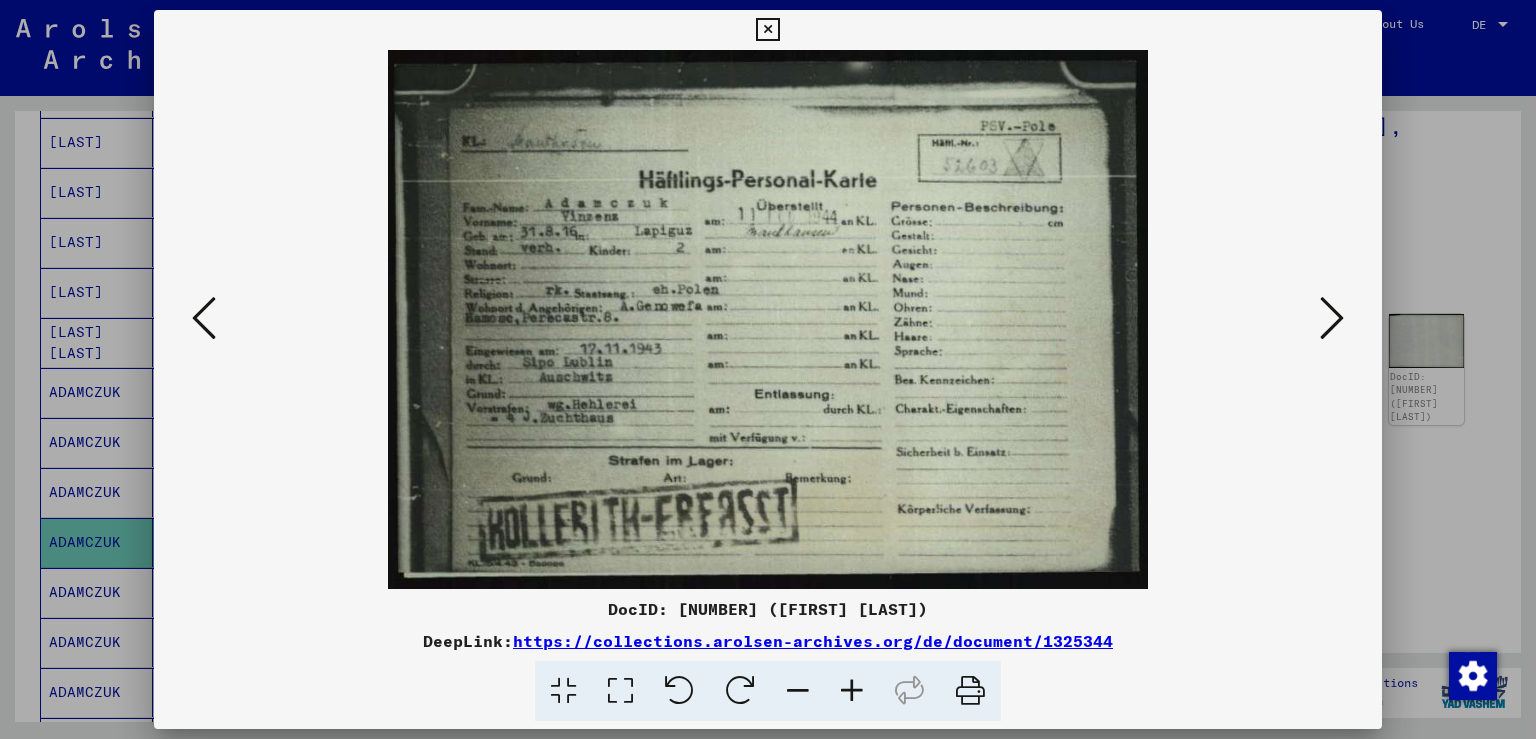 click at bounding box center (1332, 318) 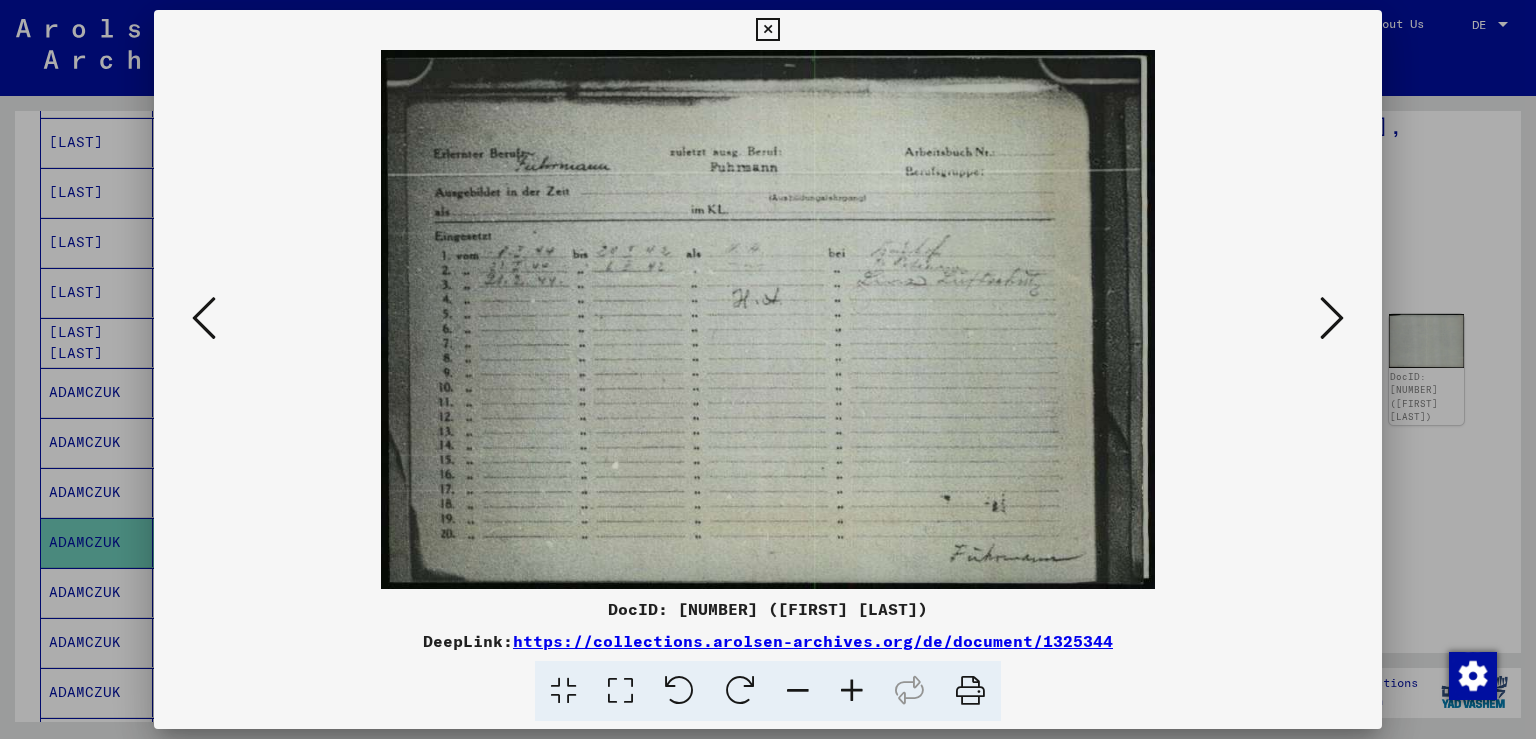 click at bounding box center (1332, 318) 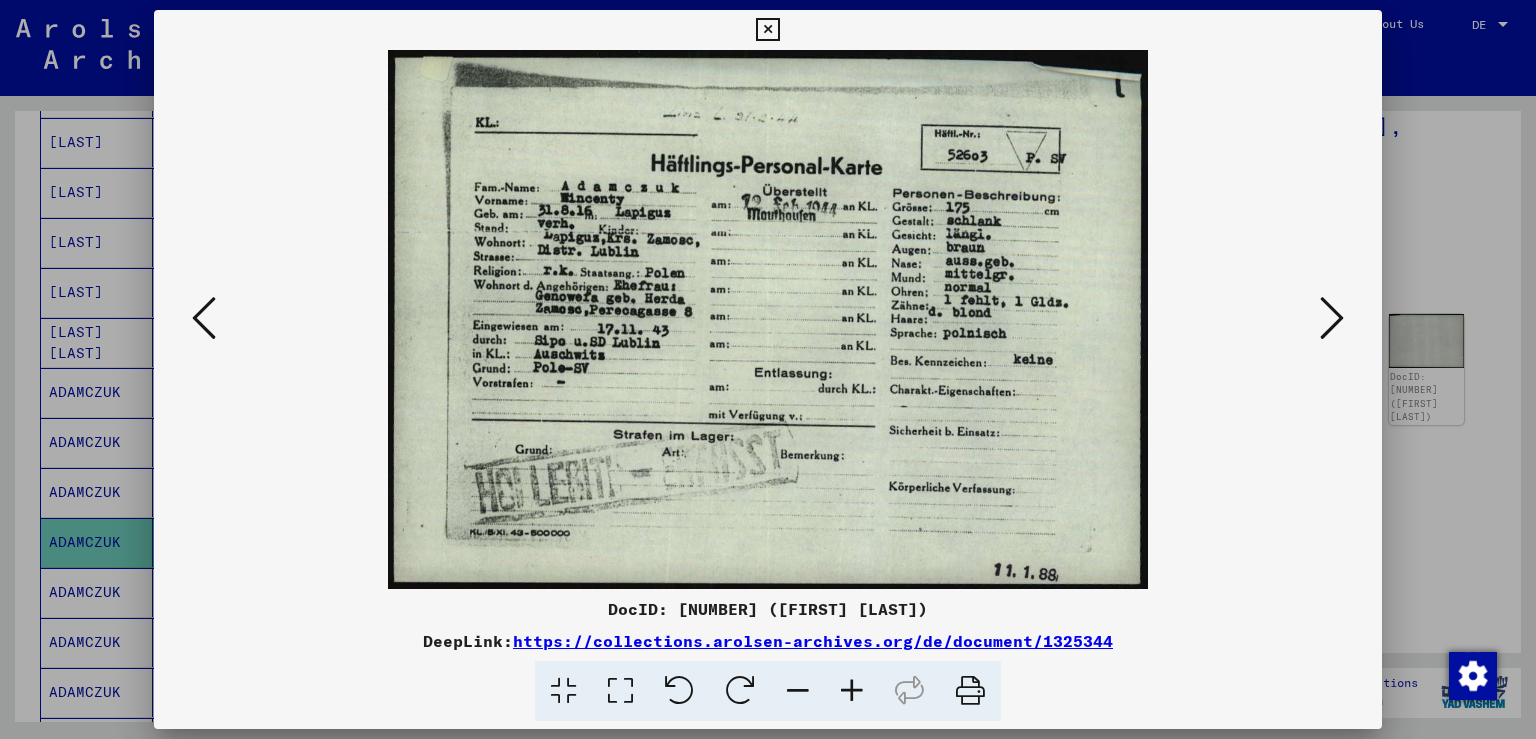 click at bounding box center [1332, 318] 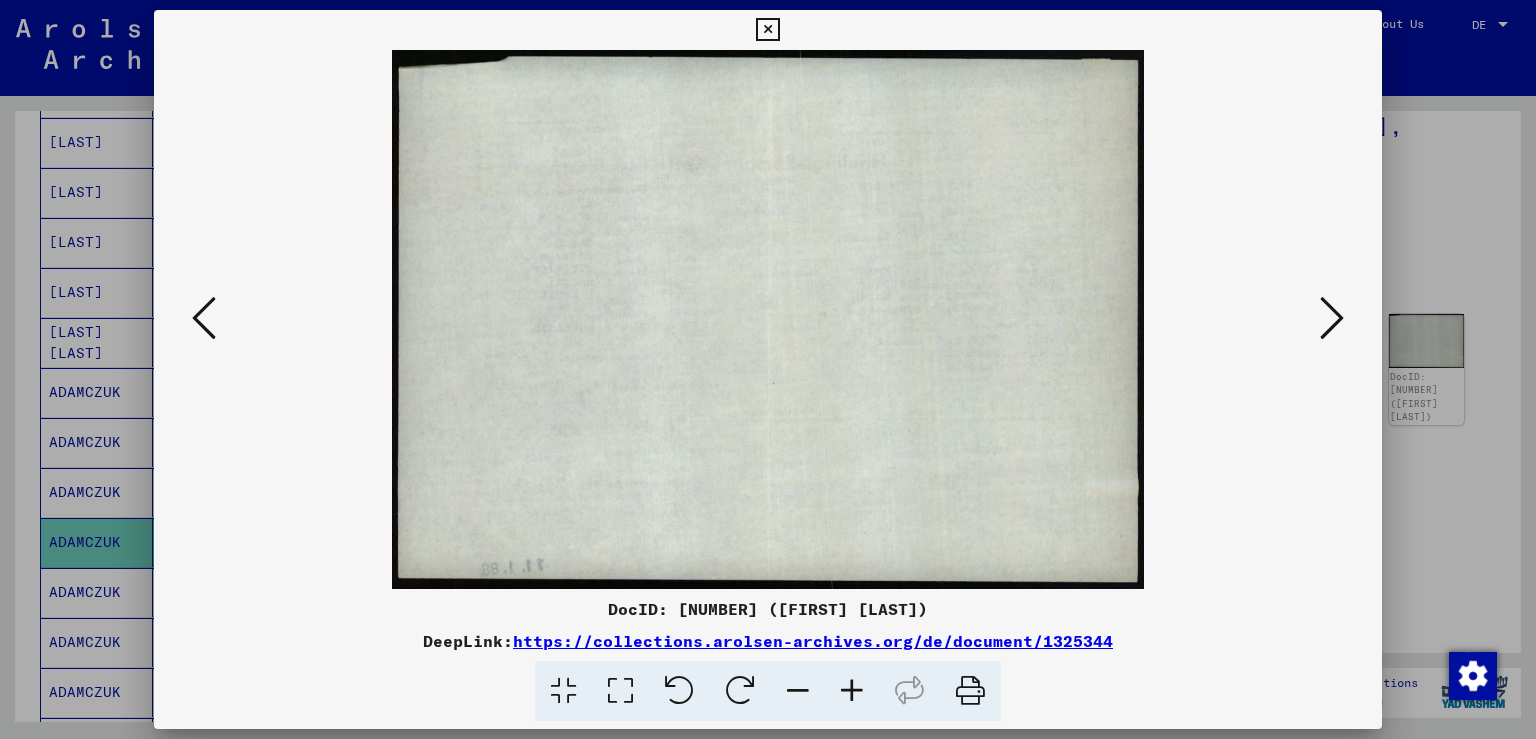 click at bounding box center [1332, 318] 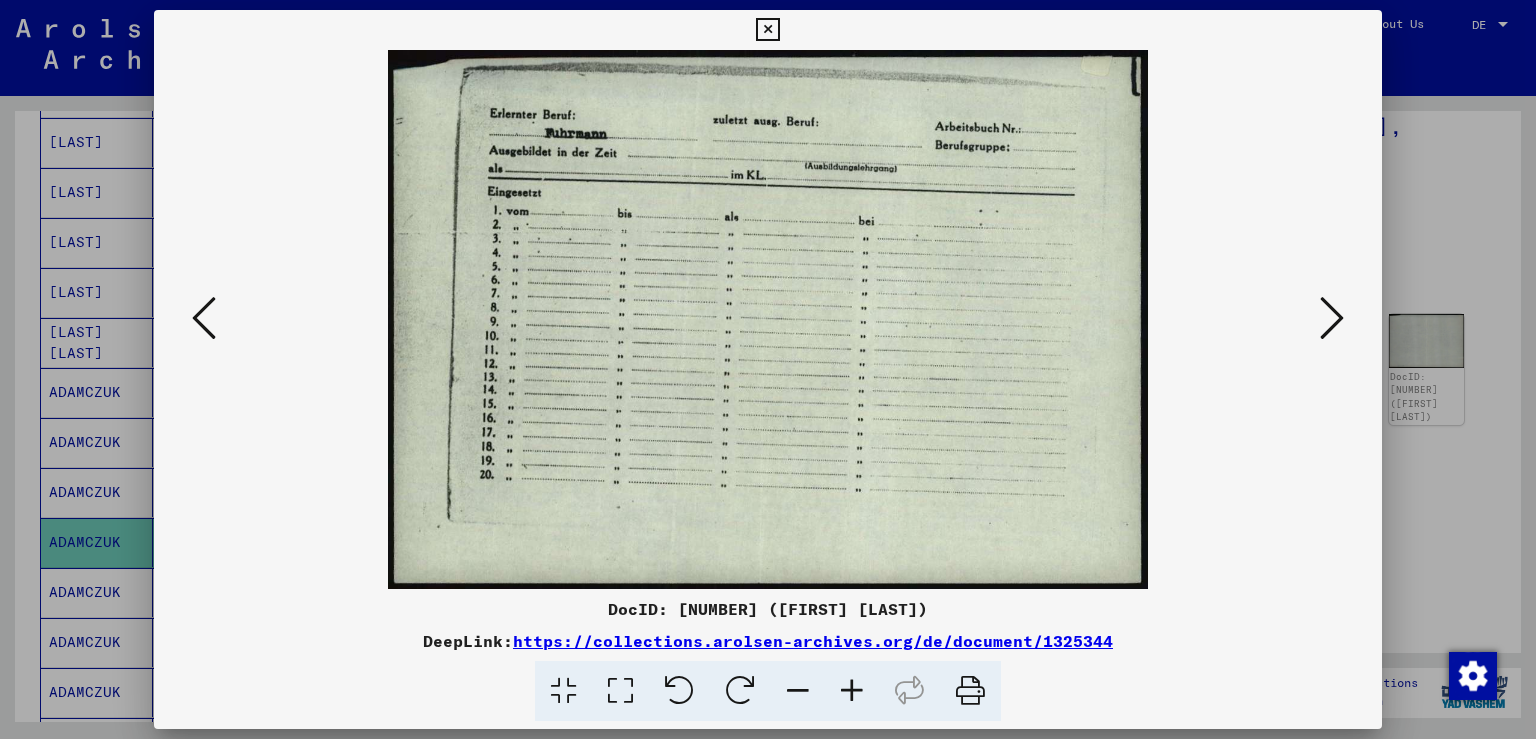 click at bounding box center [1332, 318] 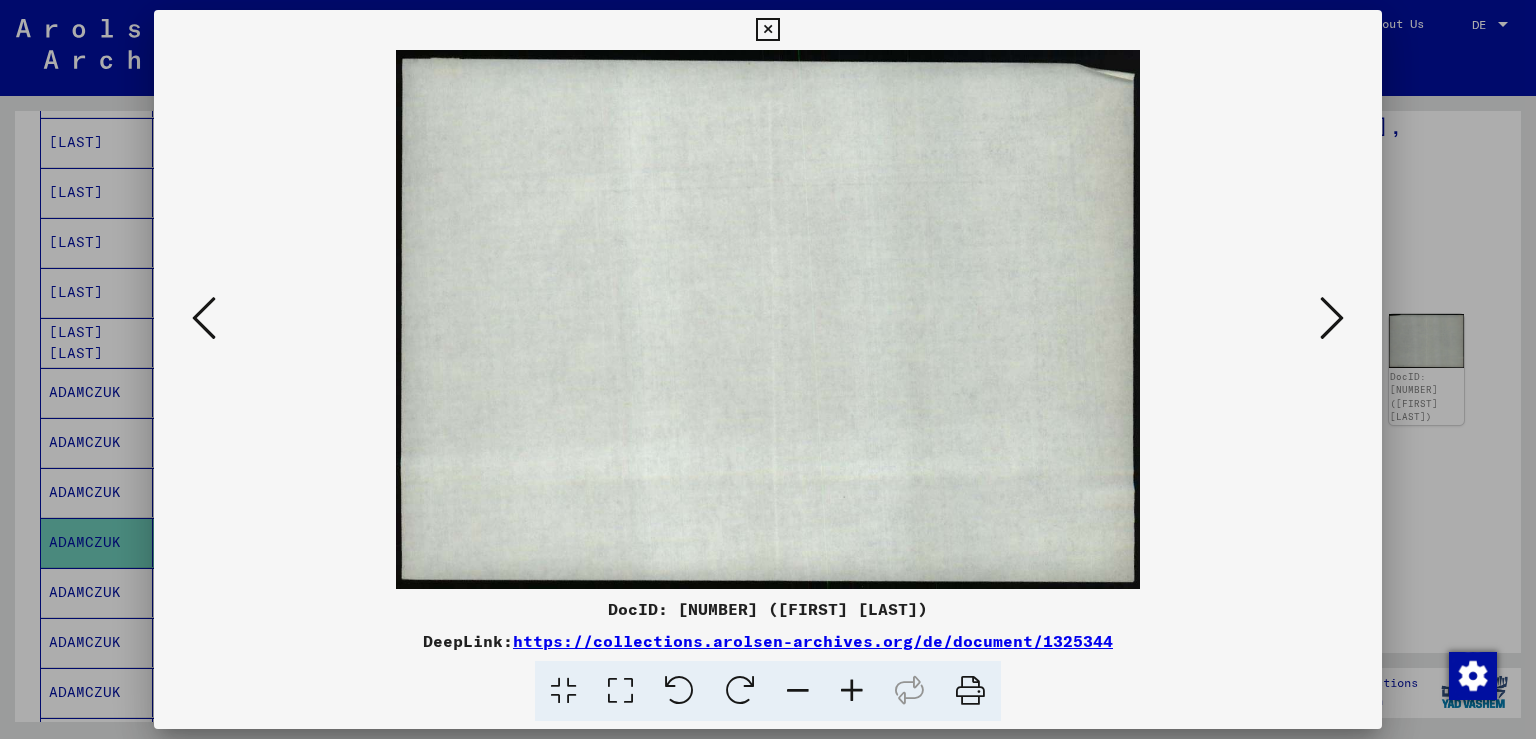 click at bounding box center [1332, 318] 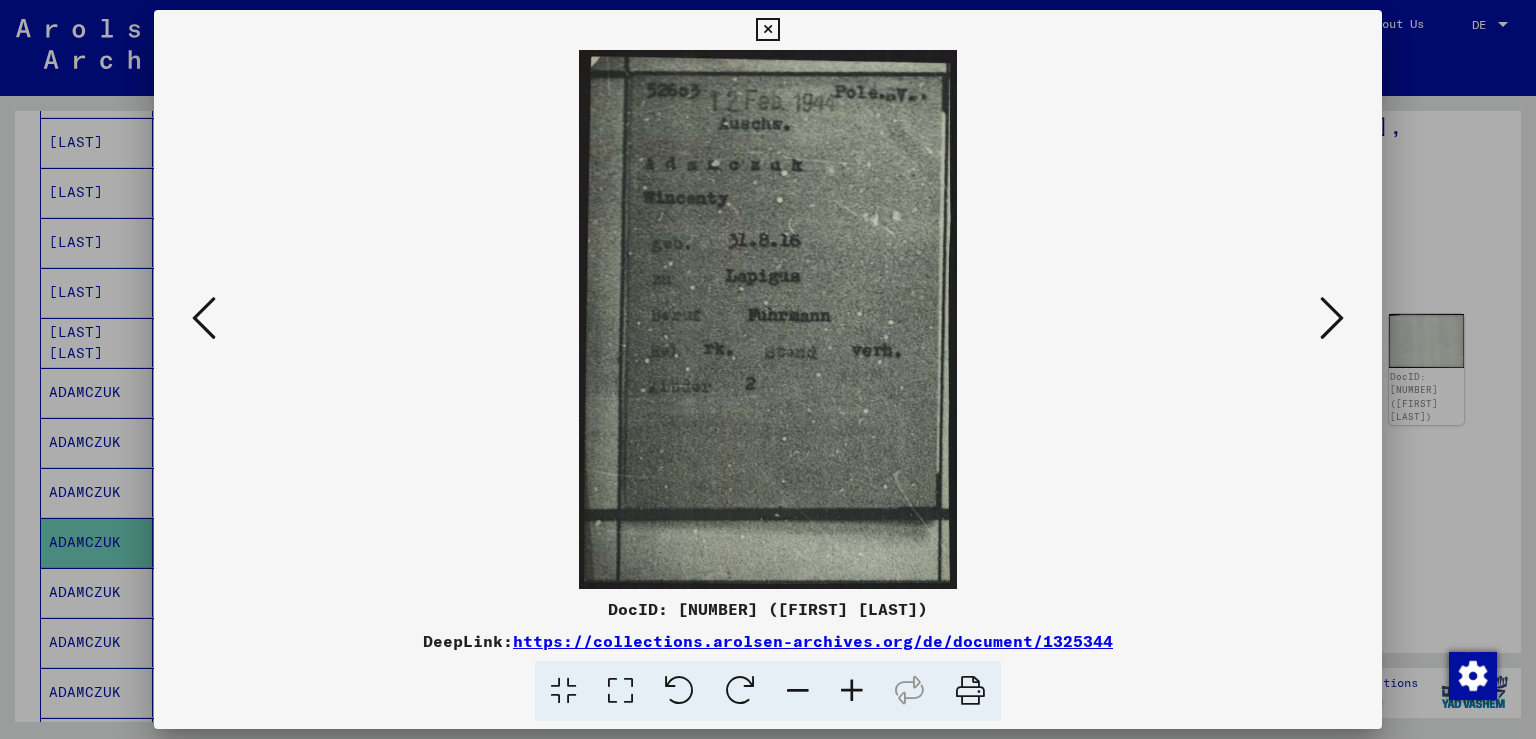 click at bounding box center [1332, 318] 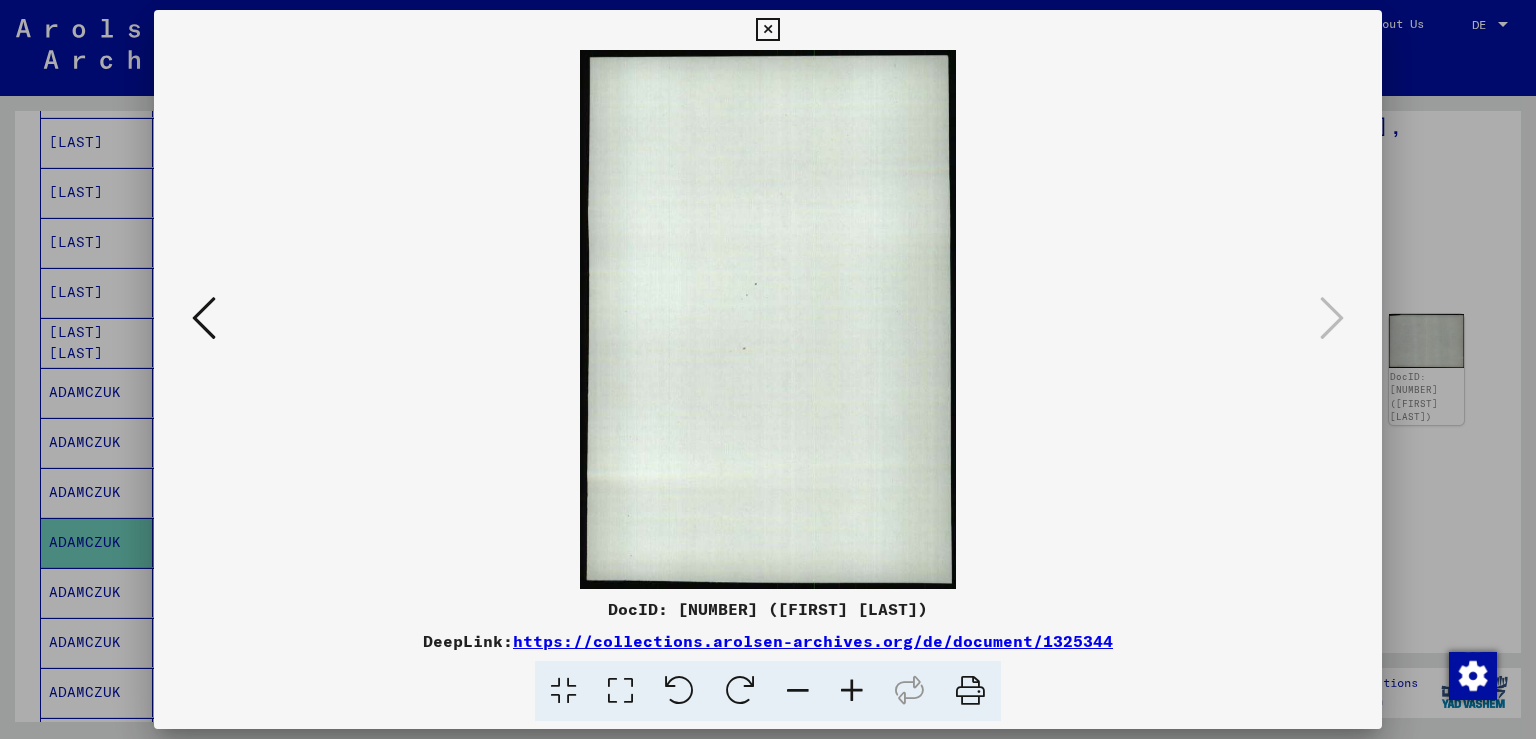 click at bounding box center (204, 318) 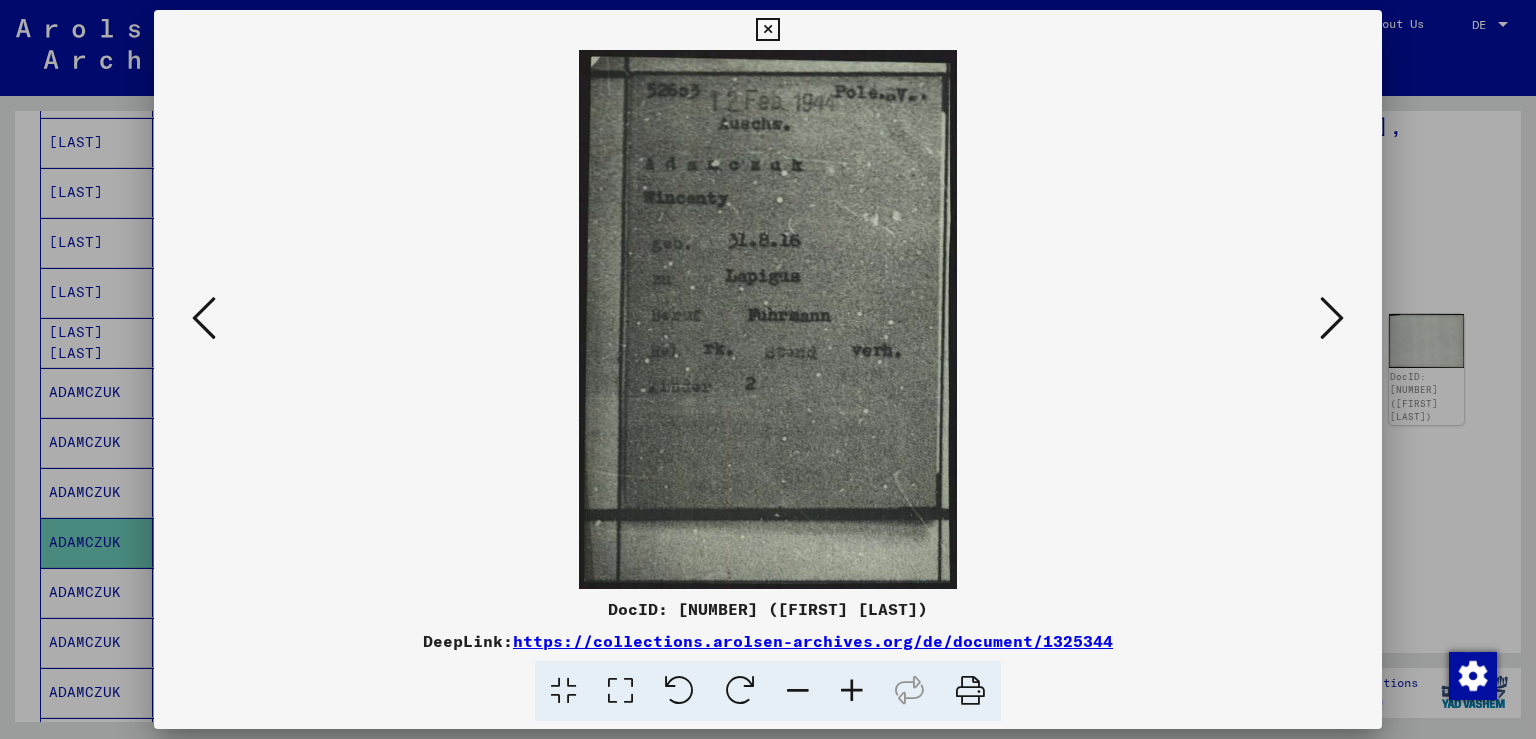 click at bounding box center [204, 318] 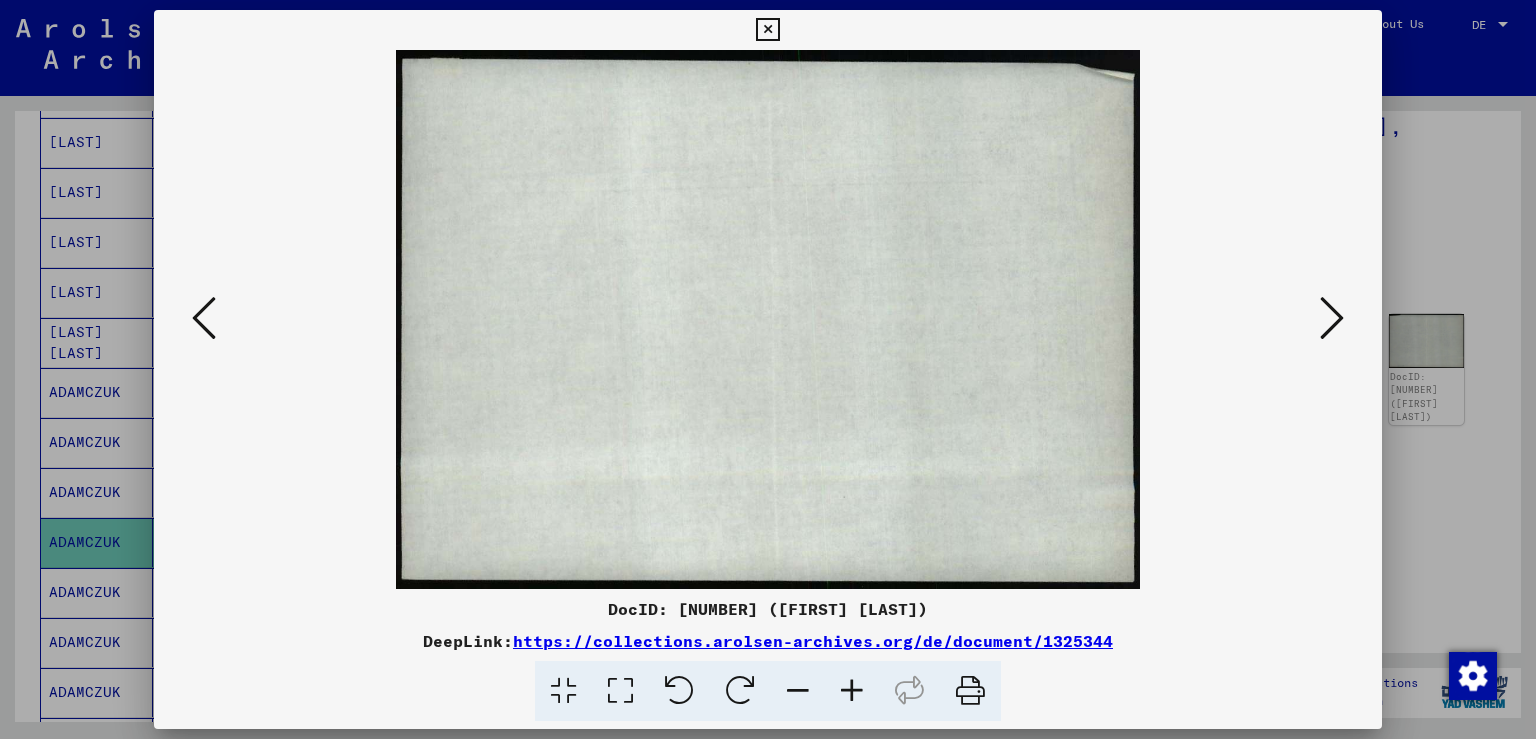 click at bounding box center (768, 369) 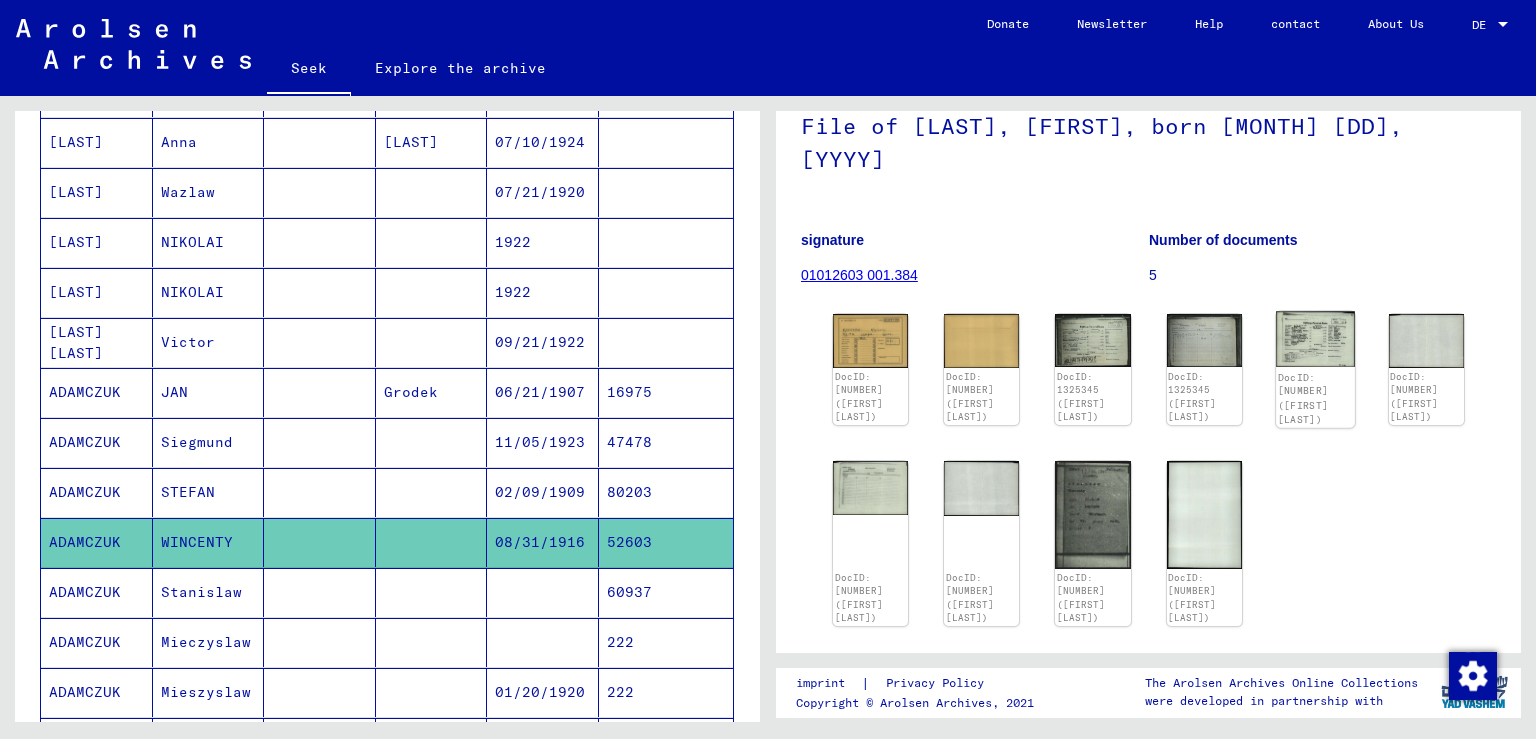 click 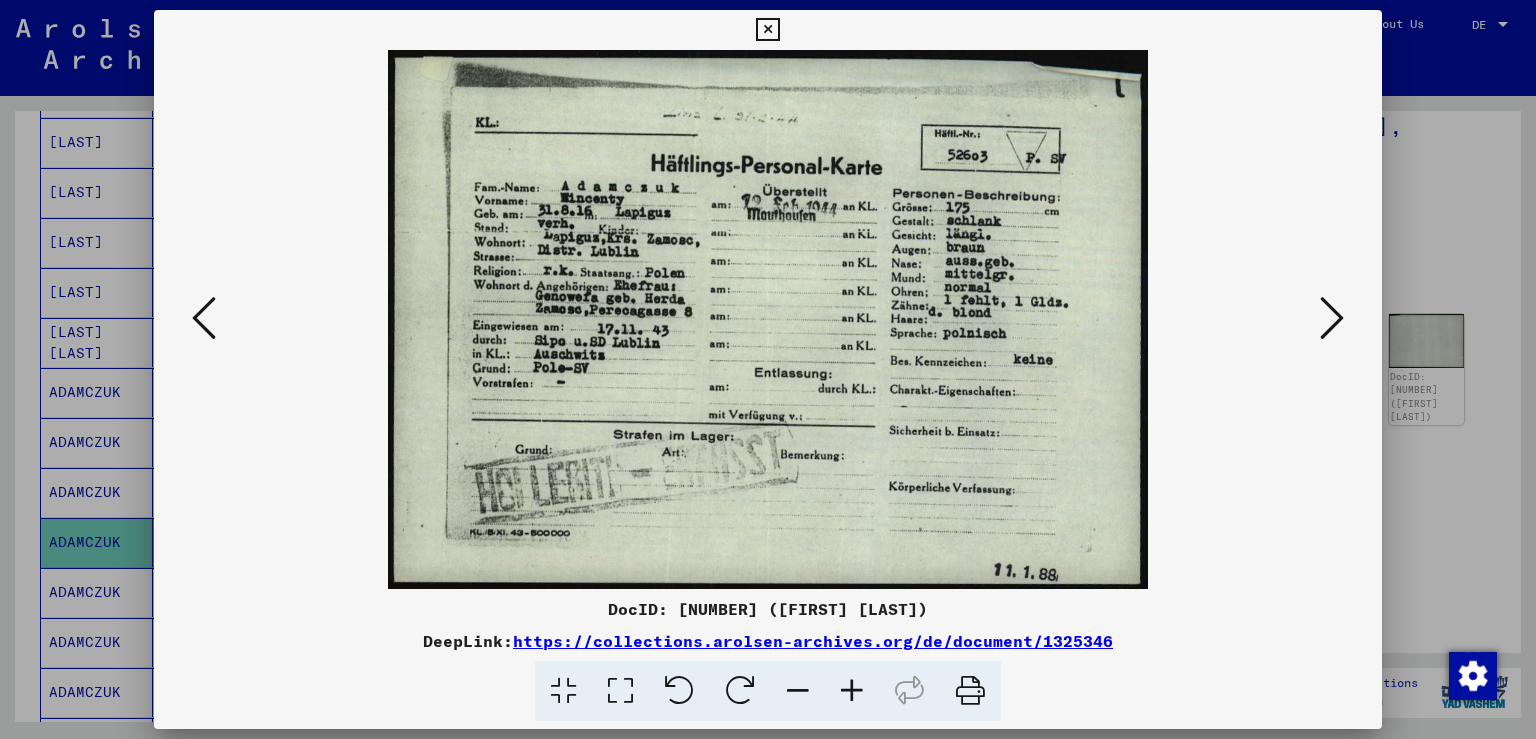 click at bounding box center [1332, 318] 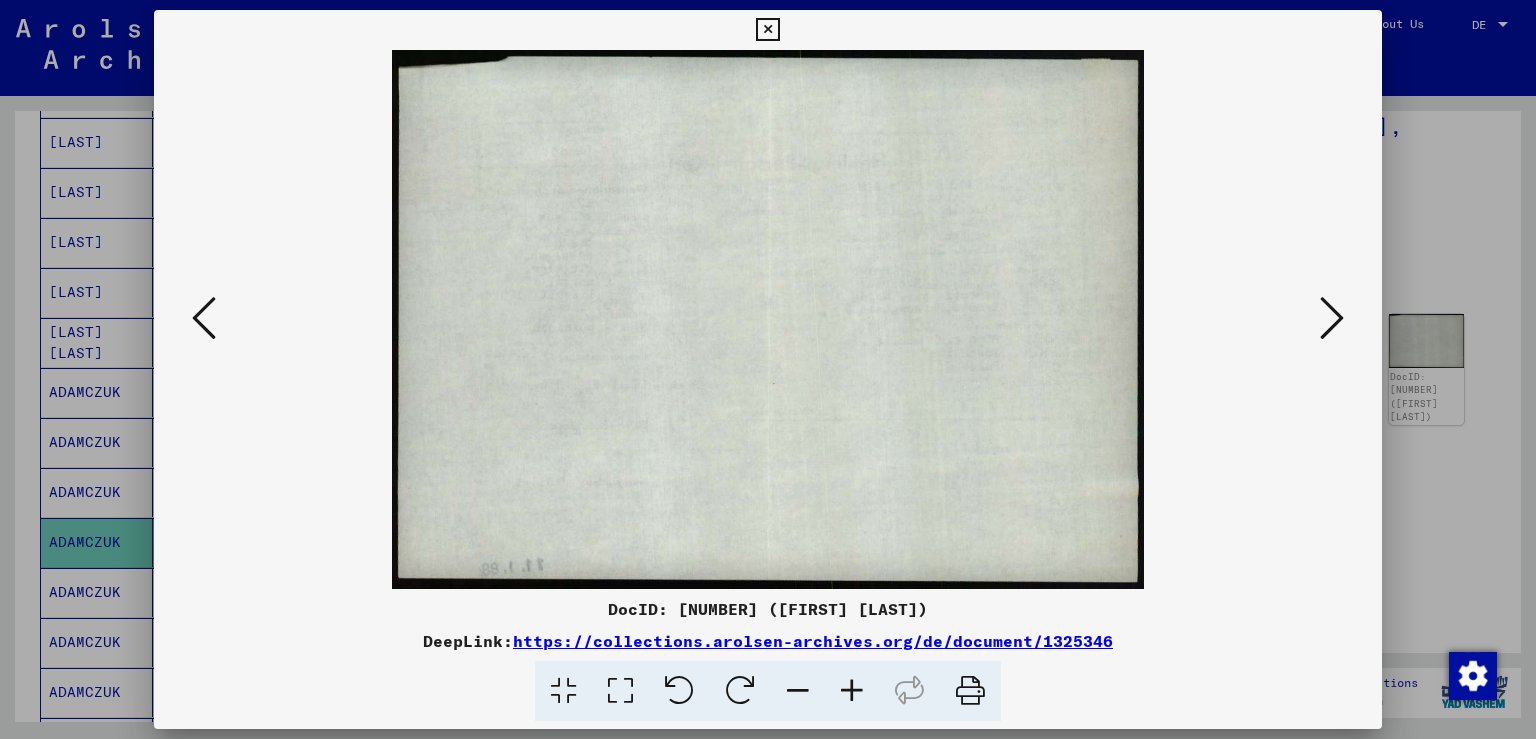click at bounding box center (768, 369) 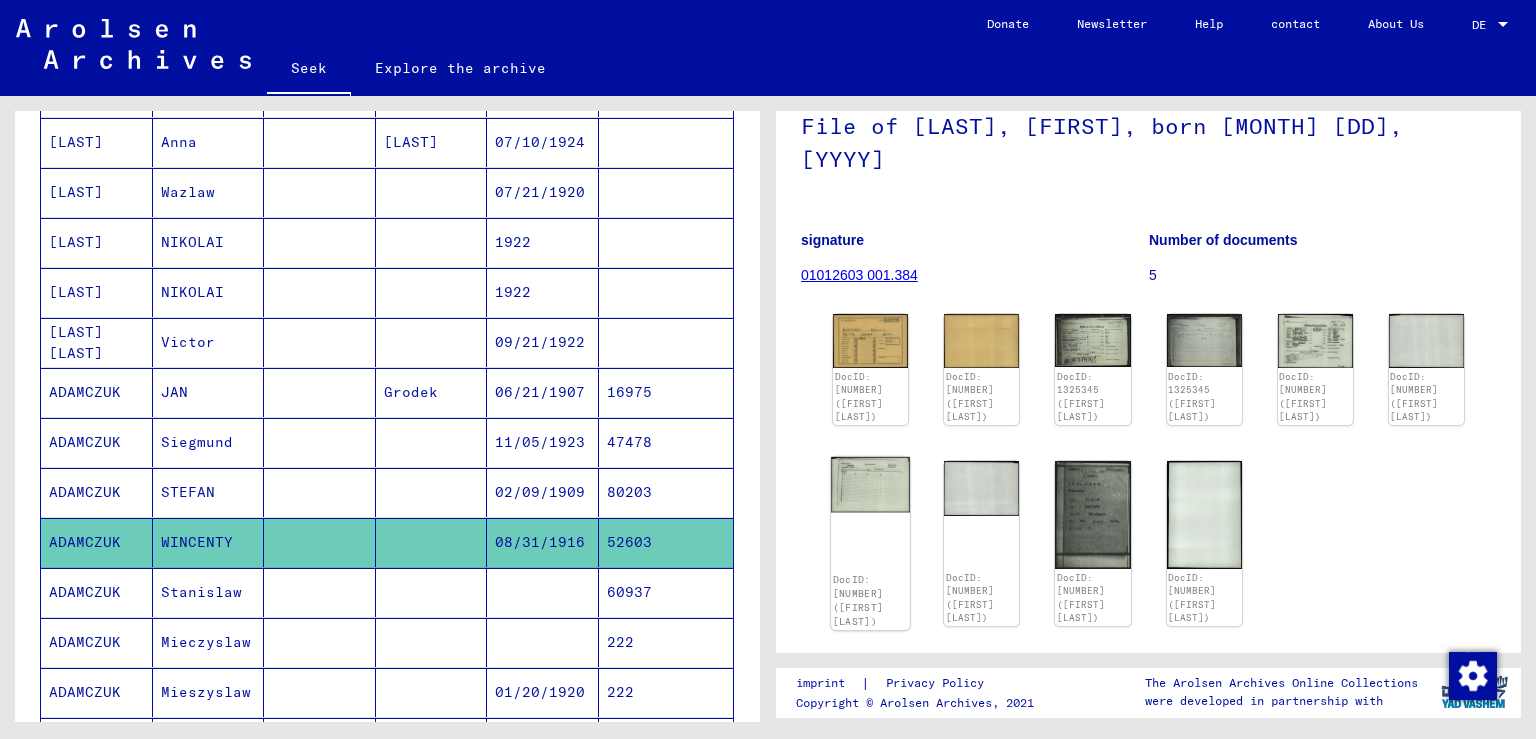 click 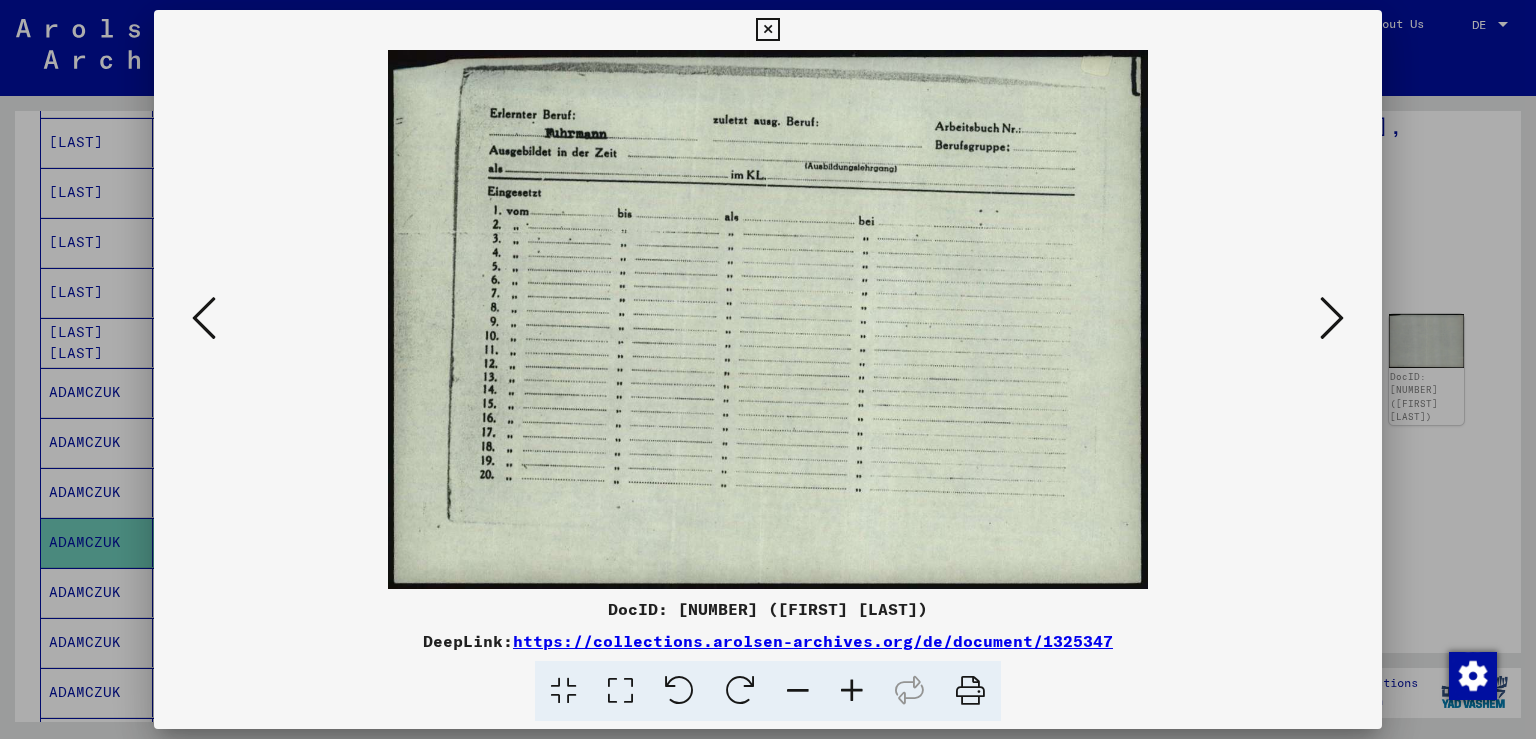 click at bounding box center (1332, 318) 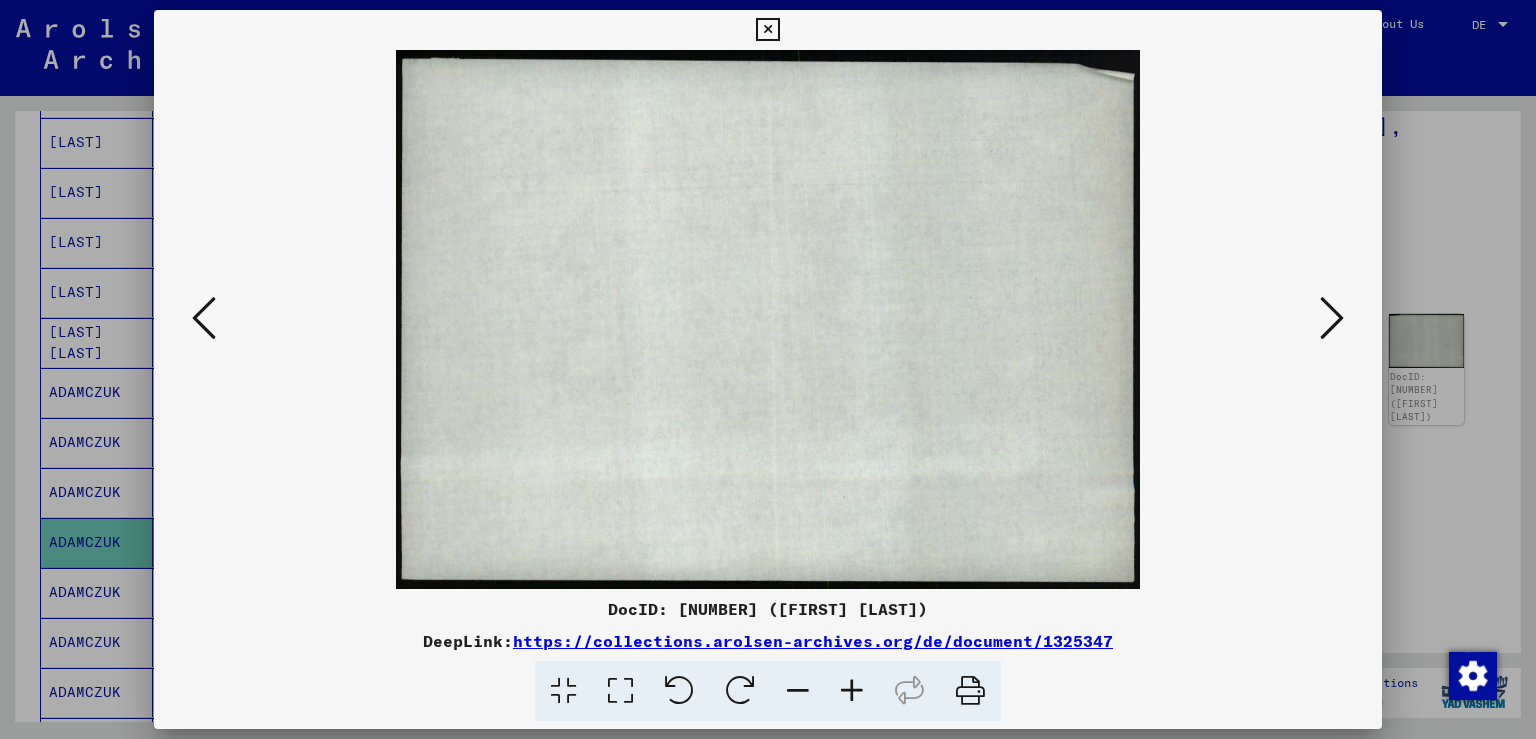 click at bounding box center [204, 318] 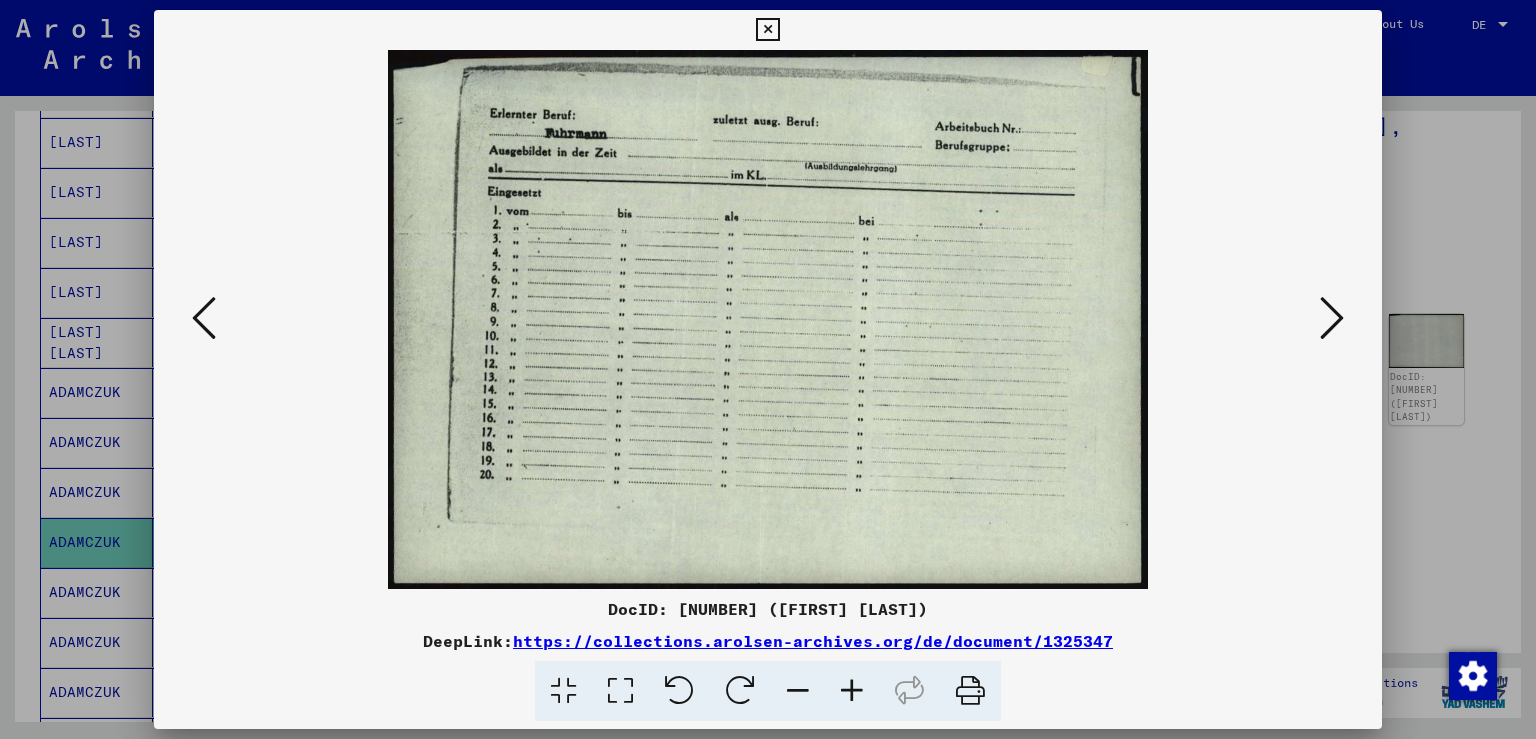 click at bounding box center [204, 318] 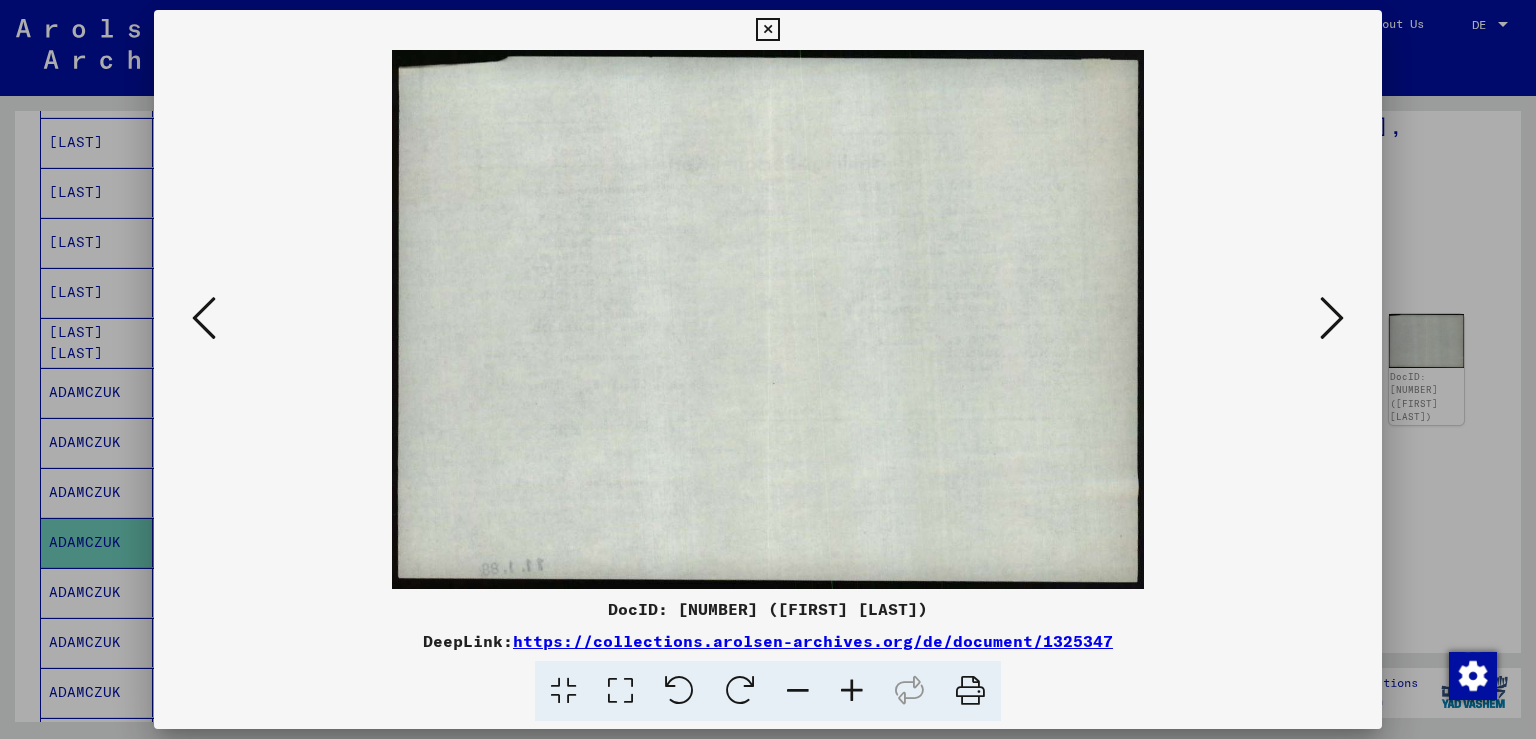 click at bounding box center [1332, 318] 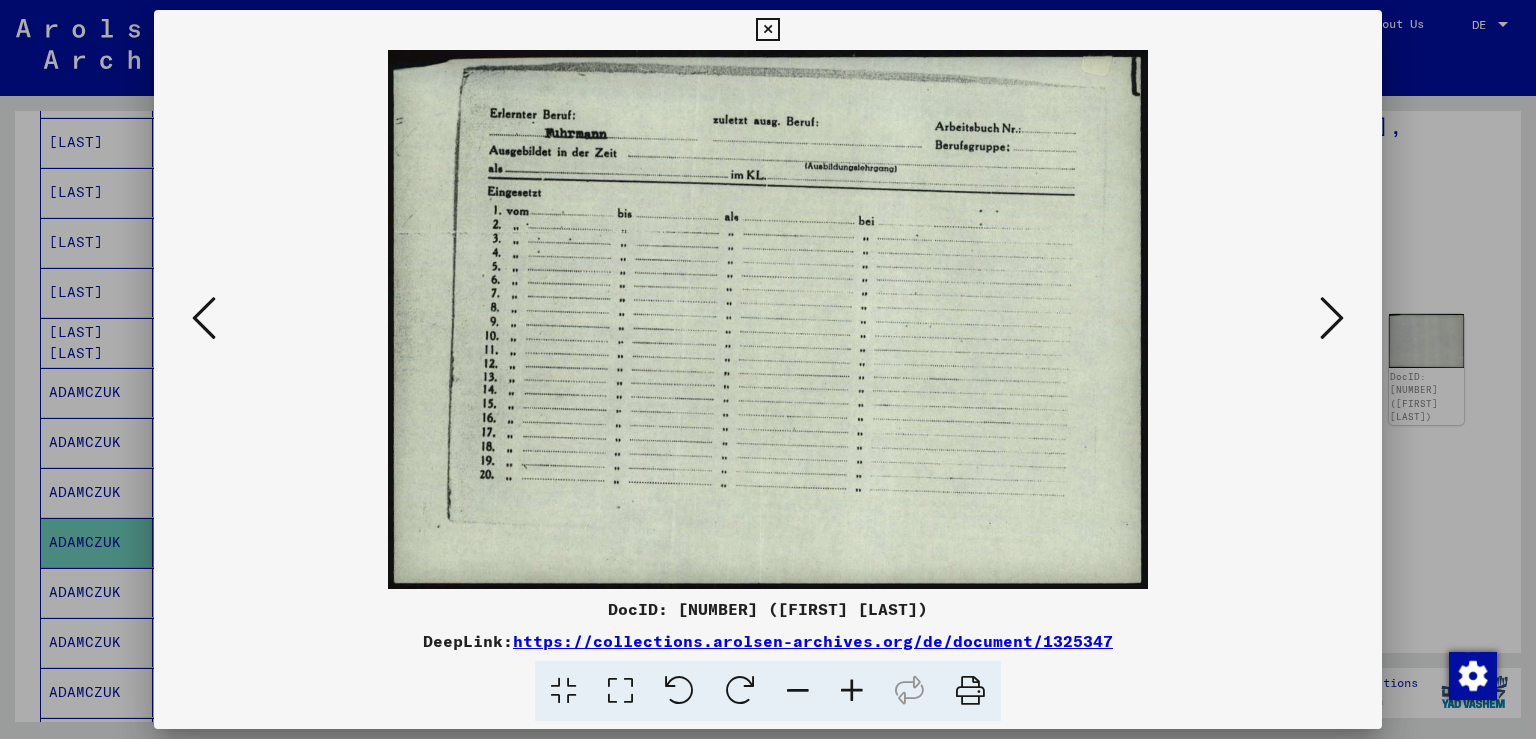 click at bounding box center (1332, 318) 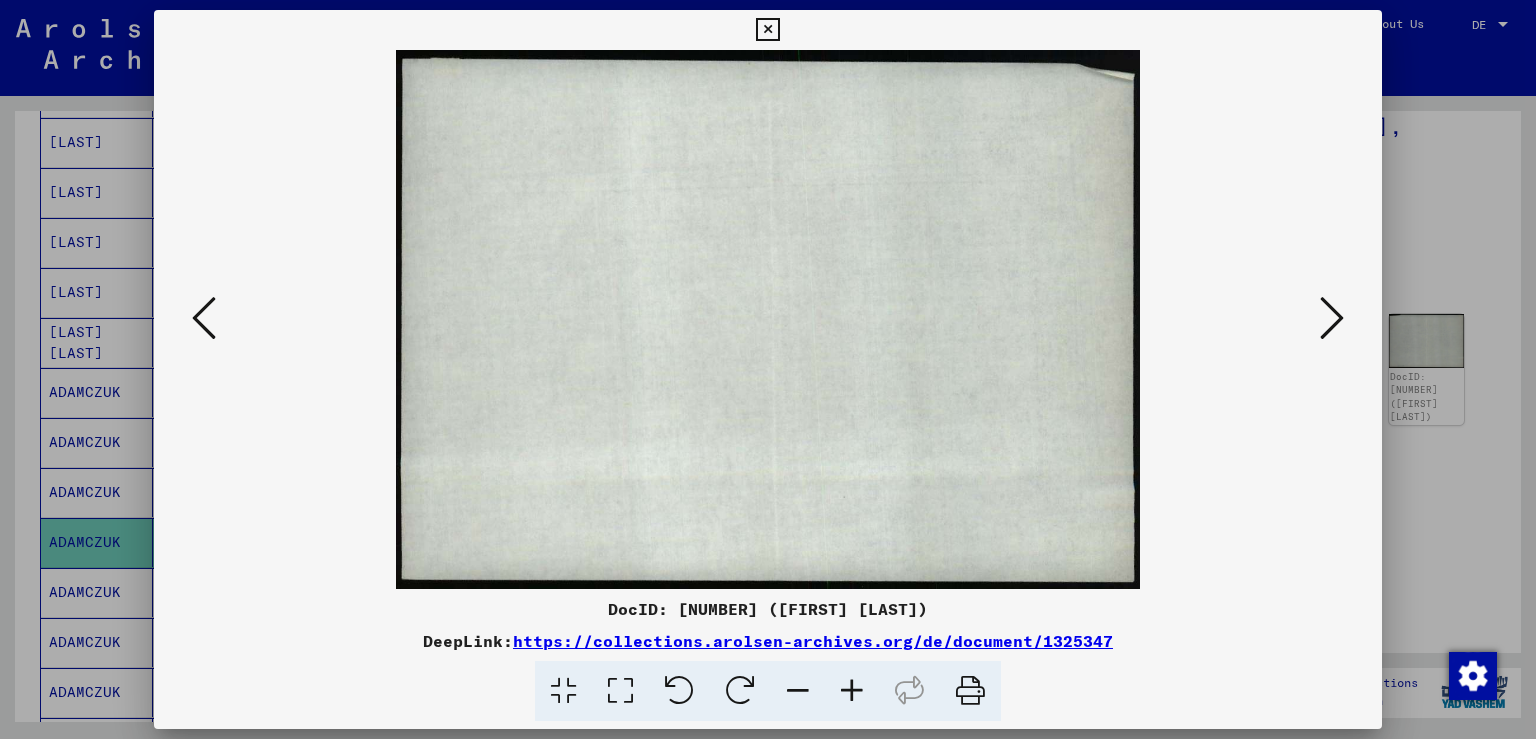 click at bounding box center (1332, 318) 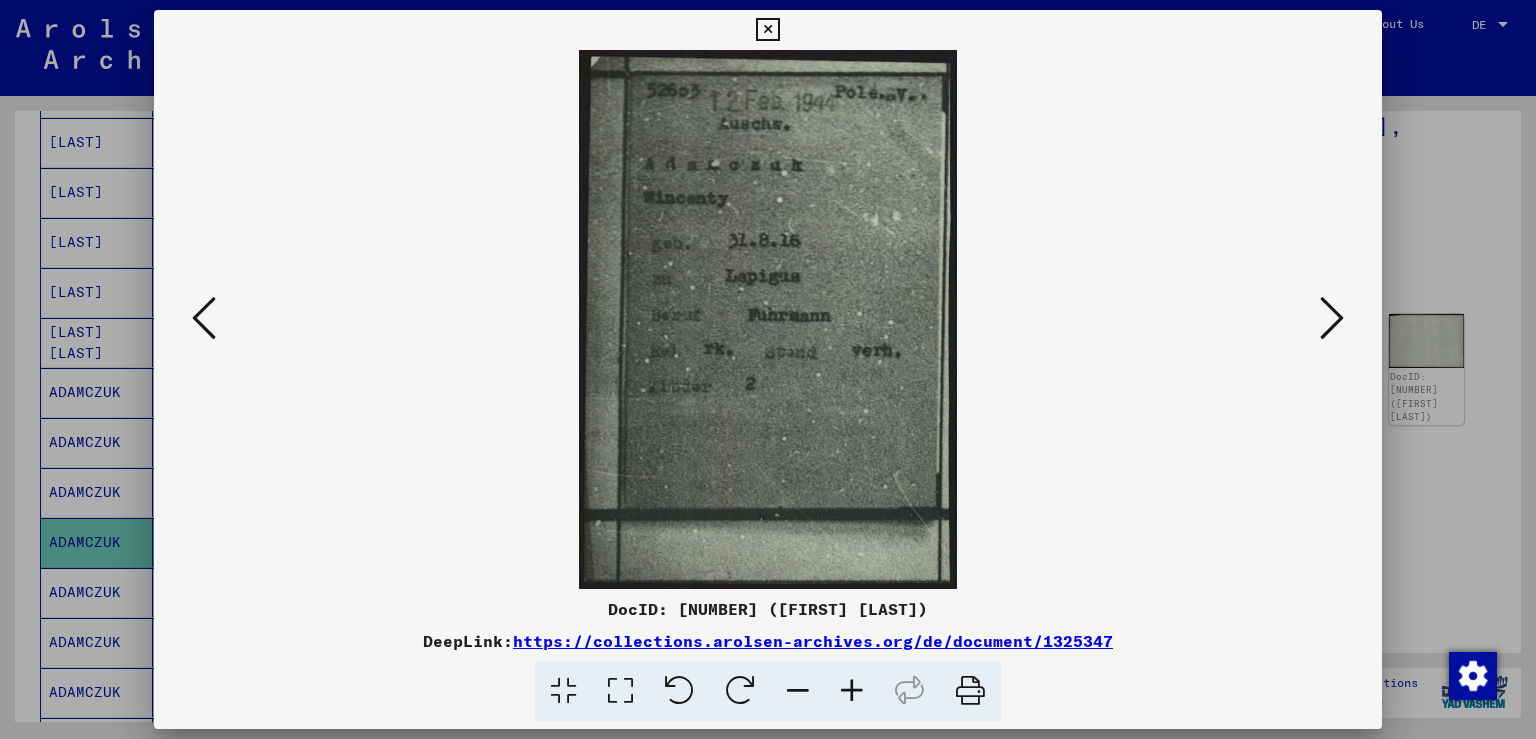 click at bounding box center [1332, 318] 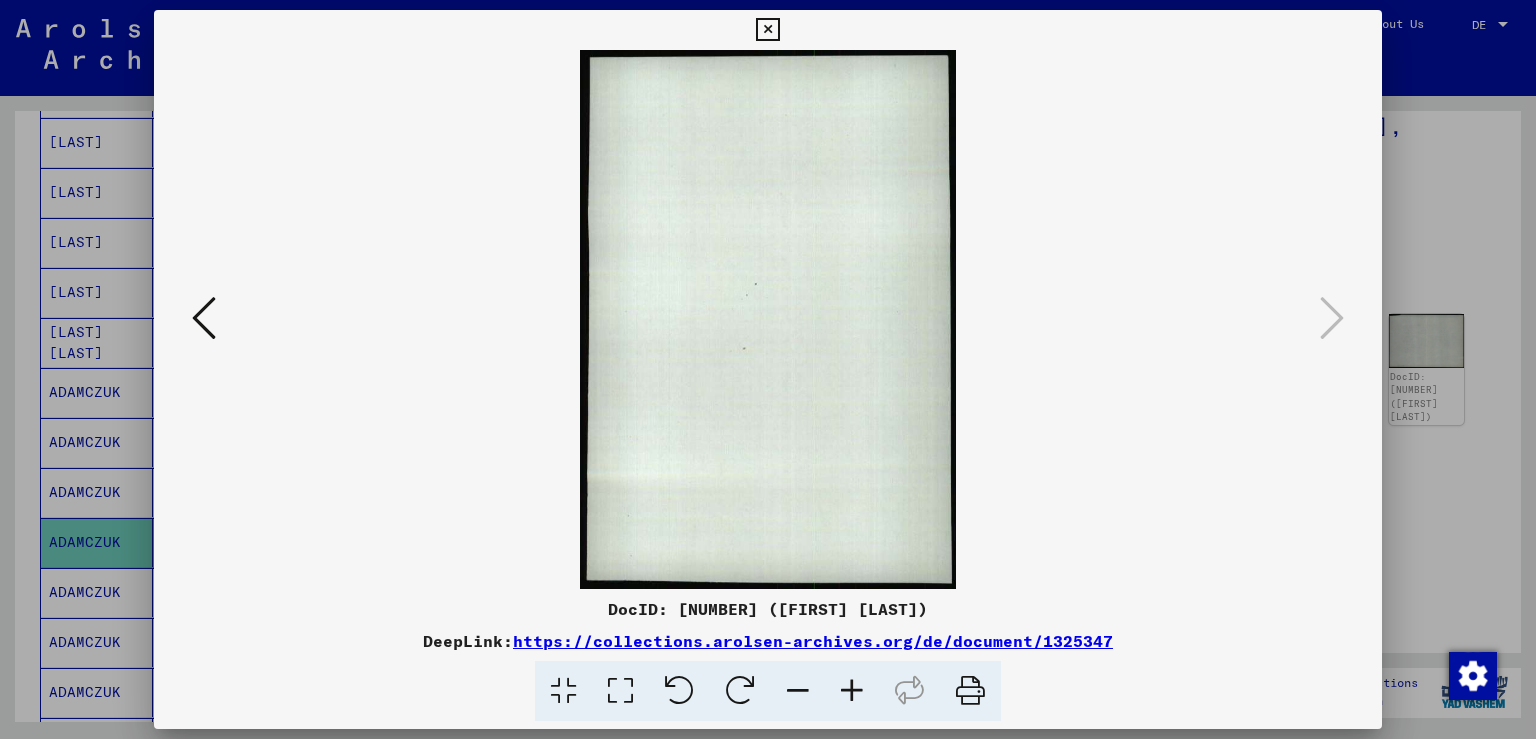 click at bounding box center (768, 369) 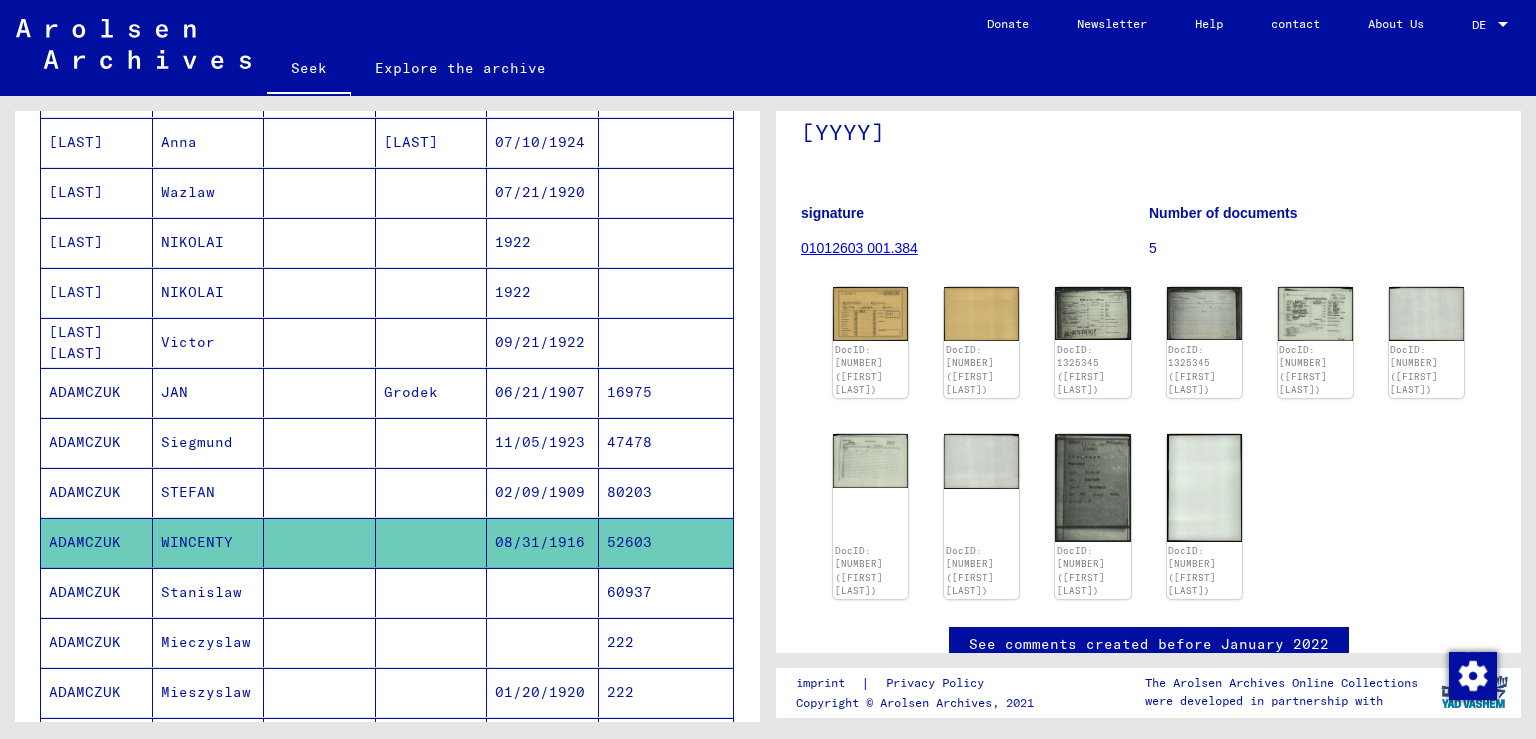scroll, scrollTop: 128, scrollLeft: 0, axis: vertical 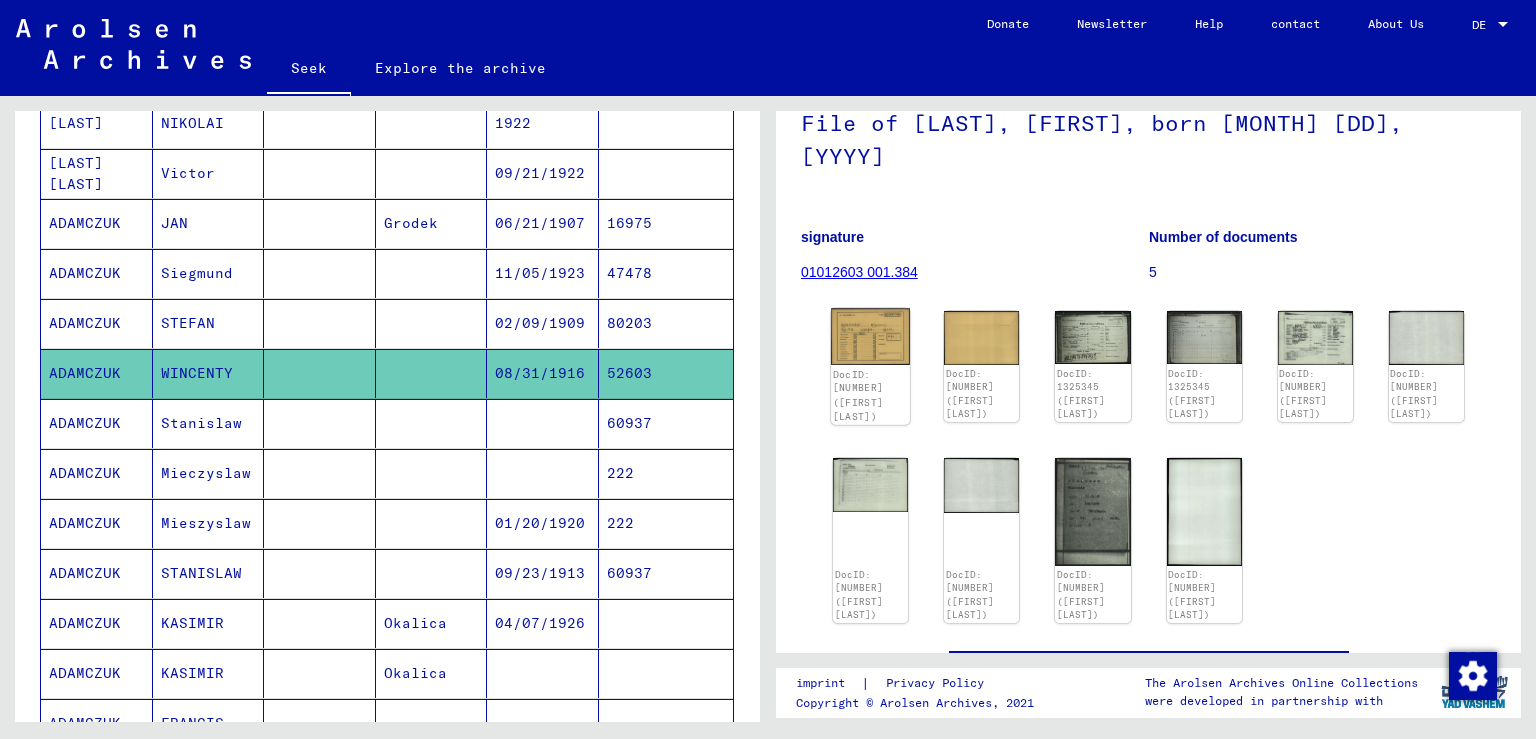 click 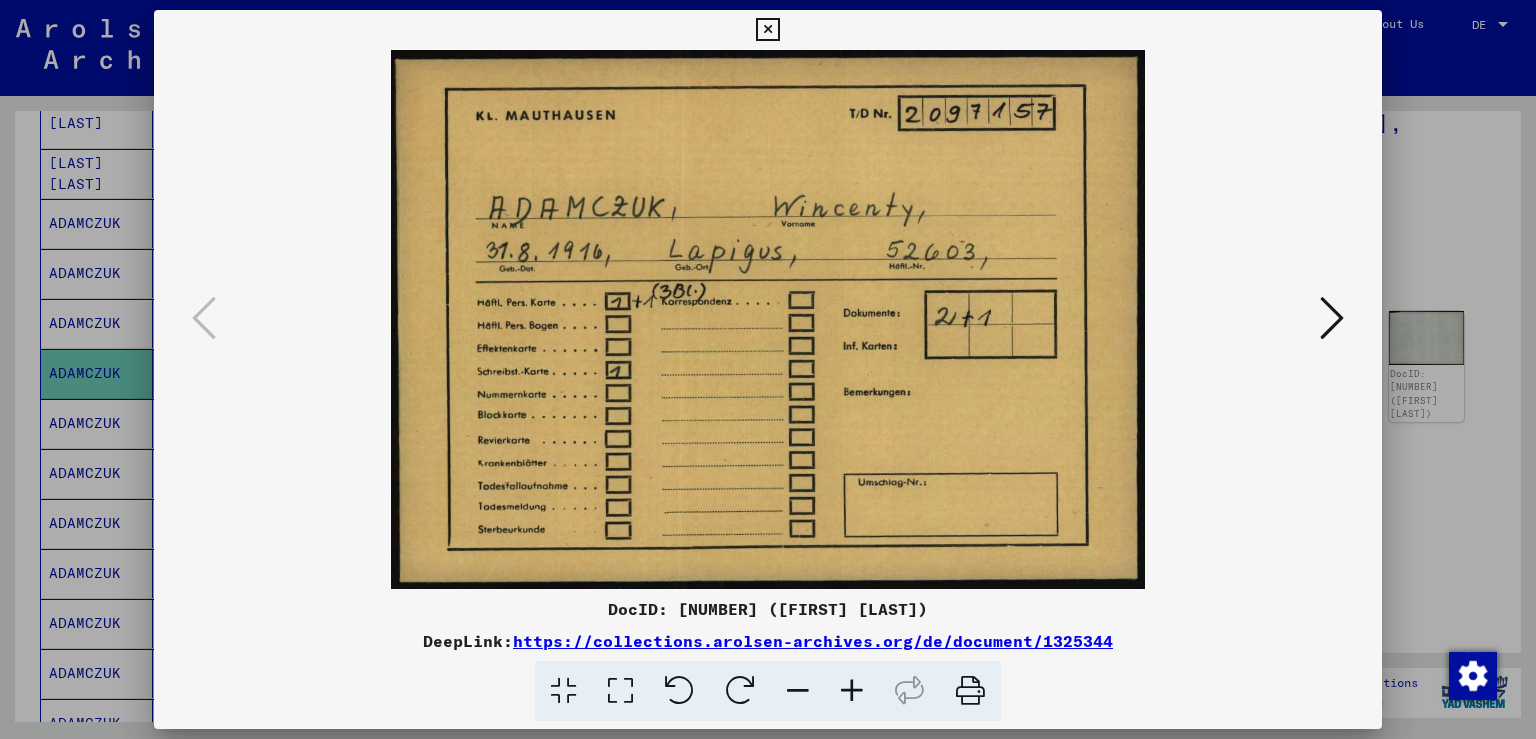 click at bounding box center (1332, 318) 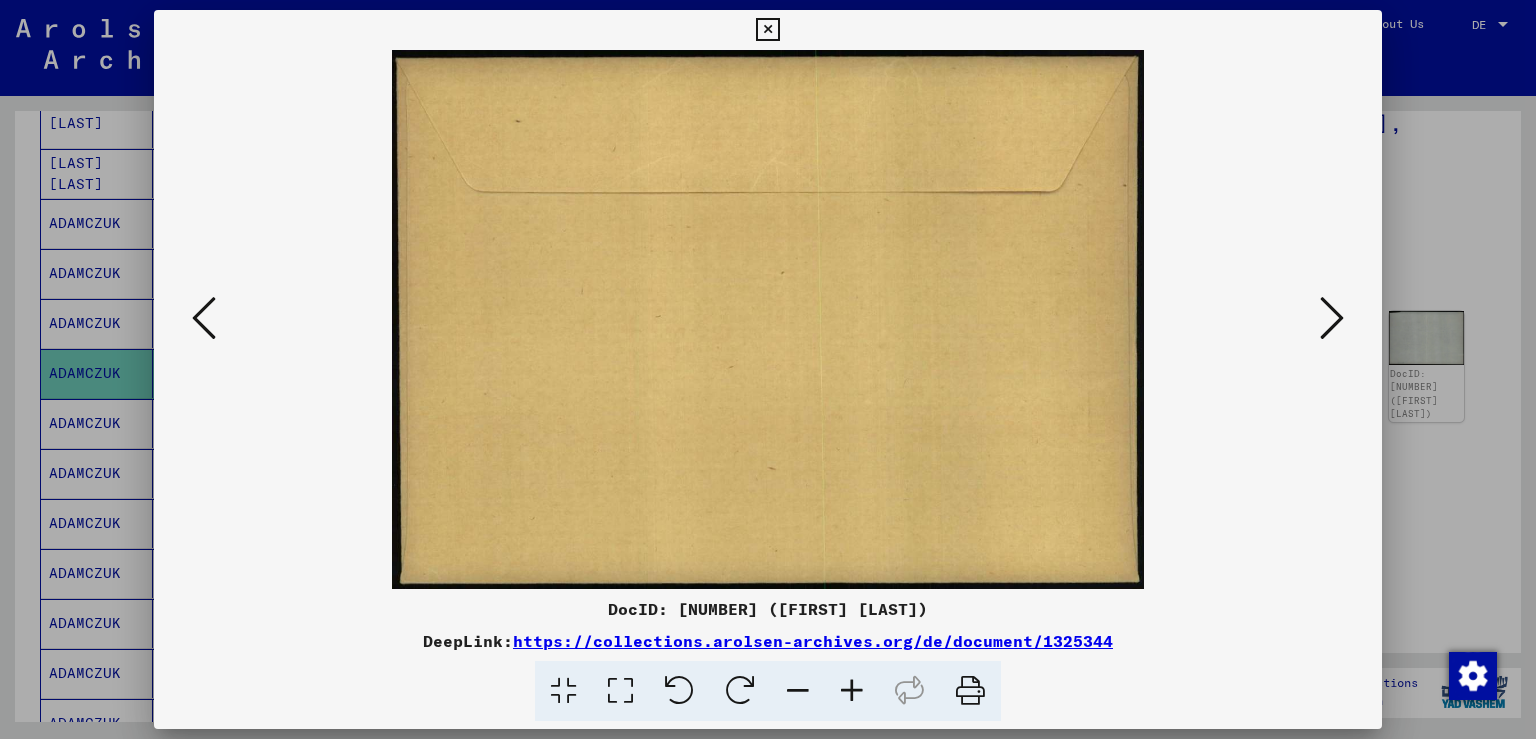 click at bounding box center [1332, 318] 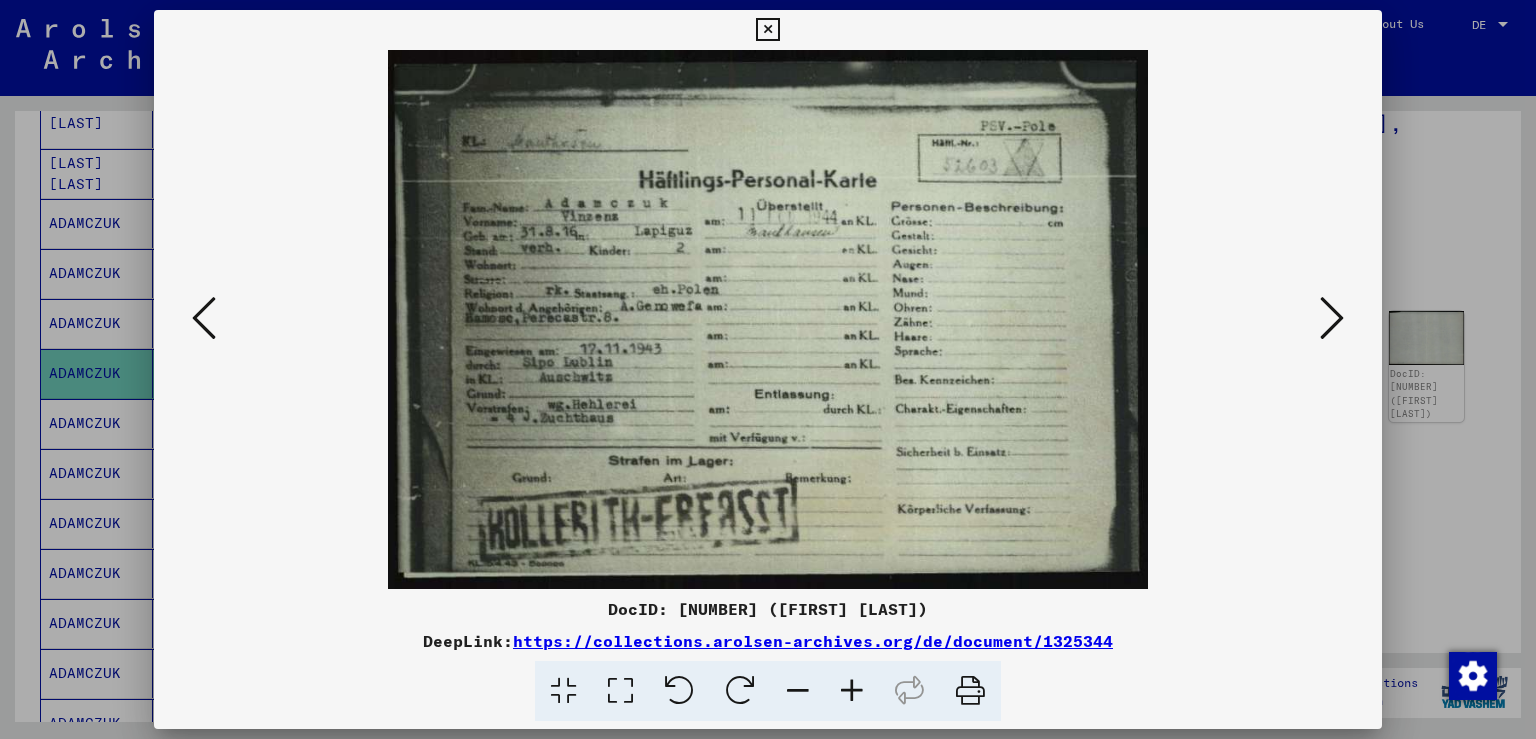 click at bounding box center (1332, 318) 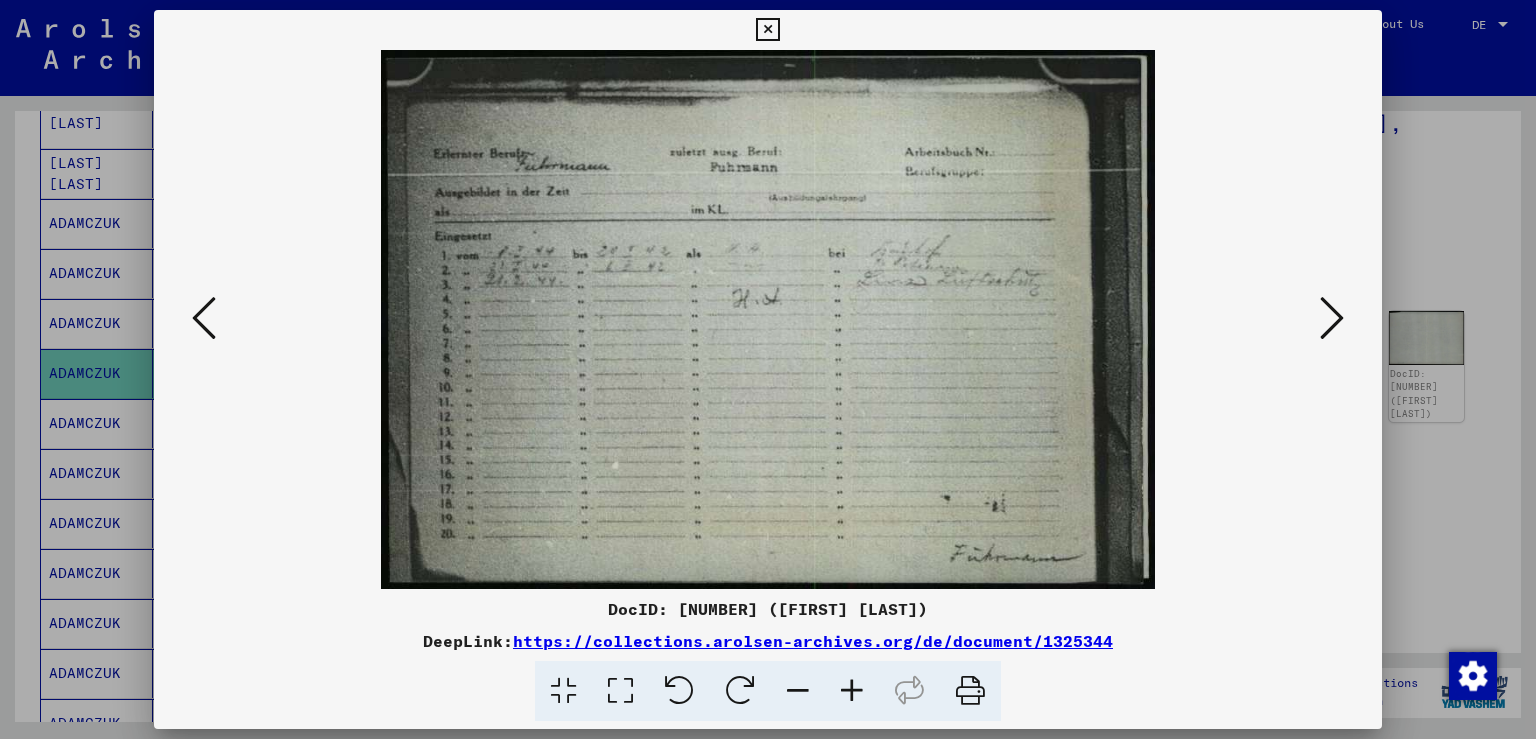 click at bounding box center [1332, 318] 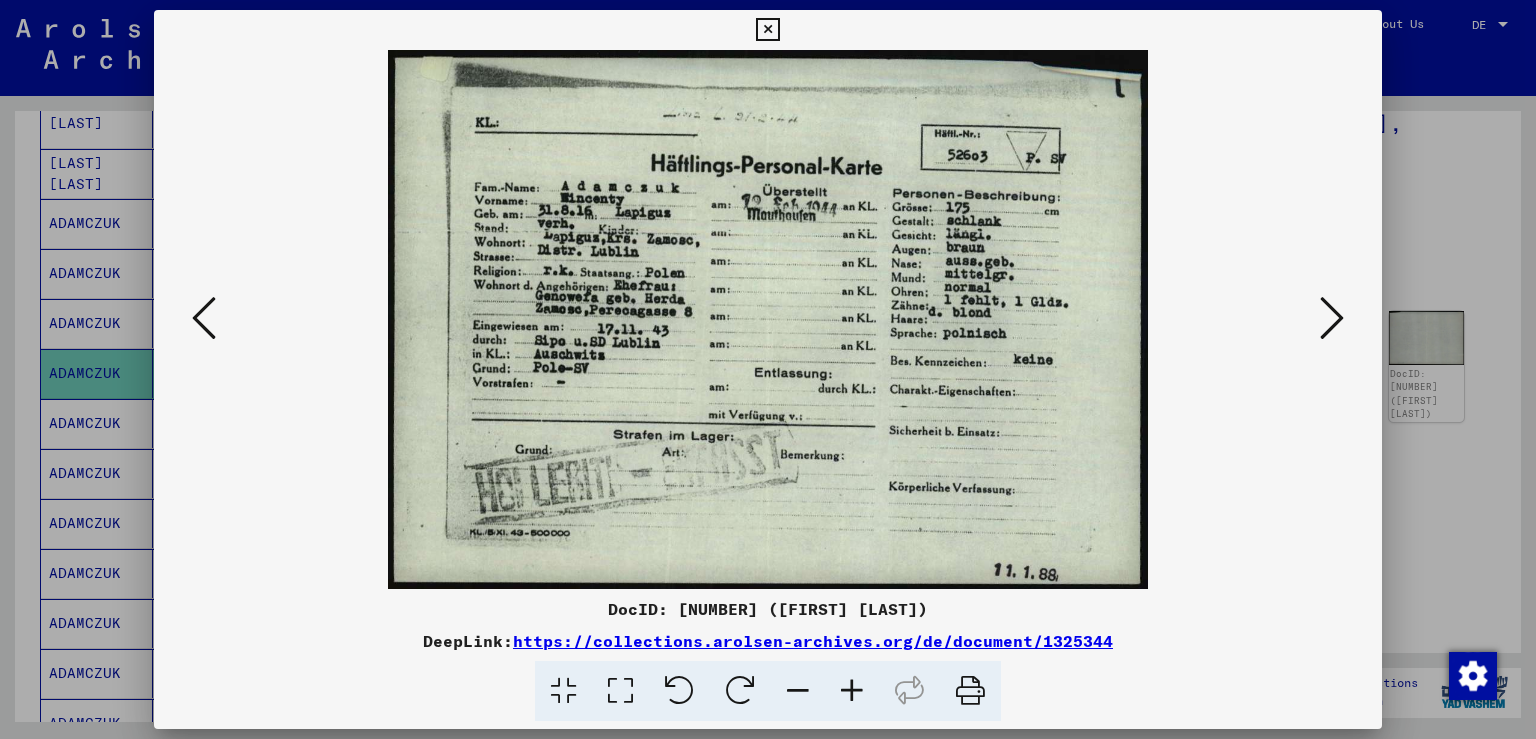 click at bounding box center (1332, 318) 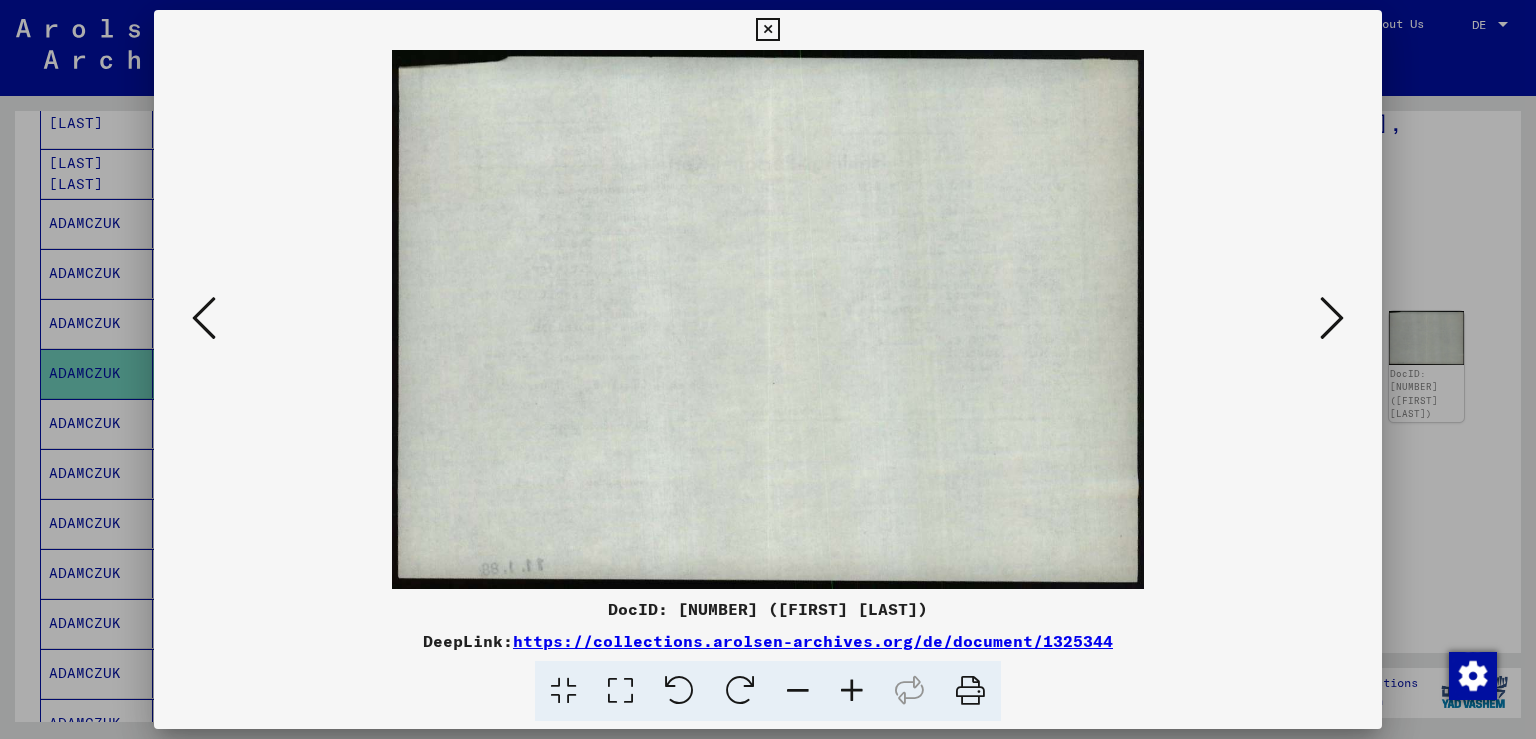 click at bounding box center (1332, 318) 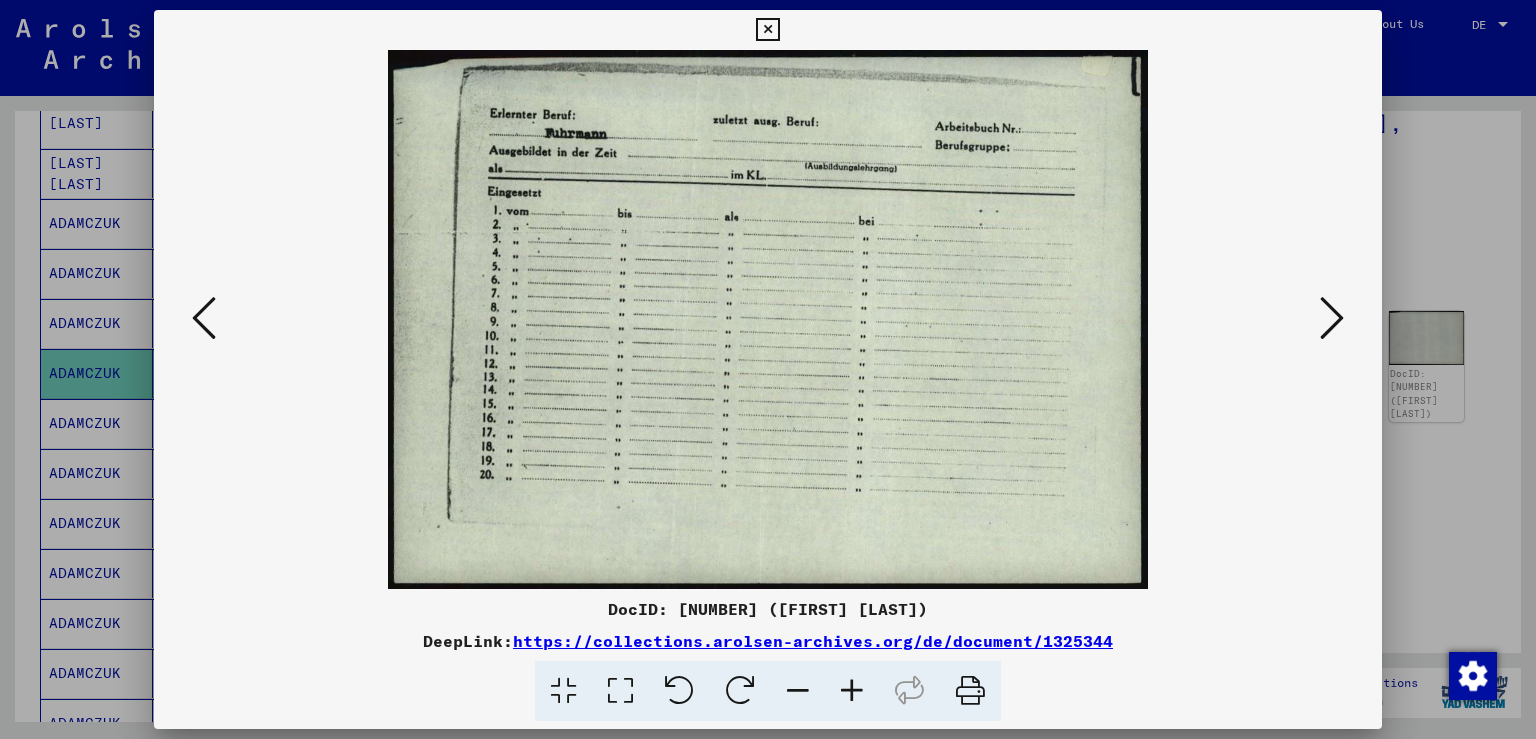 click at bounding box center (1332, 318) 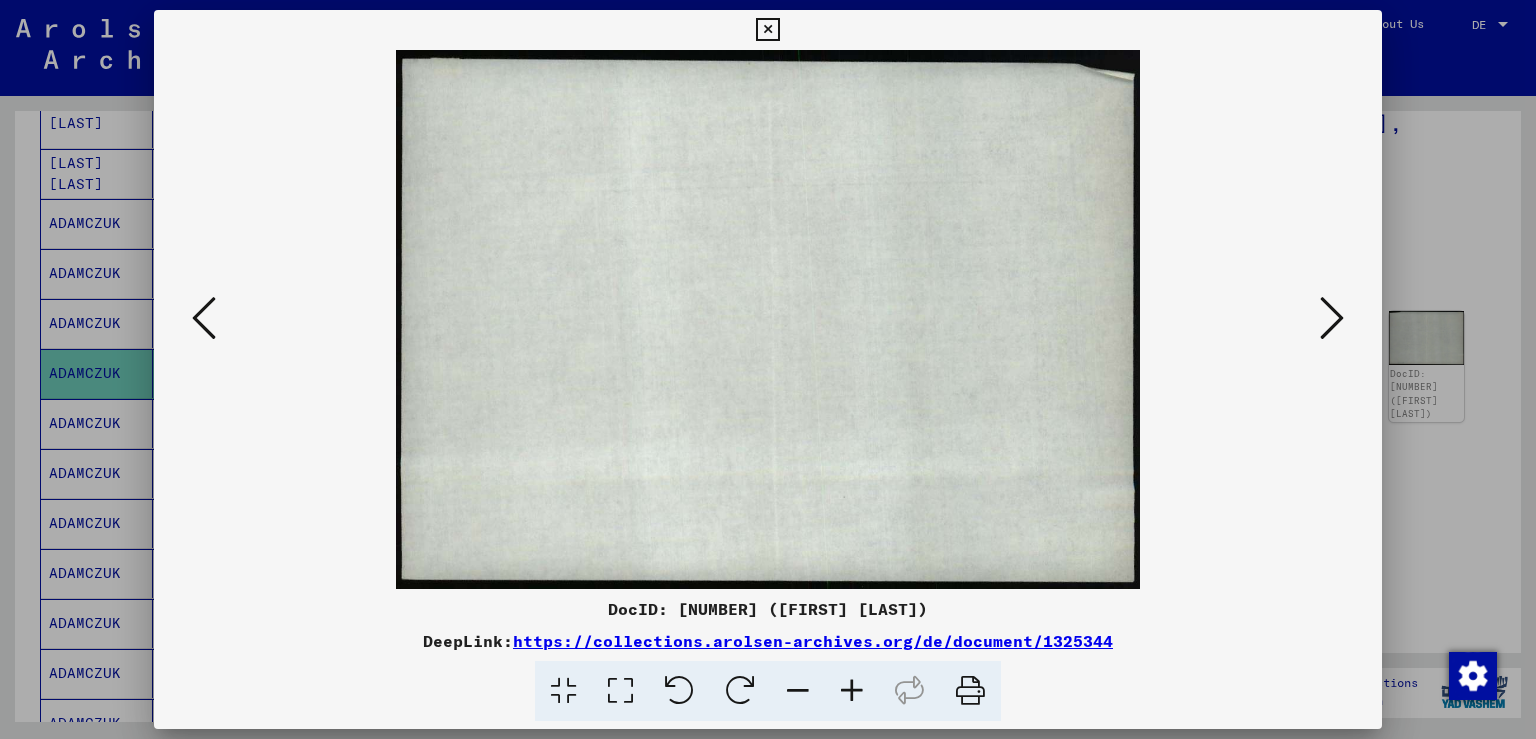 click at bounding box center [1332, 318] 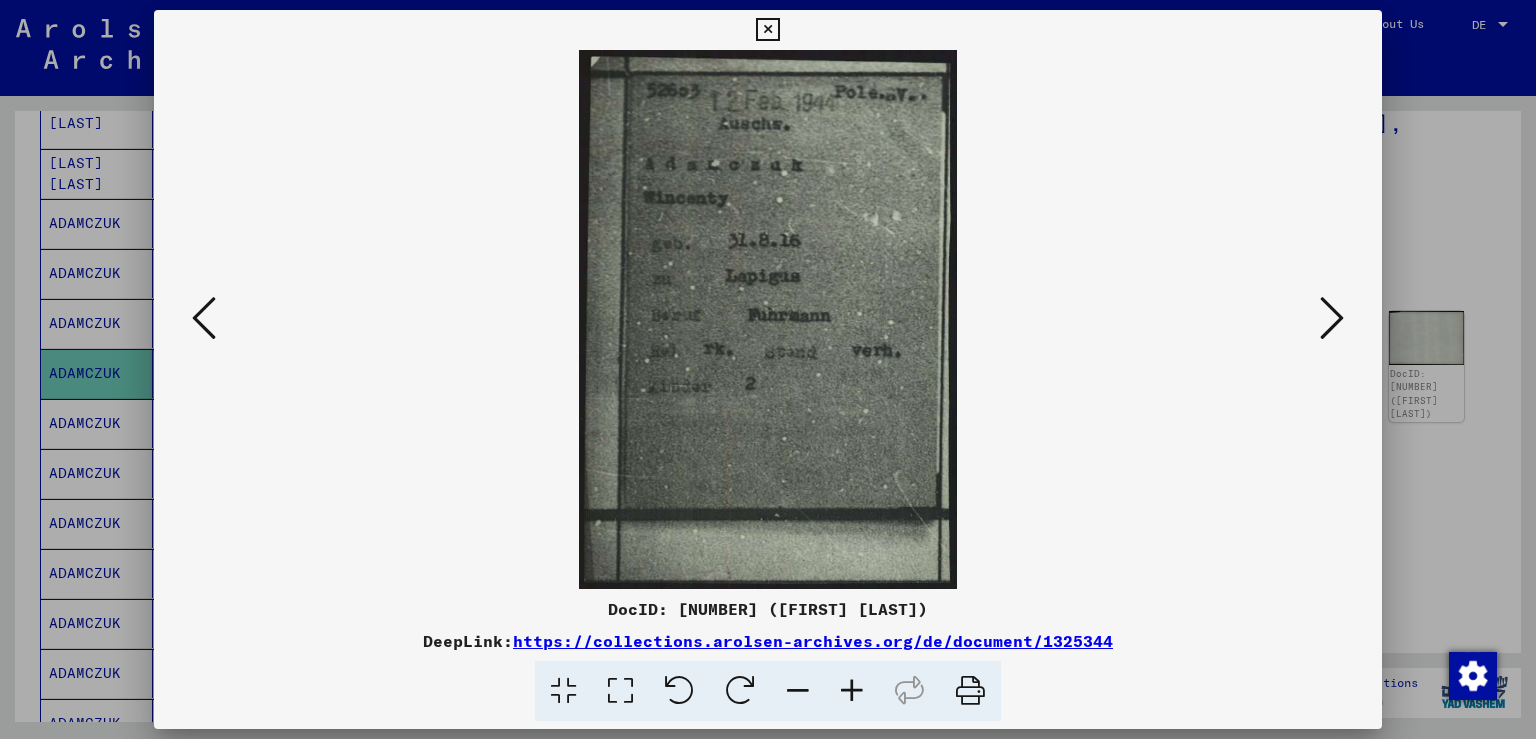 click at bounding box center [1332, 318] 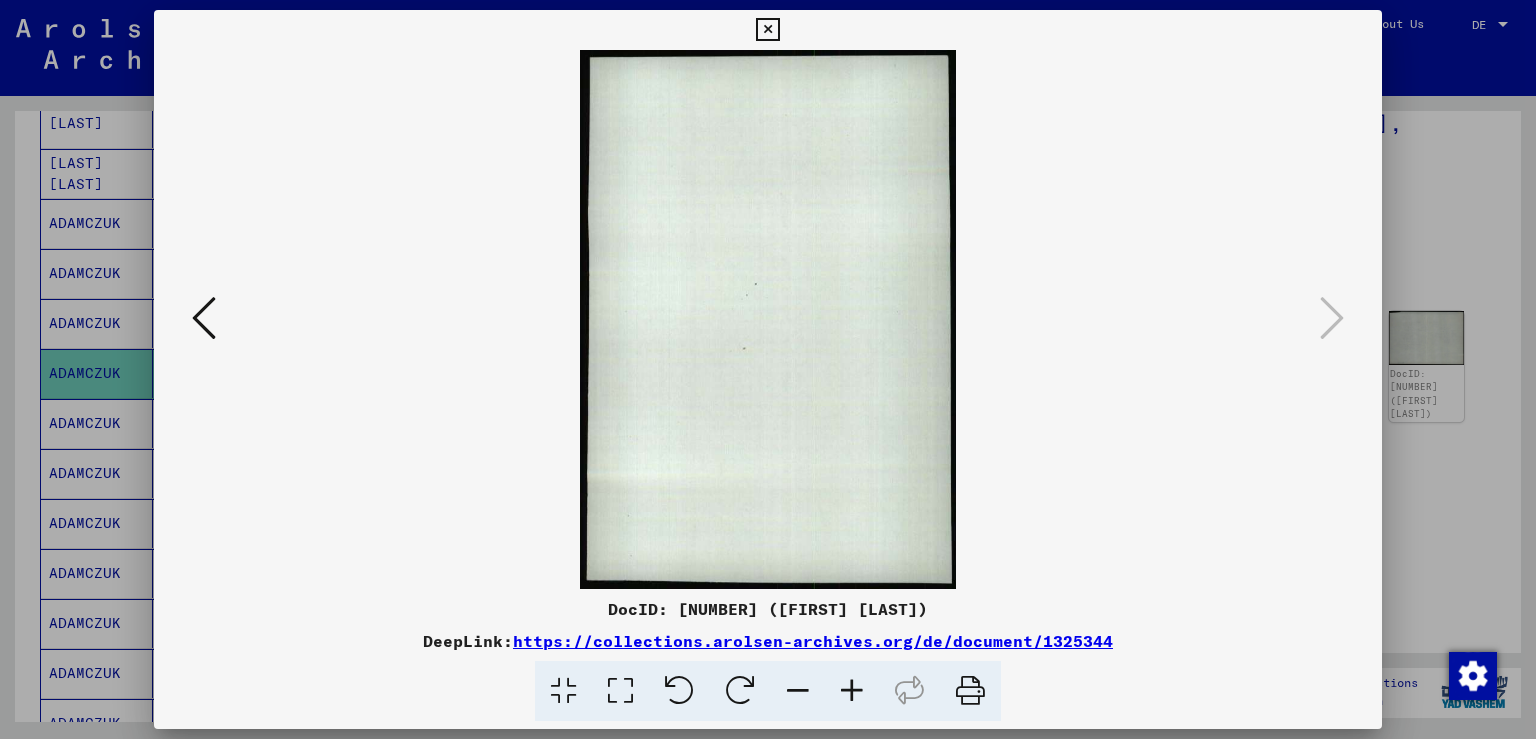 click on "https://collections.arolsen-archives.org/de/document/1325344" at bounding box center (813, 641) 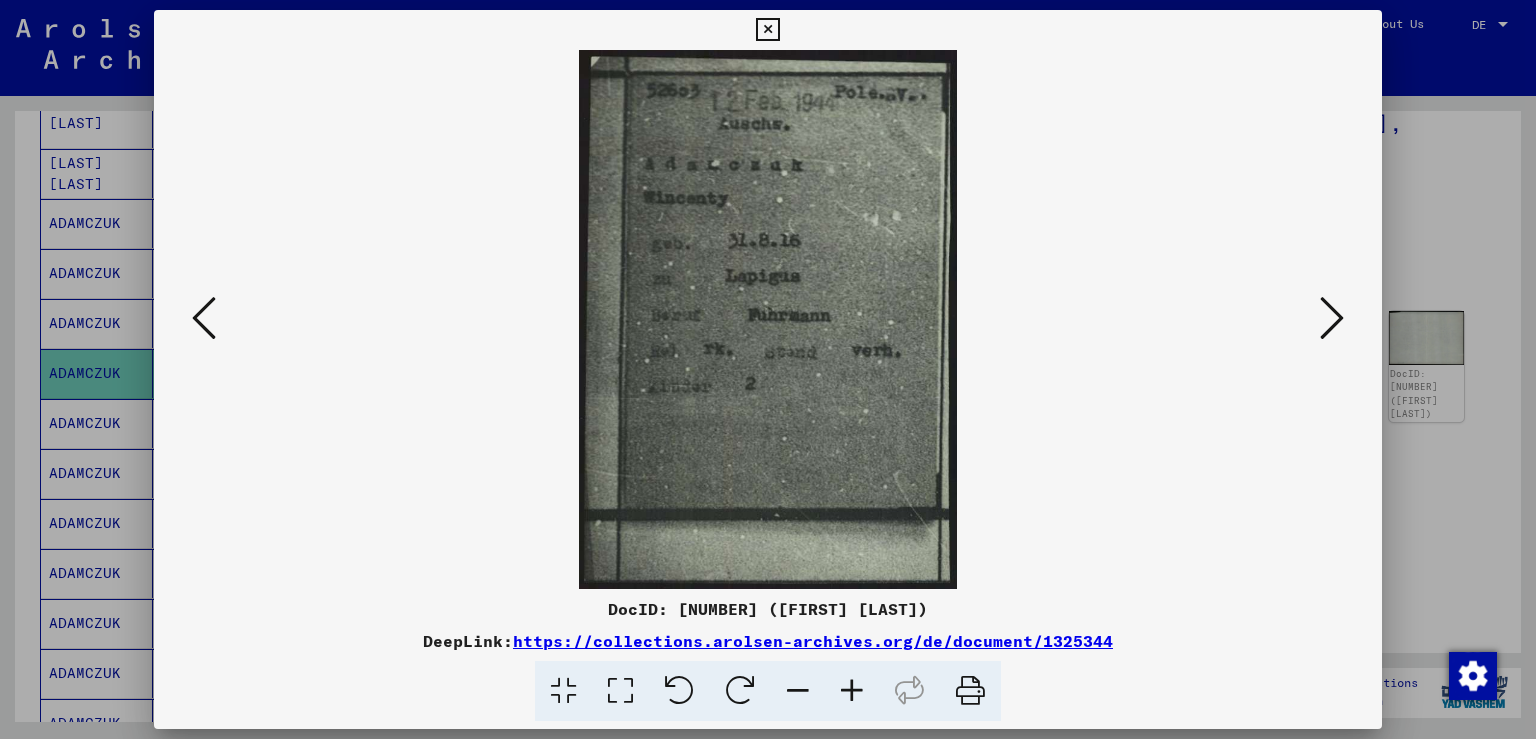 click at bounding box center (768, 369) 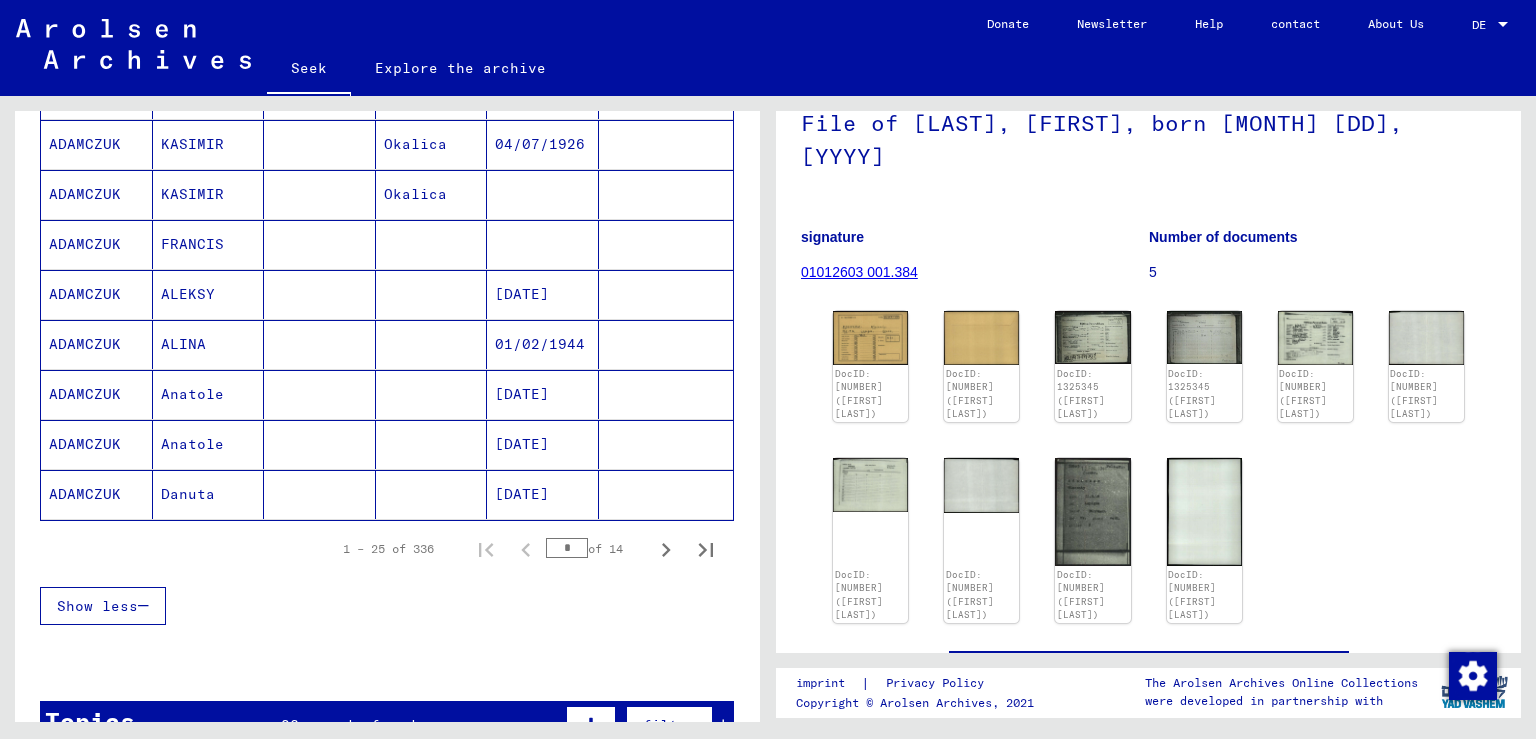 scroll, scrollTop: 1138, scrollLeft: 0, axis: vertical 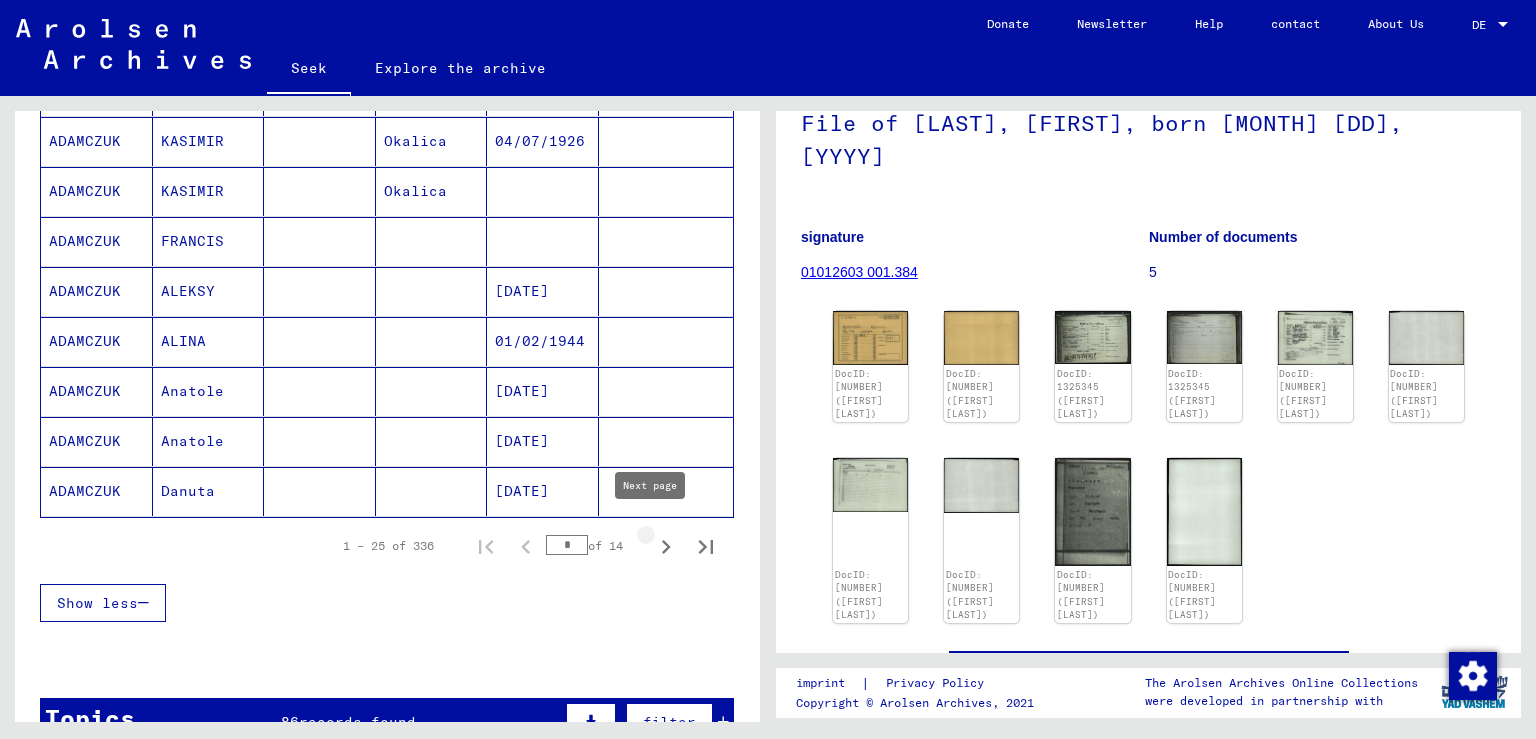 click 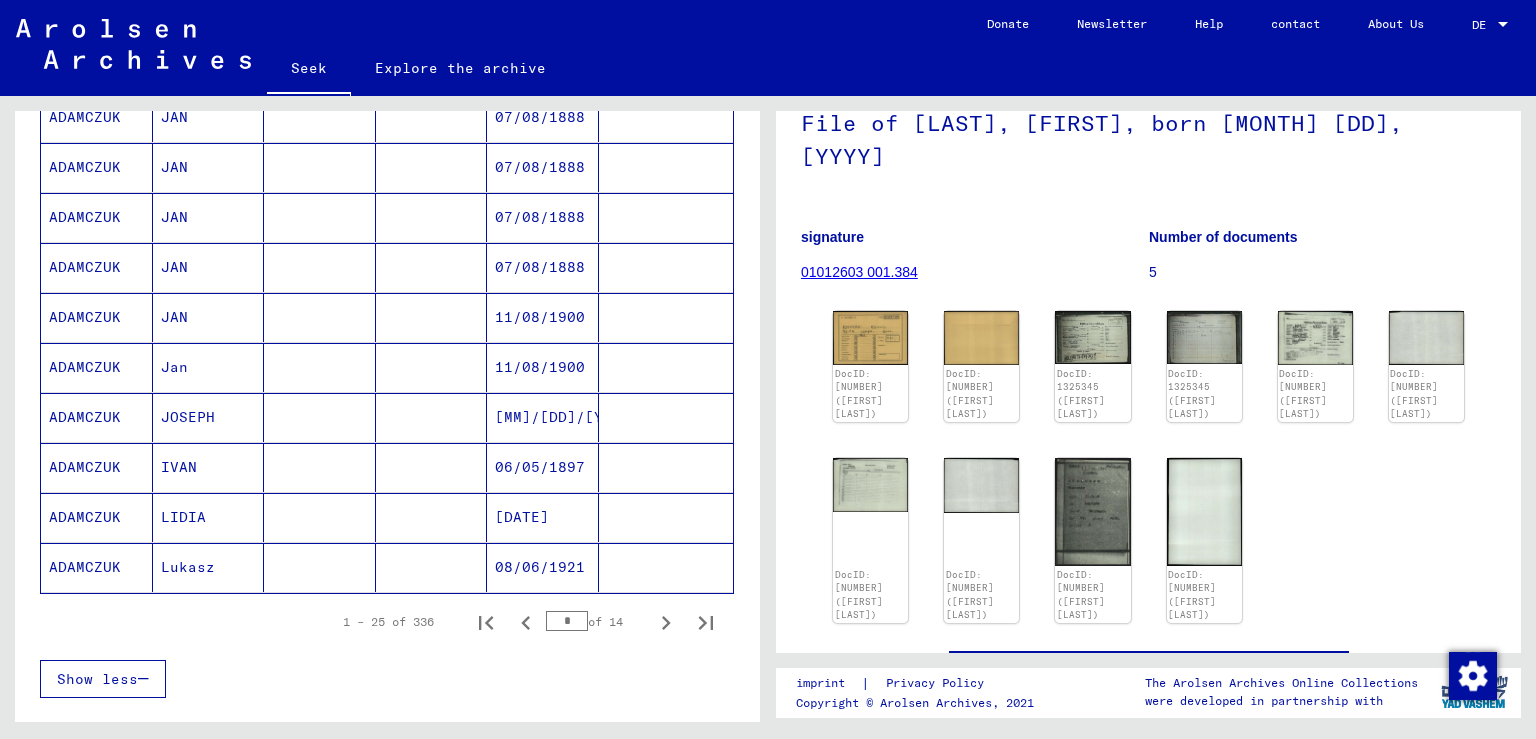 scroll, scrollTop: 1078, scrollLeft: 0, axis: vertical 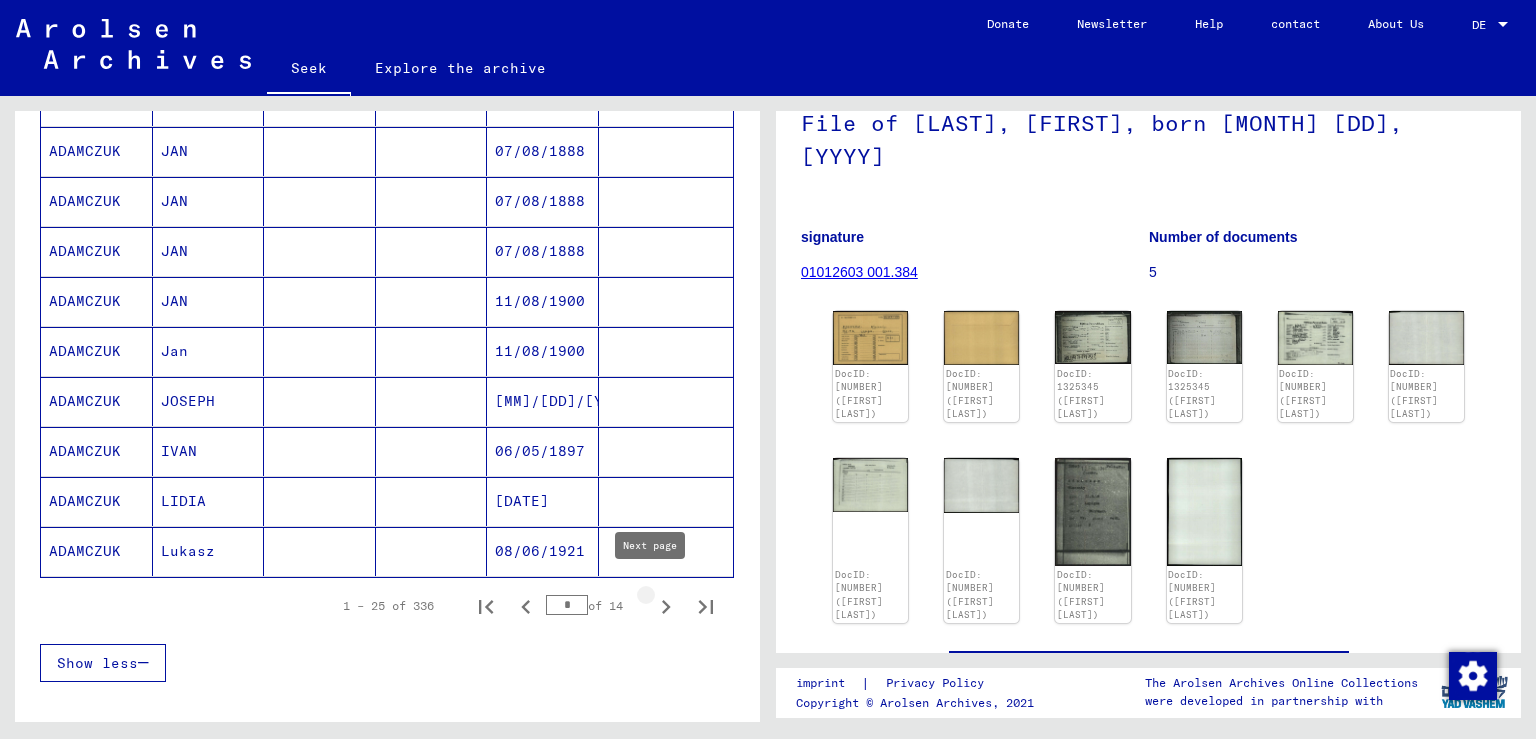 click 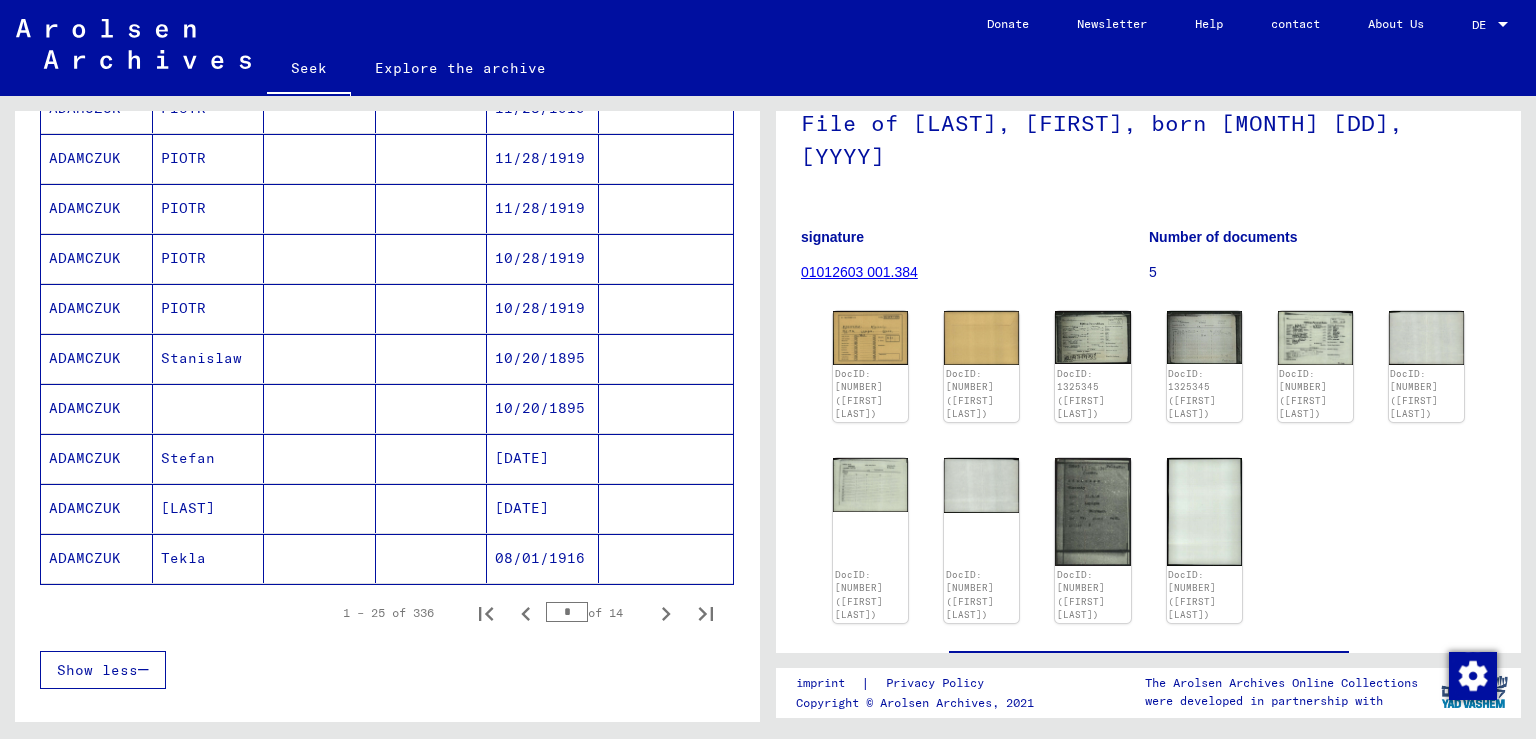 scroll, scrollTop: 1074, scrollLeft: 0, axis: vertical 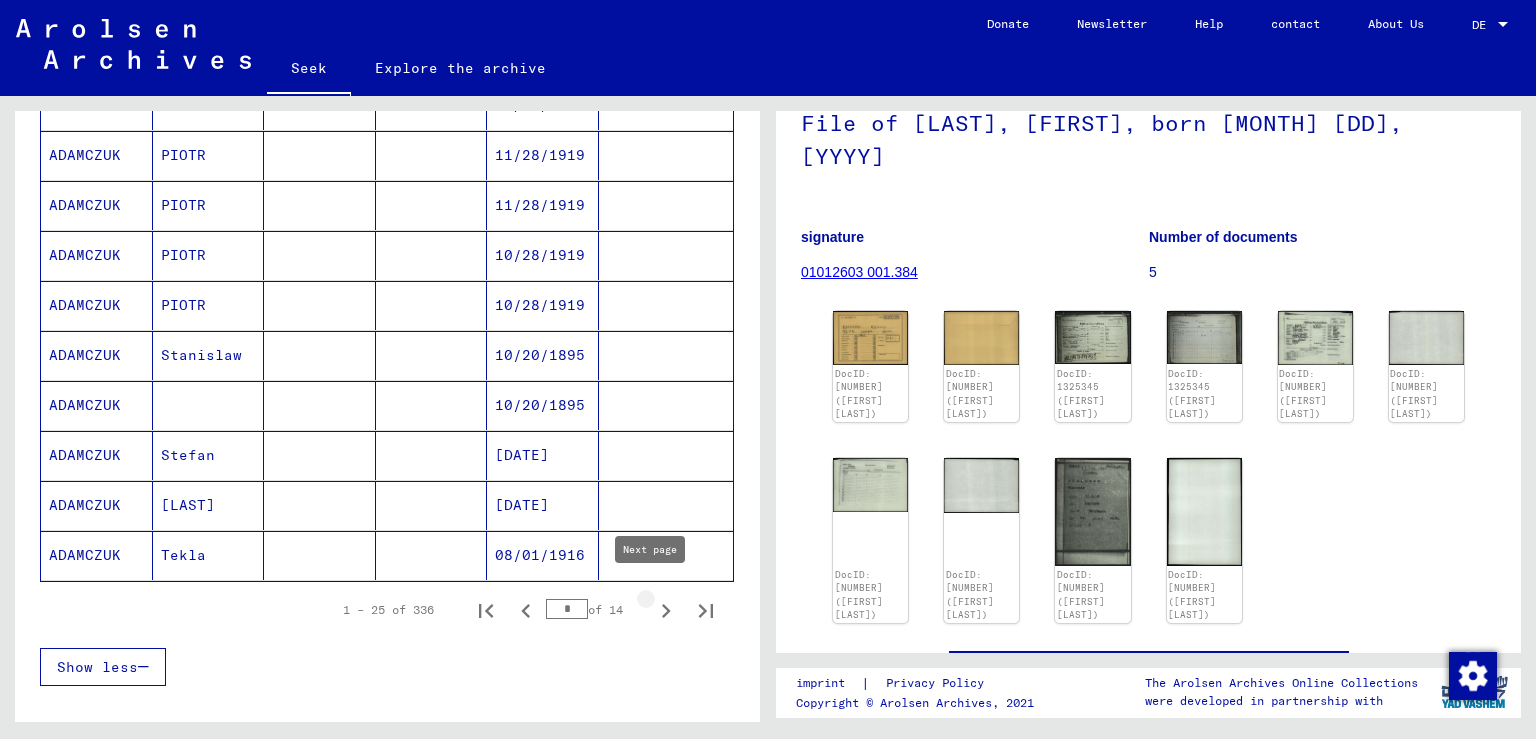 click 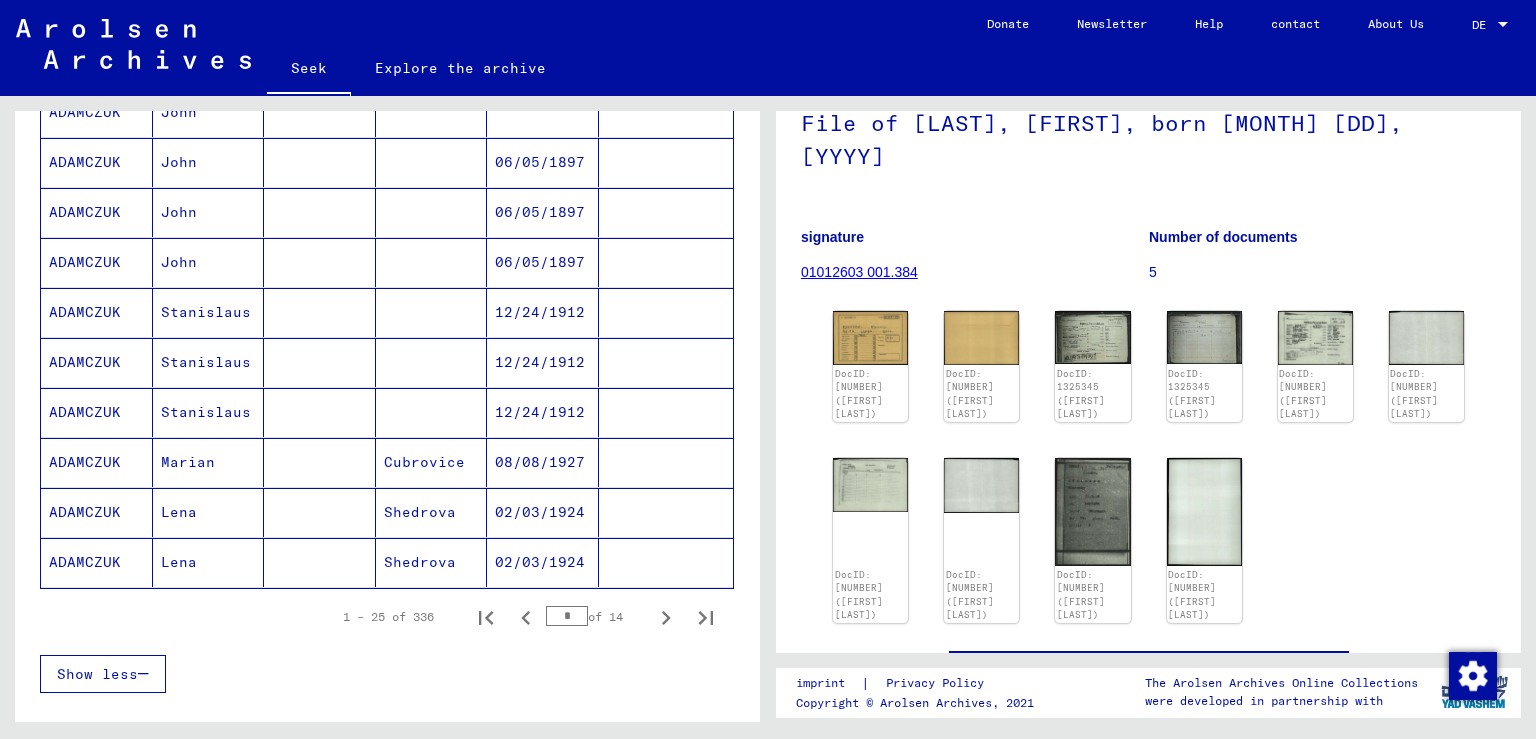 scroll, scrollTop: 1095, scrollLeft: 0, axis: vertical 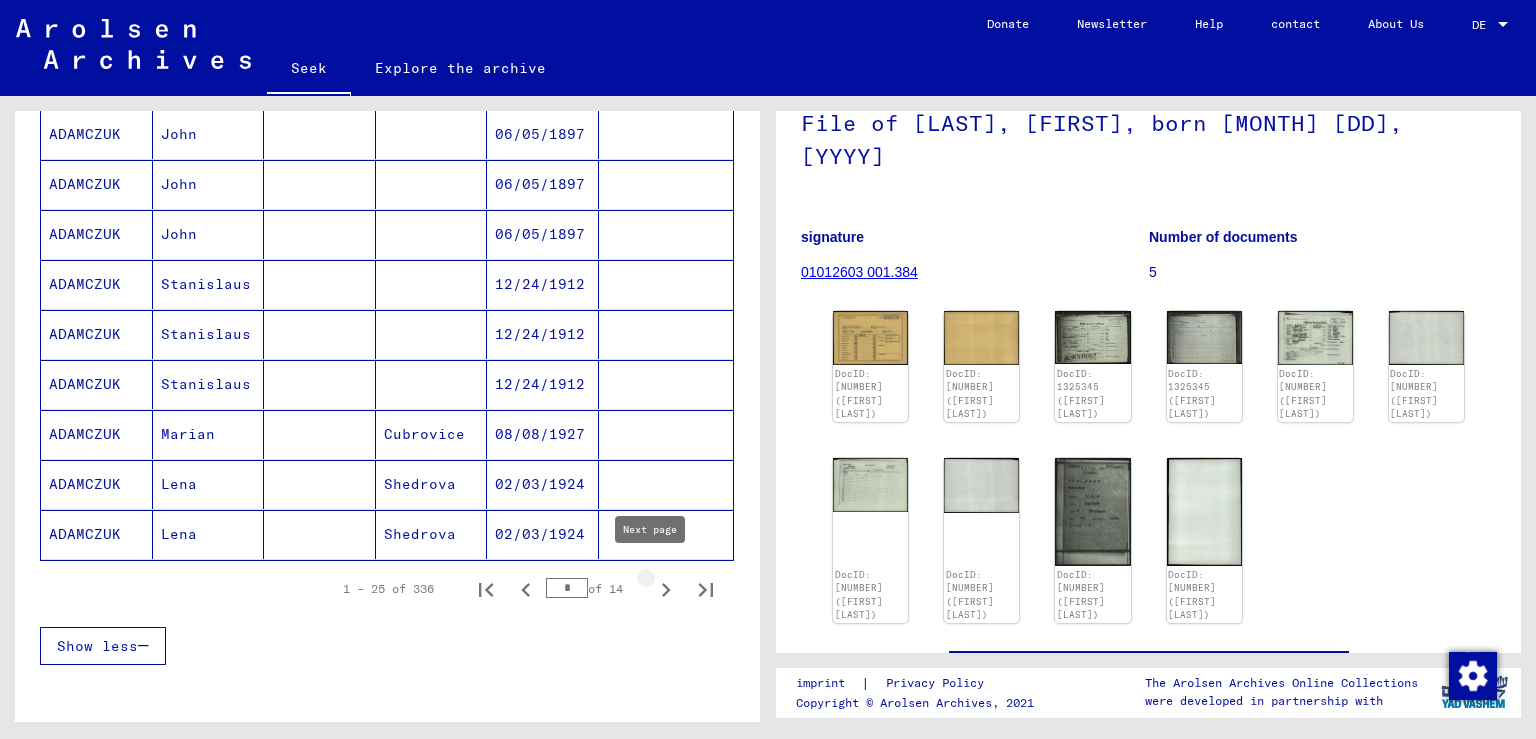 click 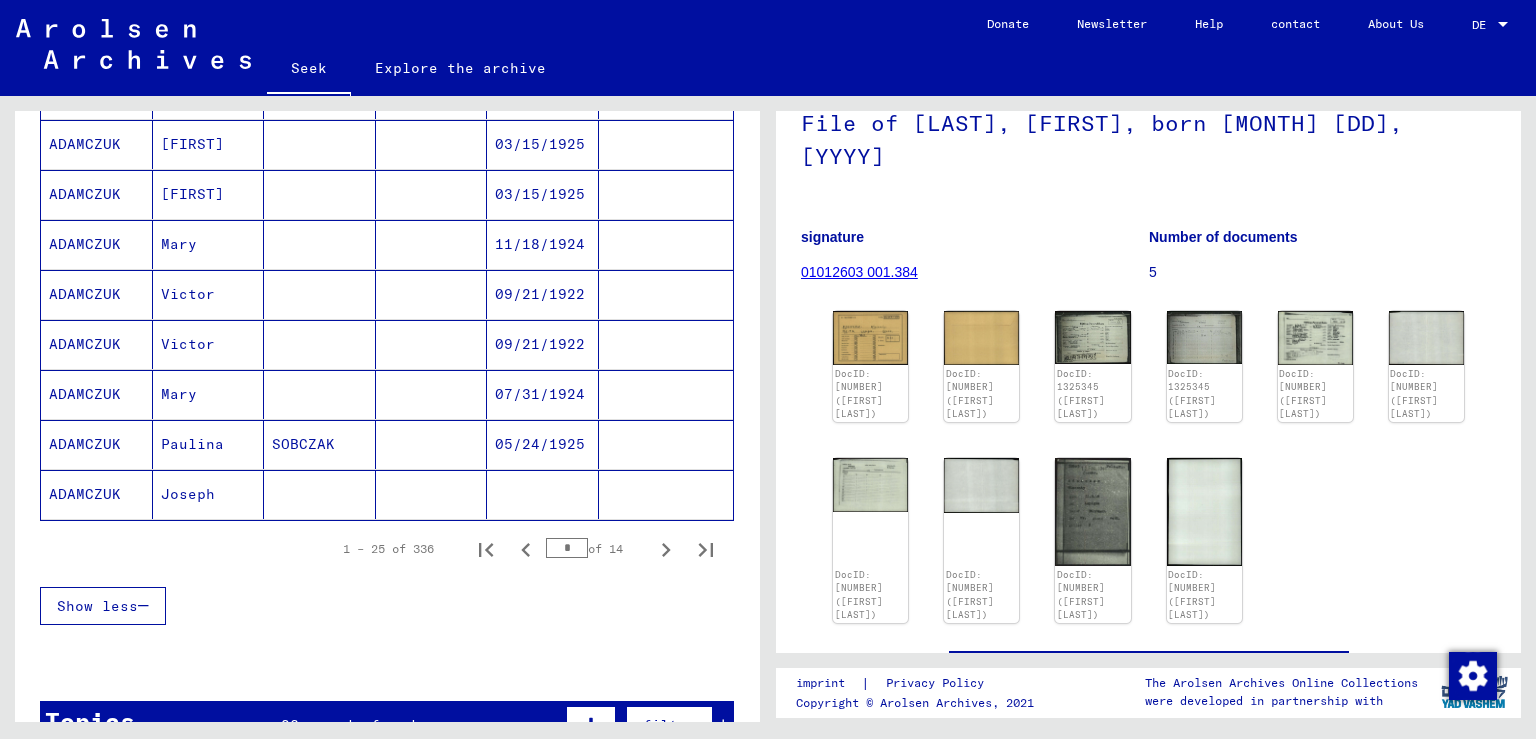 scroll, scrollTop: 1154, scrollLeft: 0, axis: vertical 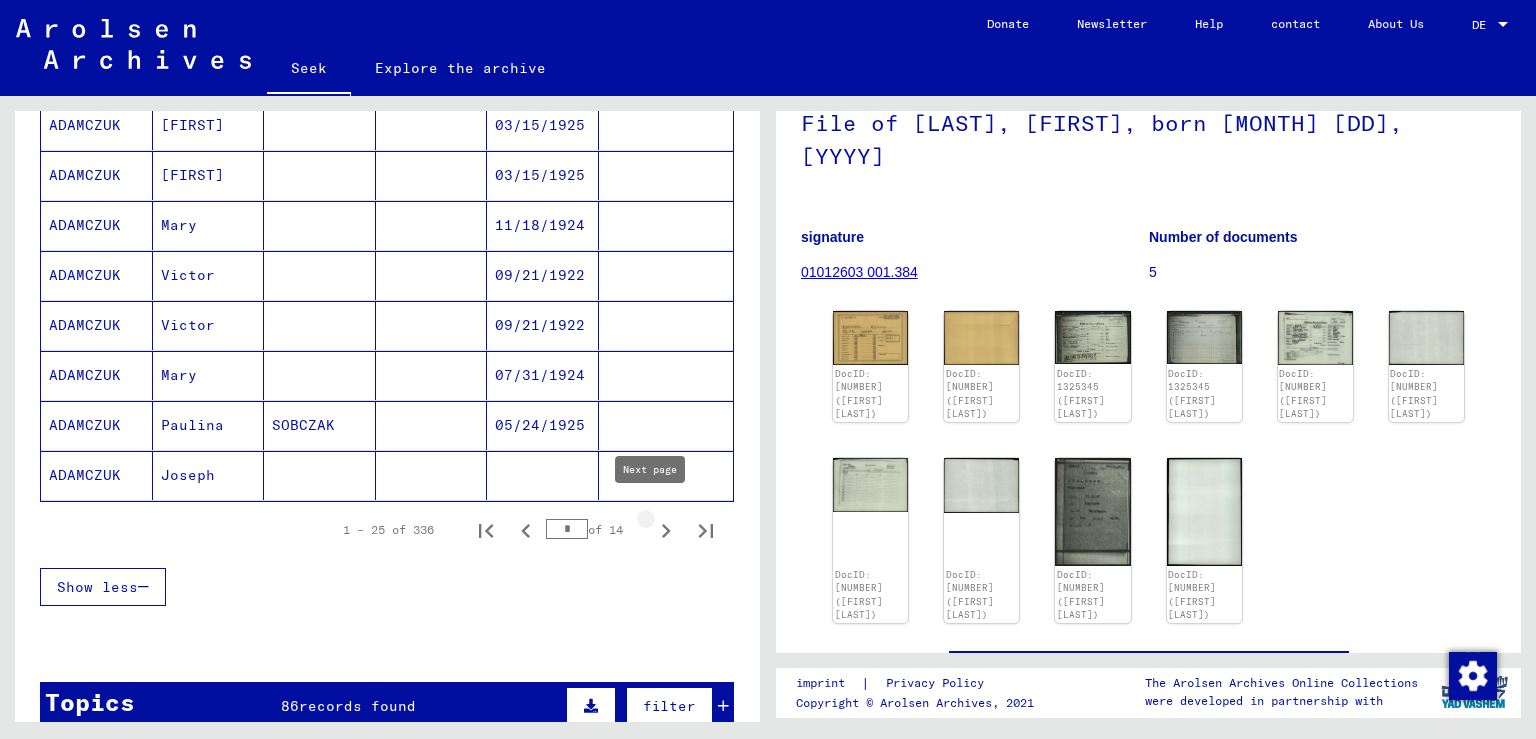 click 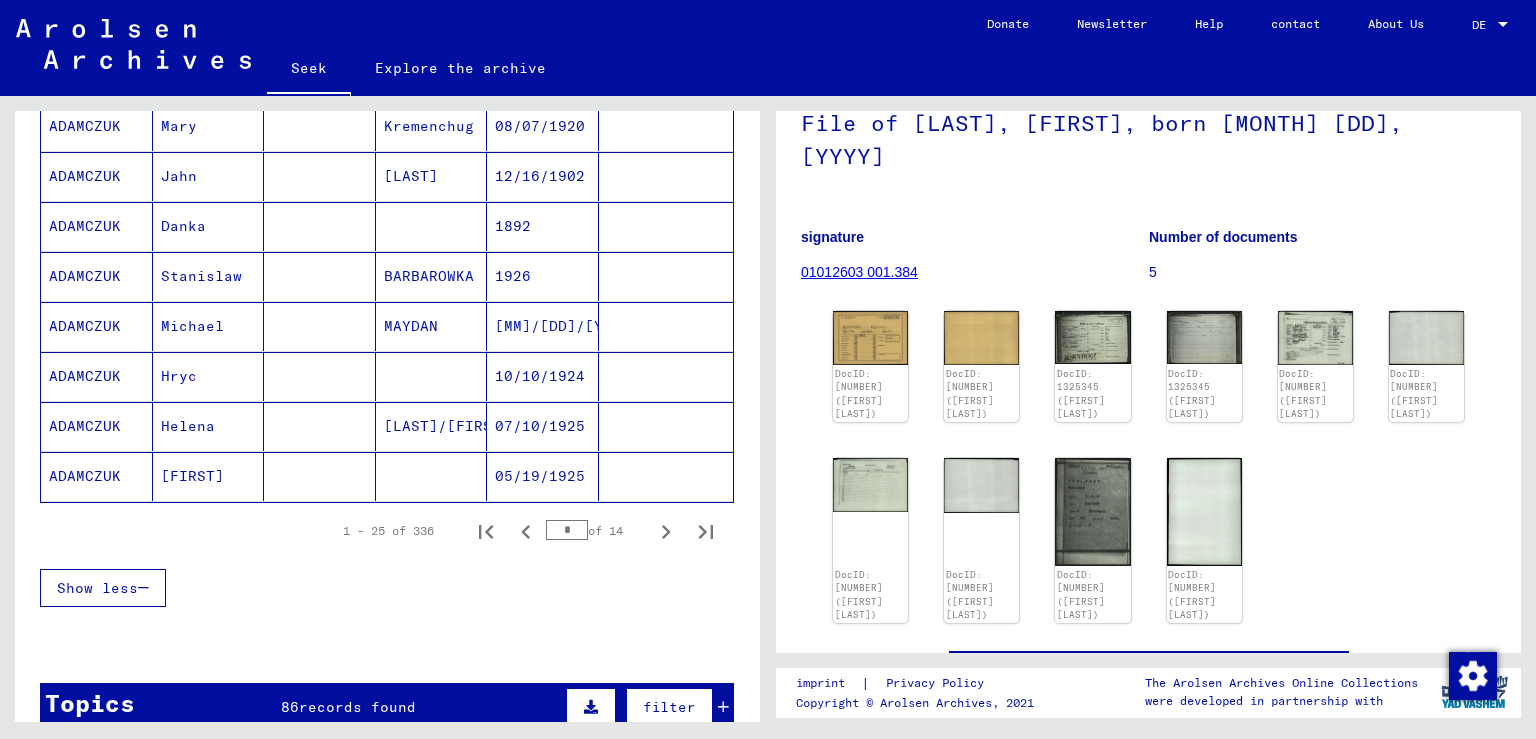 scroll, scrollTop: 1163, scrollLeft: 0, axis: vertical 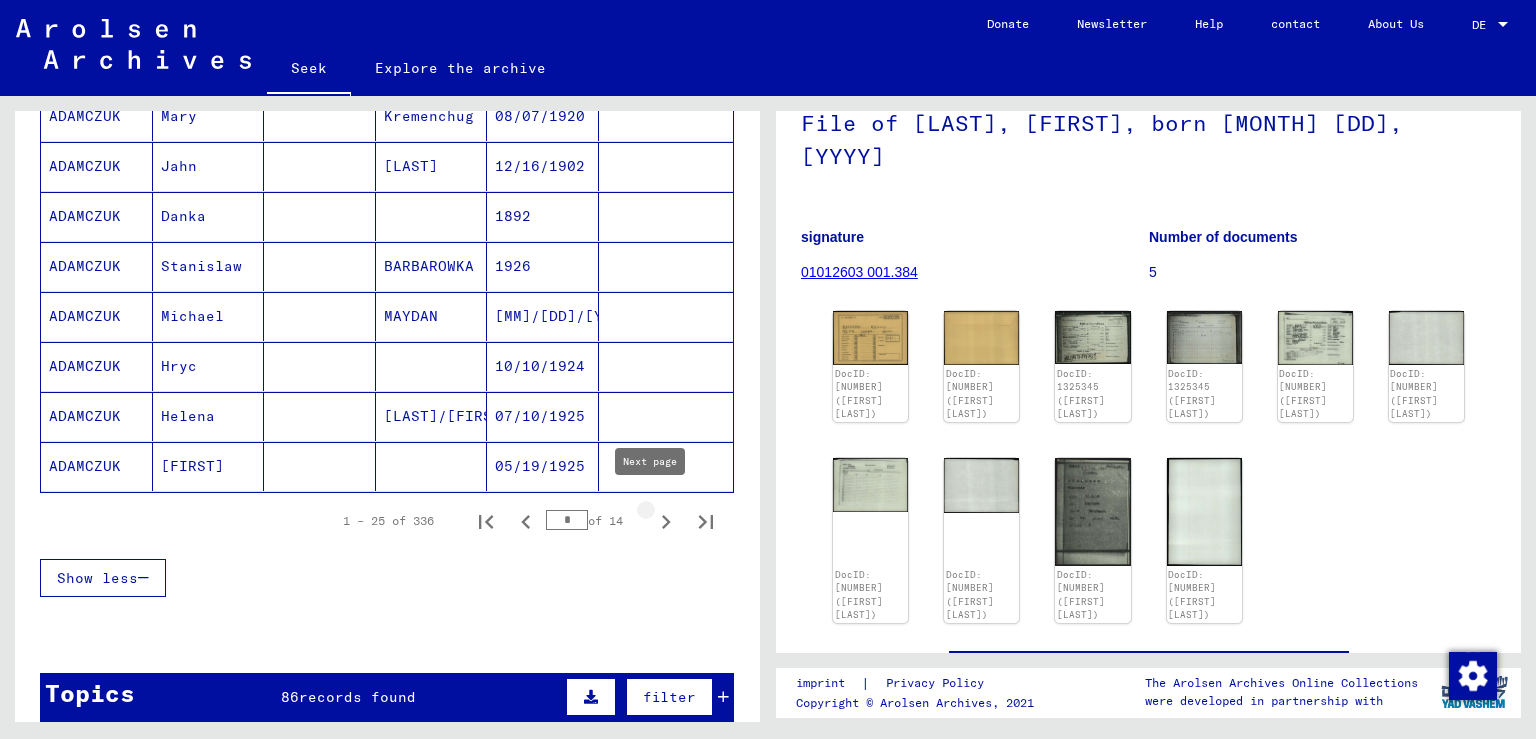 click 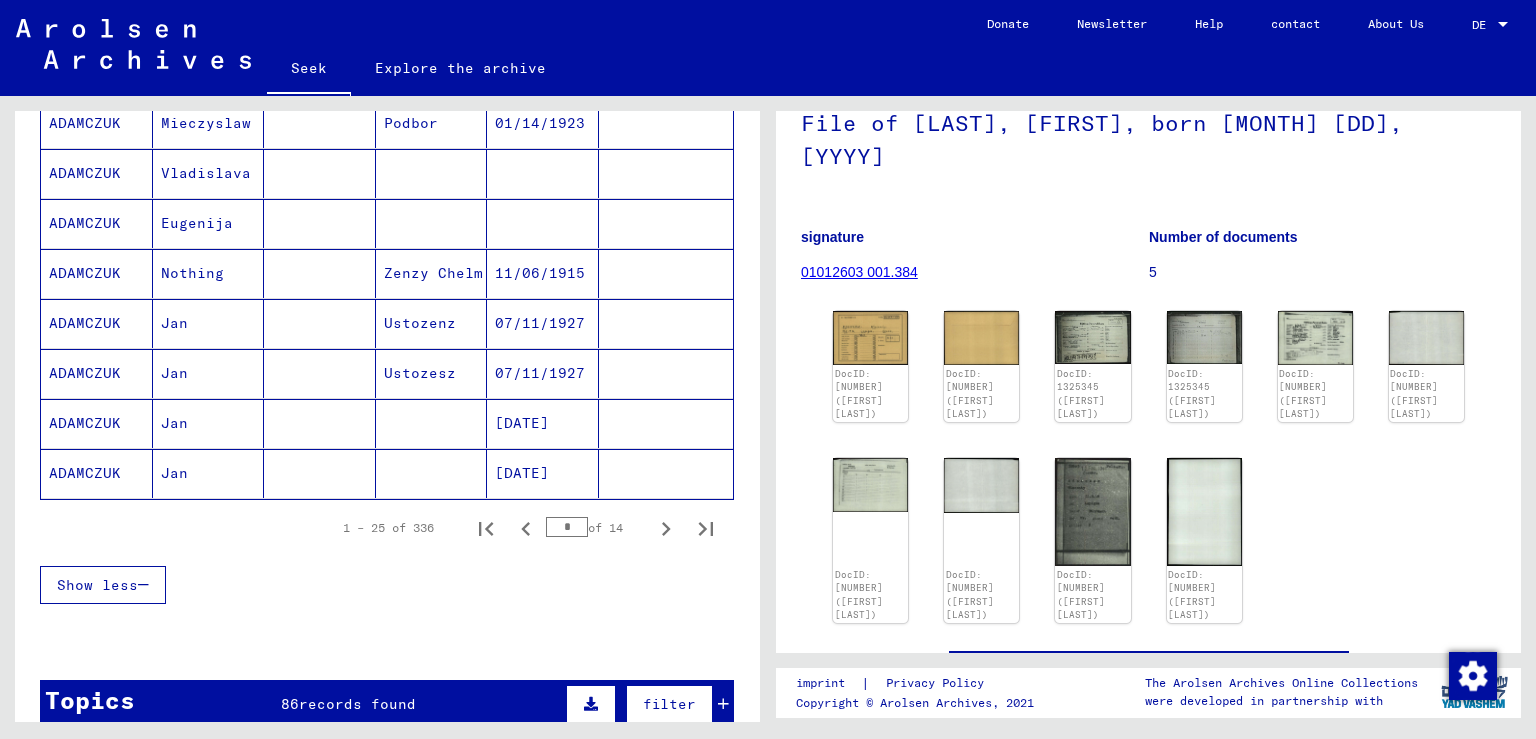 scroll, scrollTop: 1177, scrollLeft: 0, axis: vertical 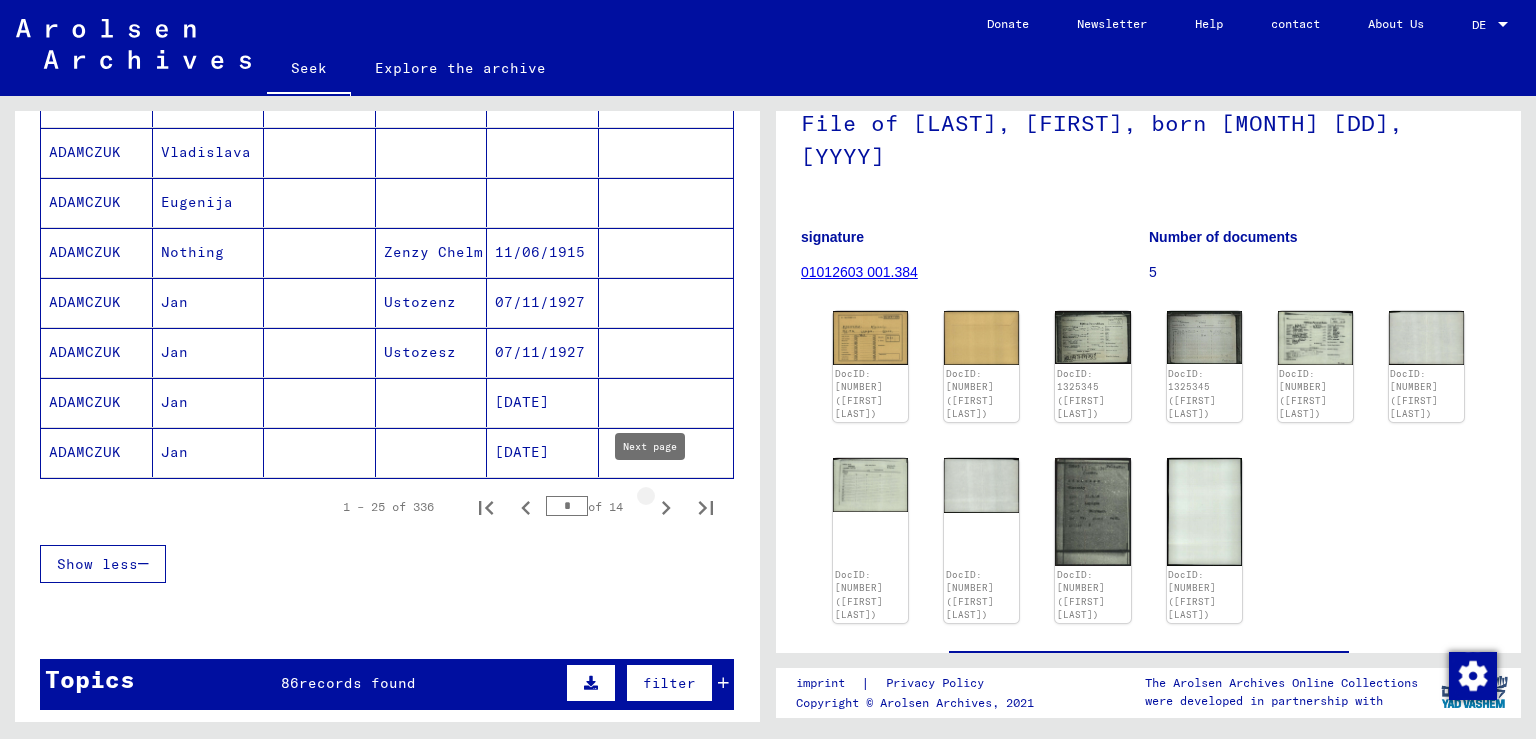 click 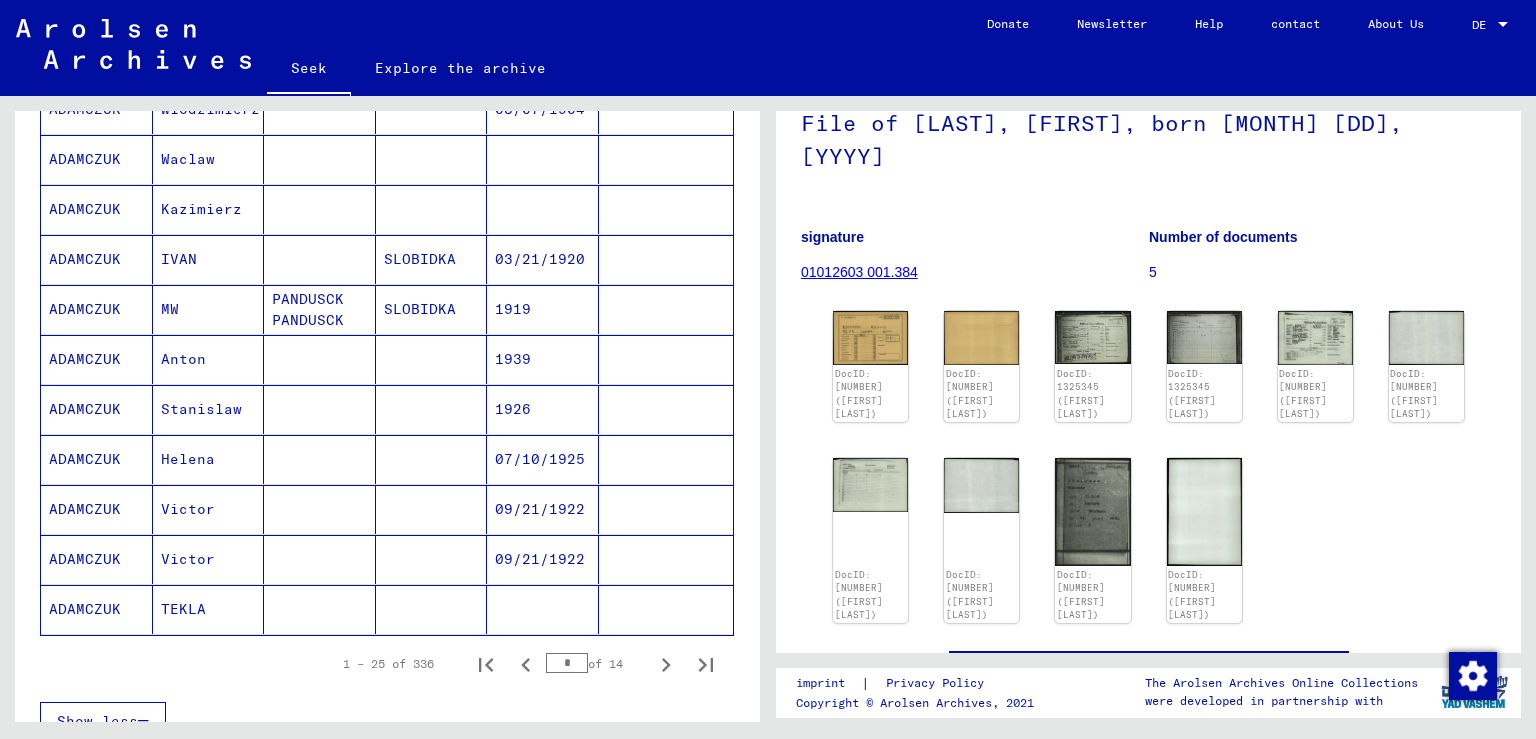scroll, scrollTop: 1073, scrollLeft: 0, axis: vertical 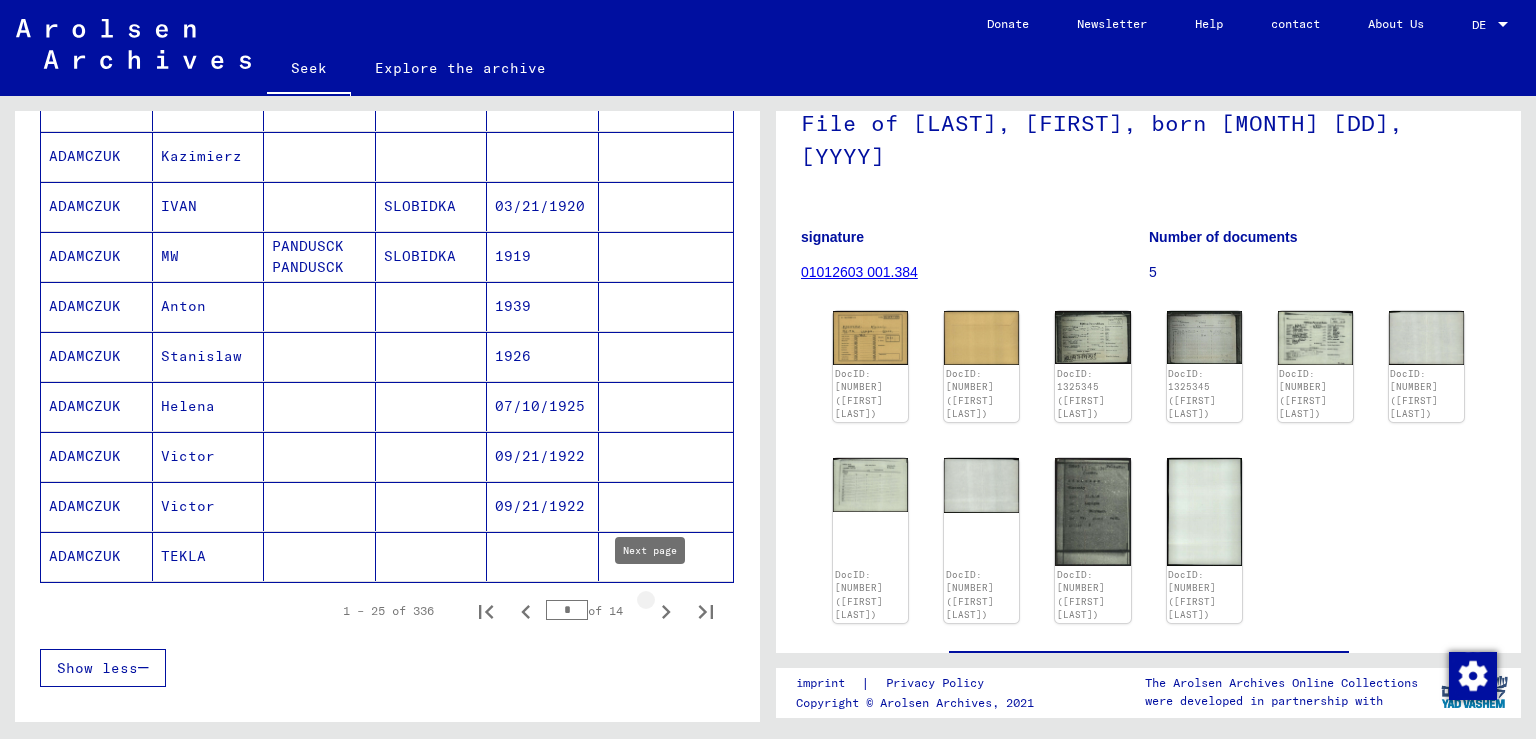 click 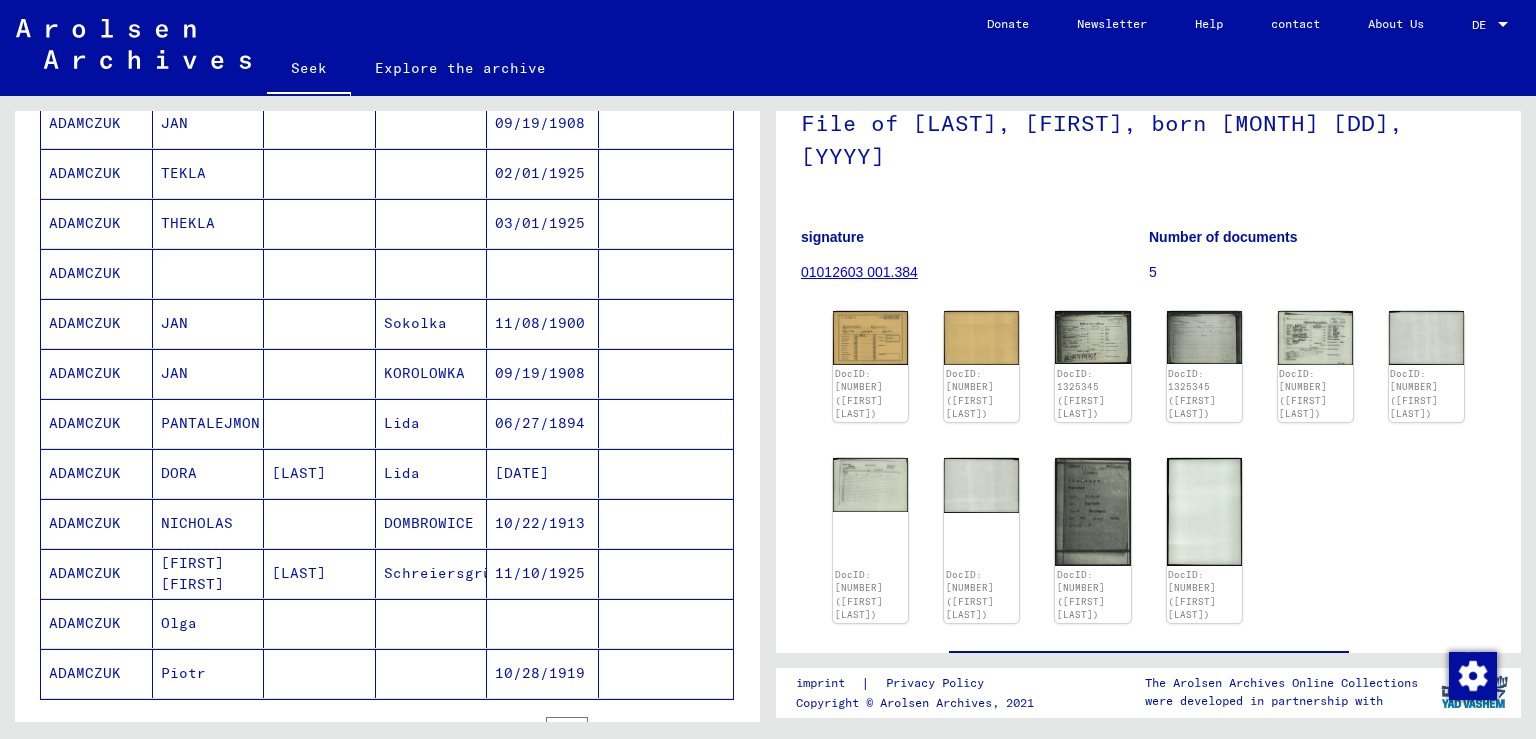 scroll, scrollTop: 972, scrollLeft: 0, axis: vertical 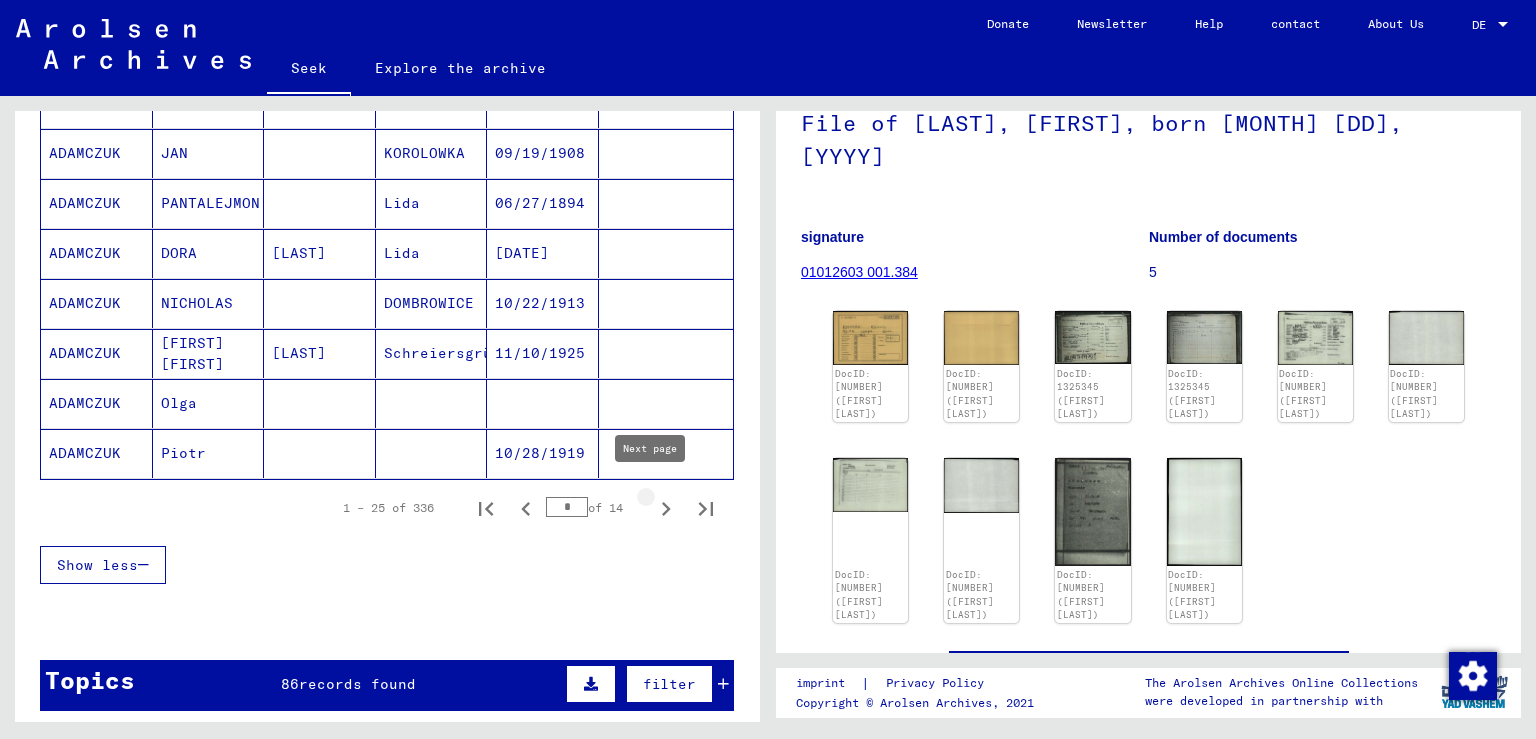 click 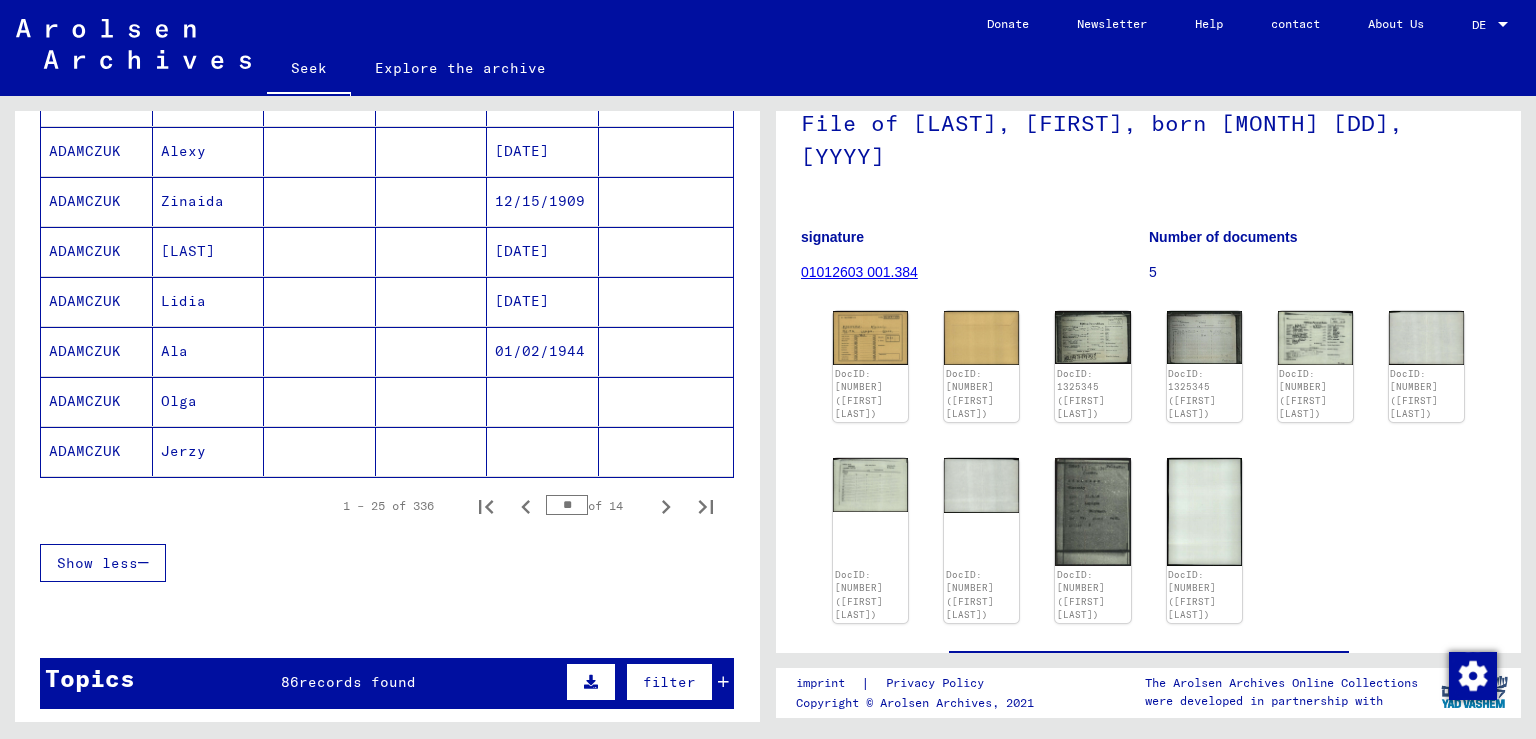 scroll, scrollTop: 1188, scrollLeft: 0, axis: vertical 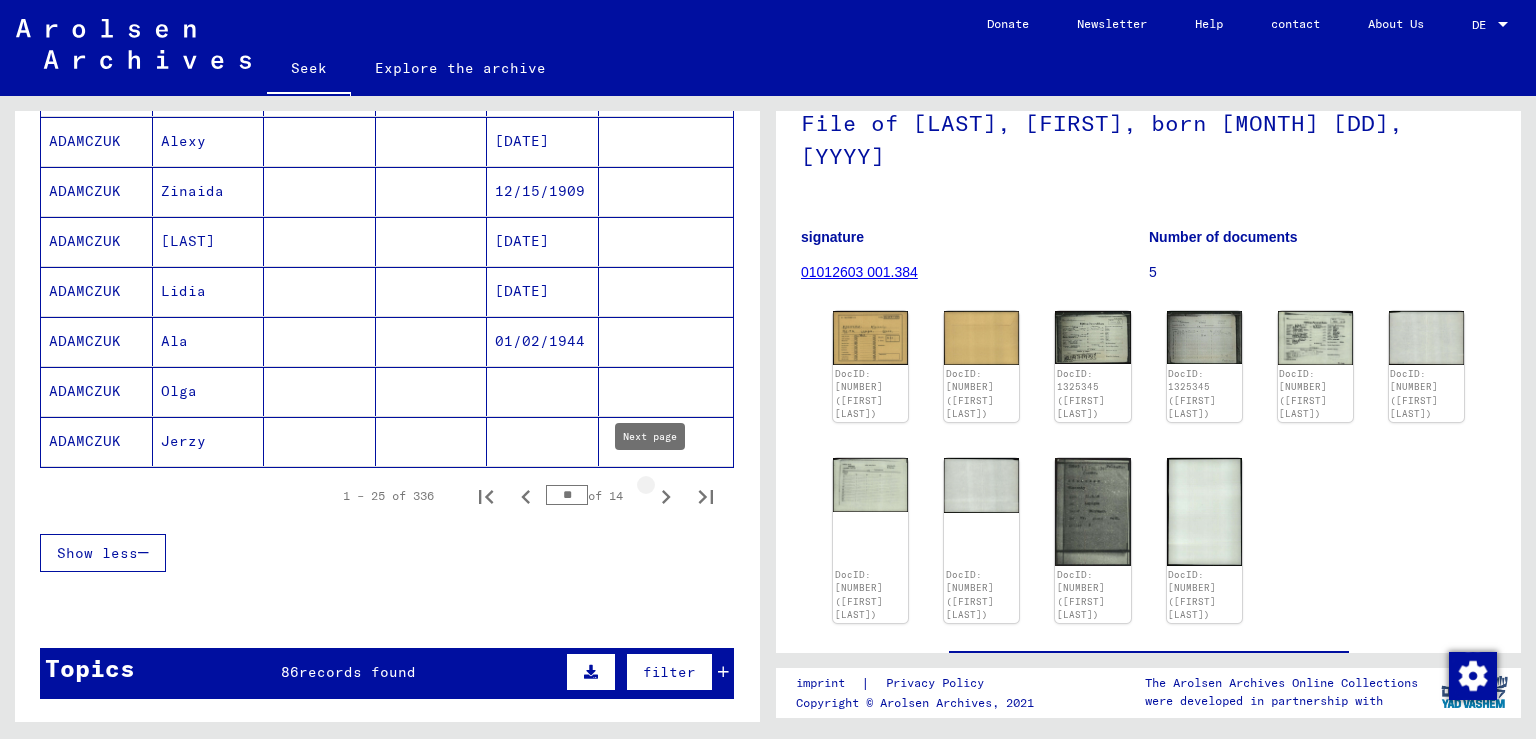 click 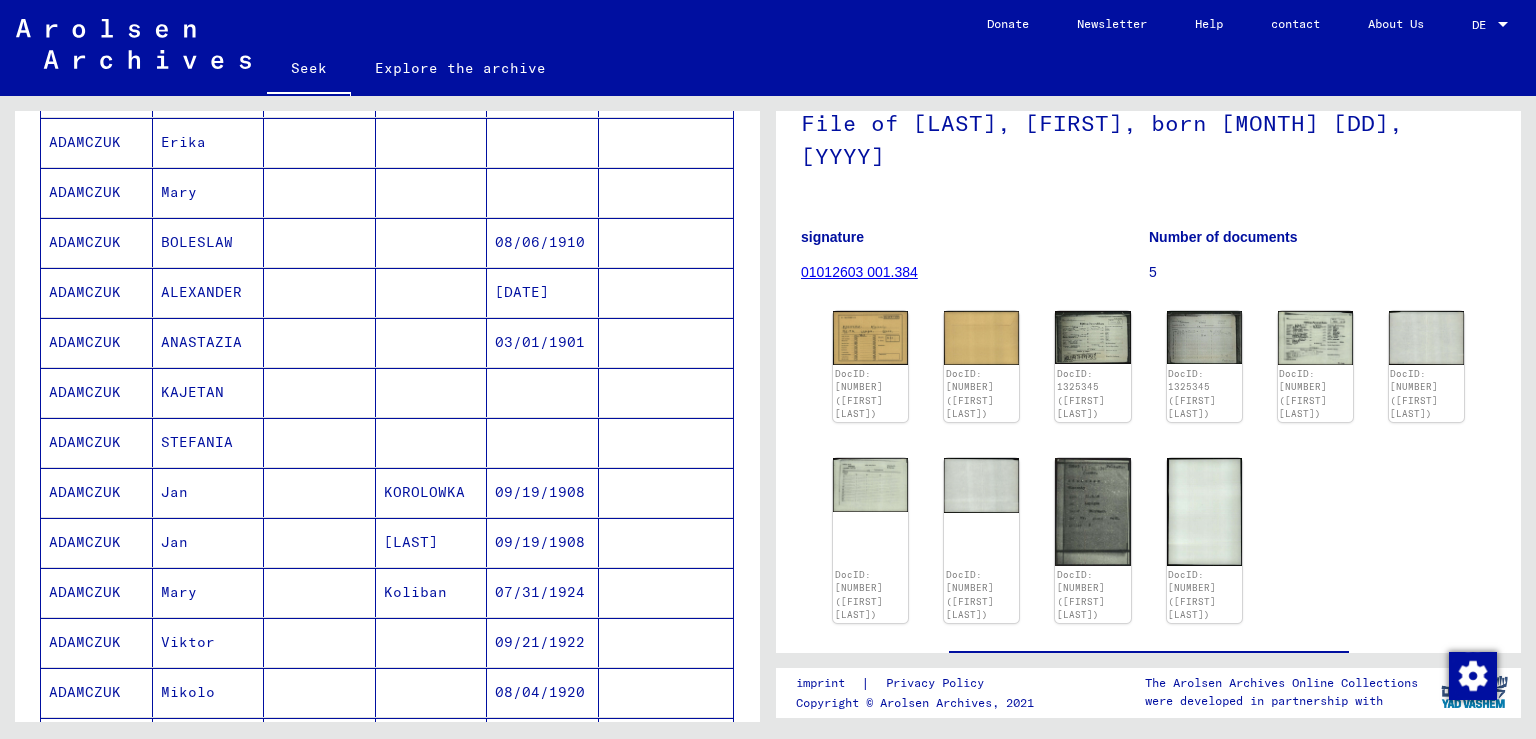 scroll, scrollTop: 396, scrollLeft: 0, axis: vertical 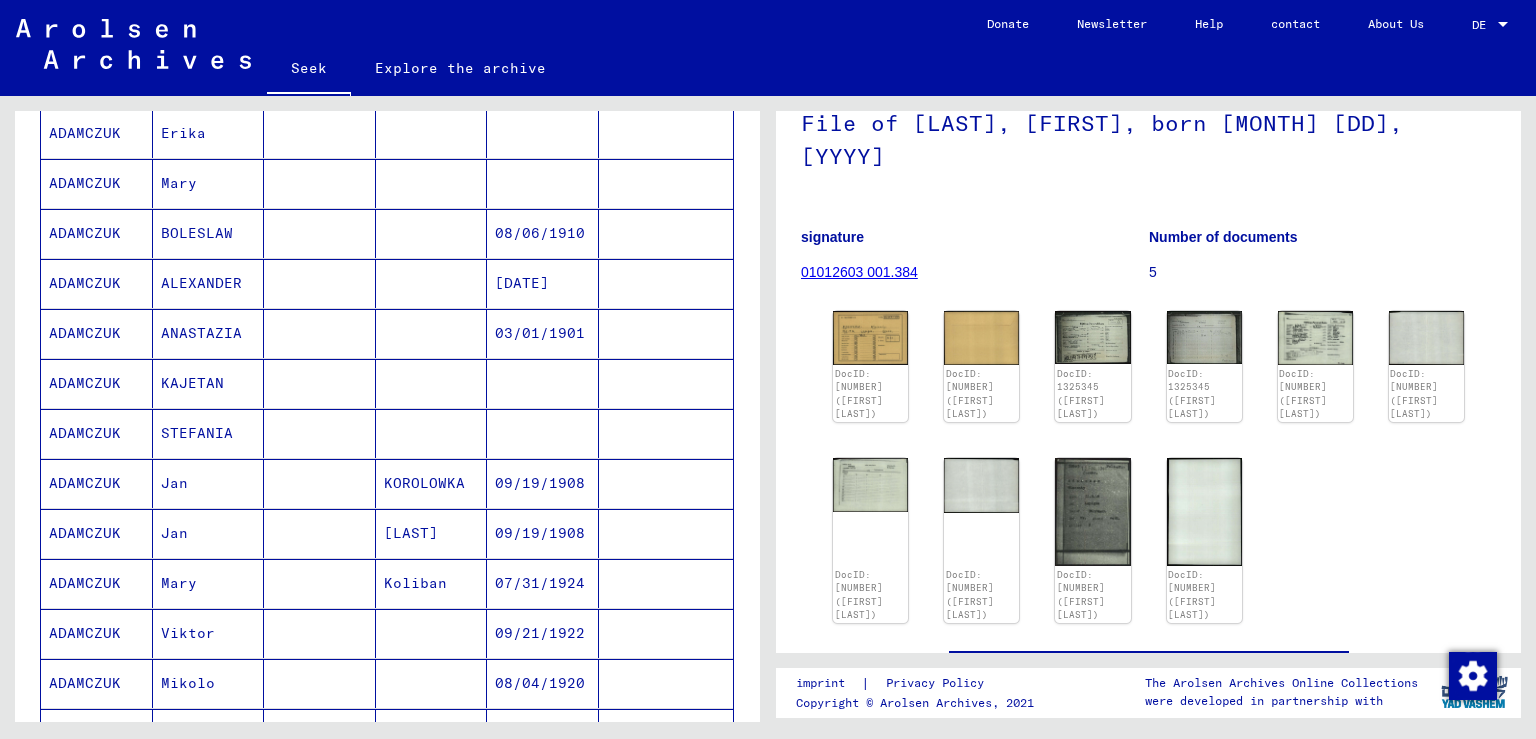 click on "03/01/1901" 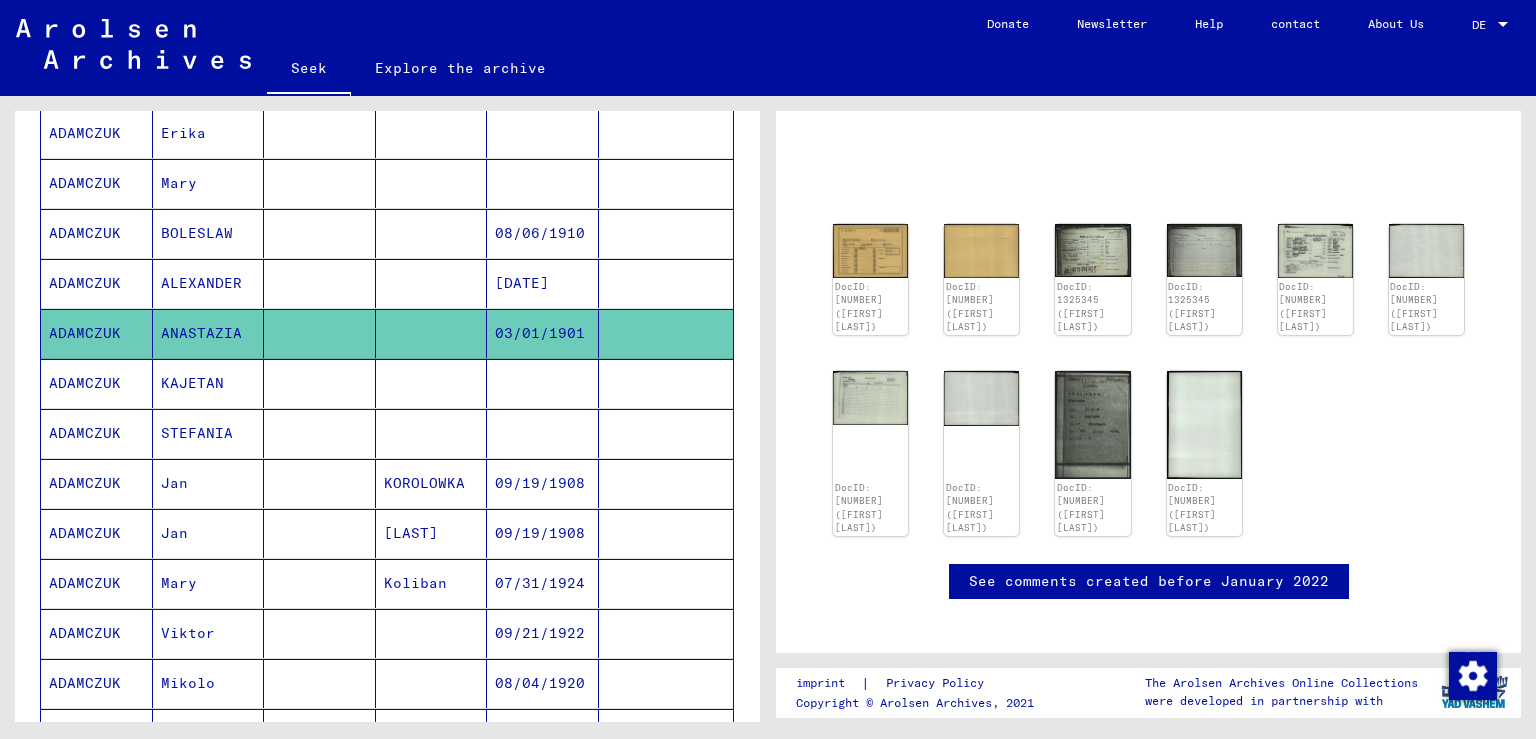 scroll, scrollTop: 86, scrollLeft: 0, axis: vertical 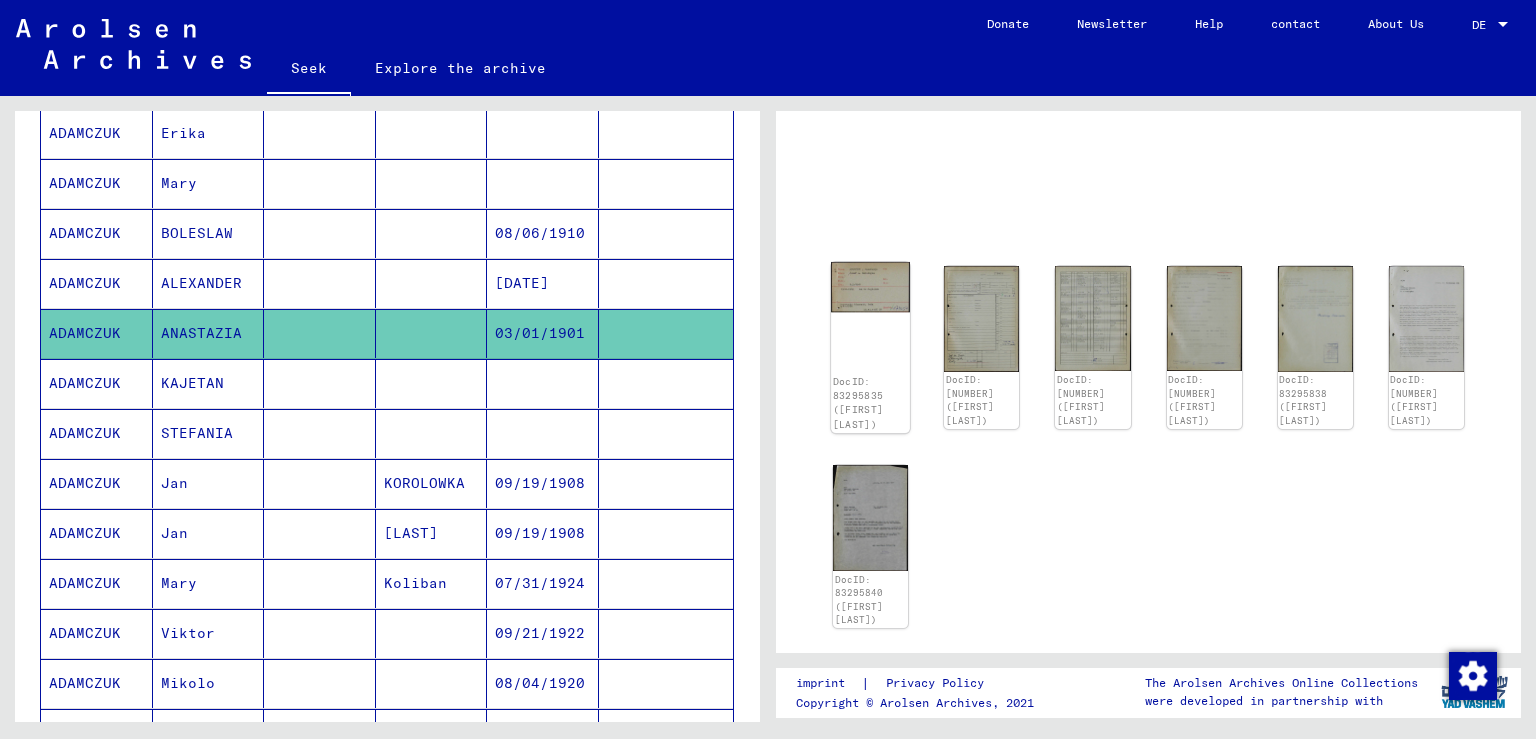 click 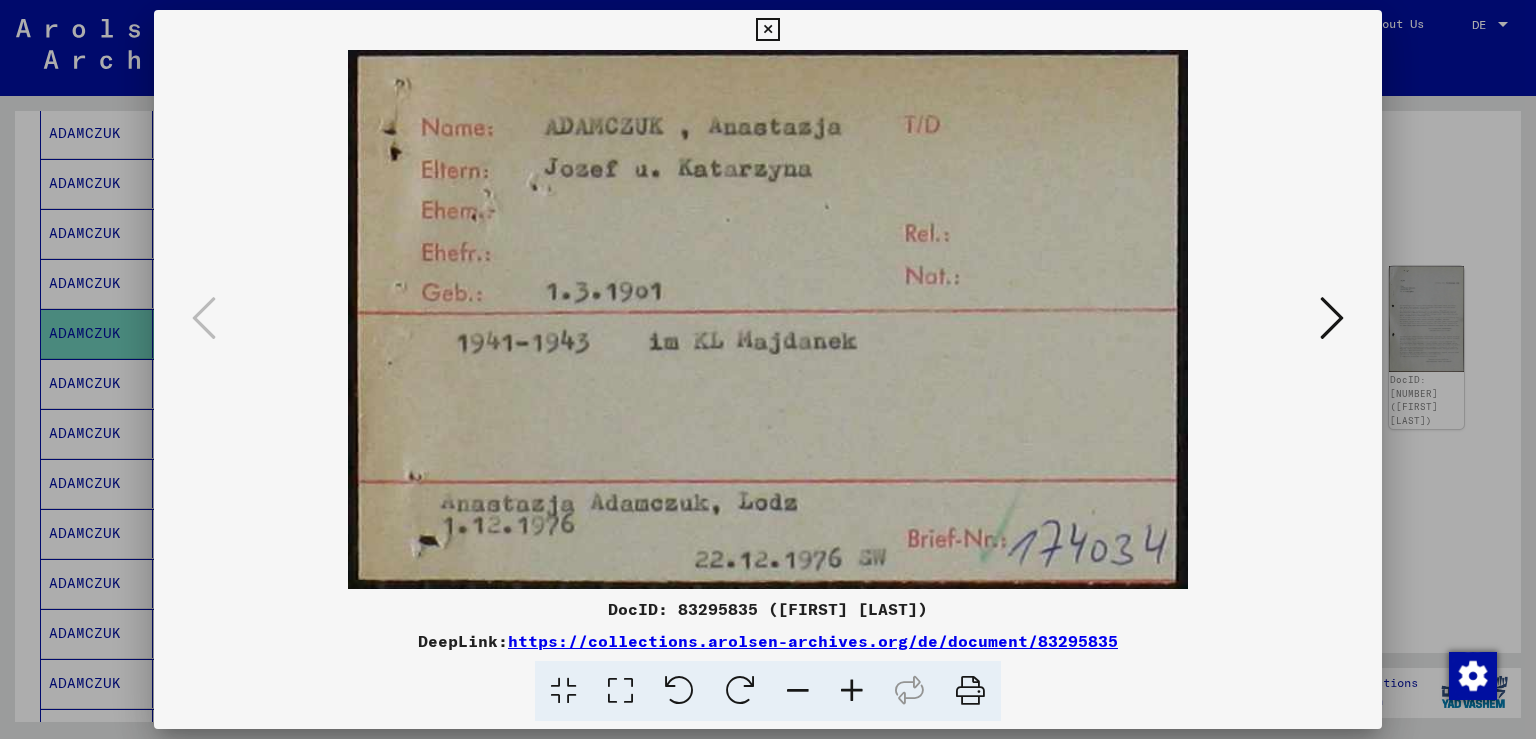 click at bounding box center (1332, 318) 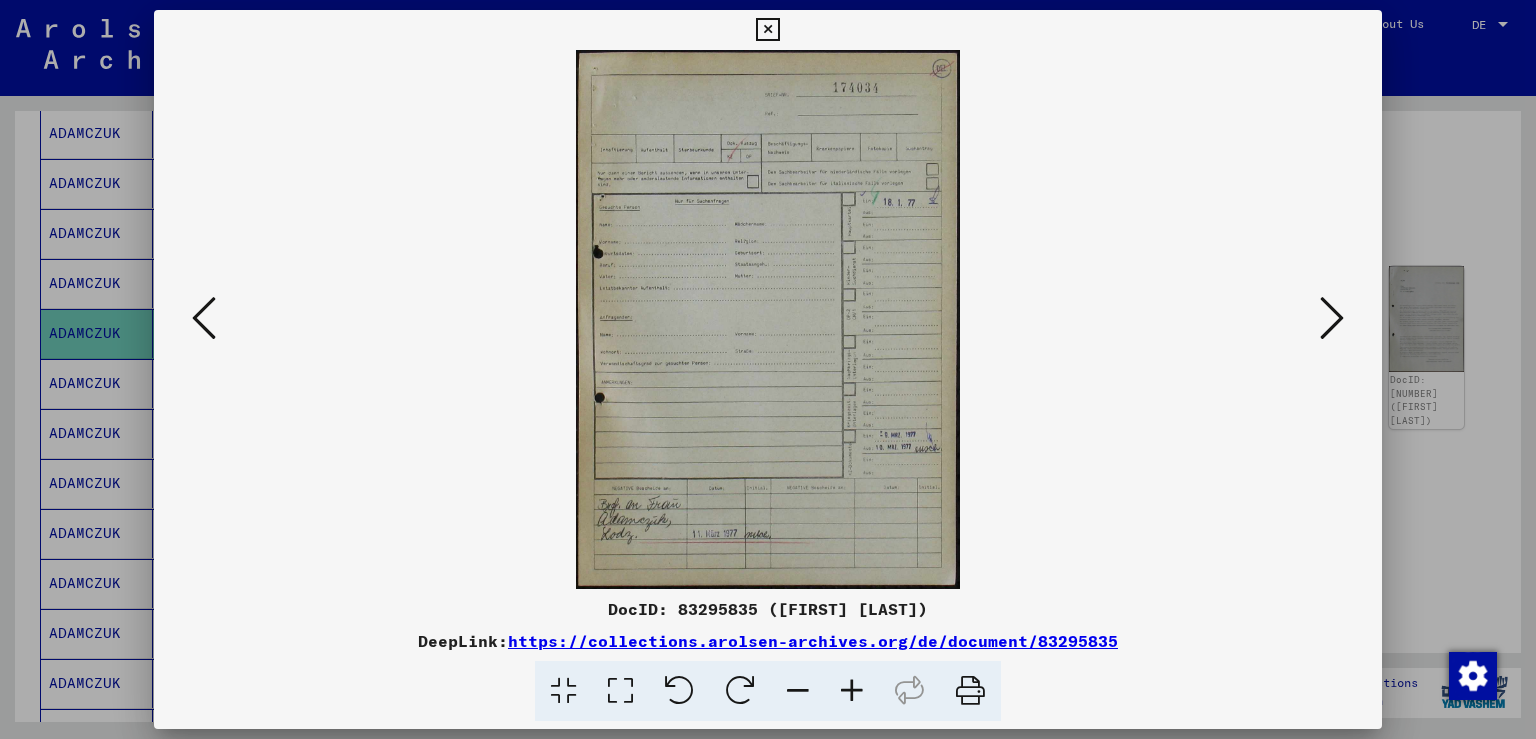 click at bounding box center [1332, 318] 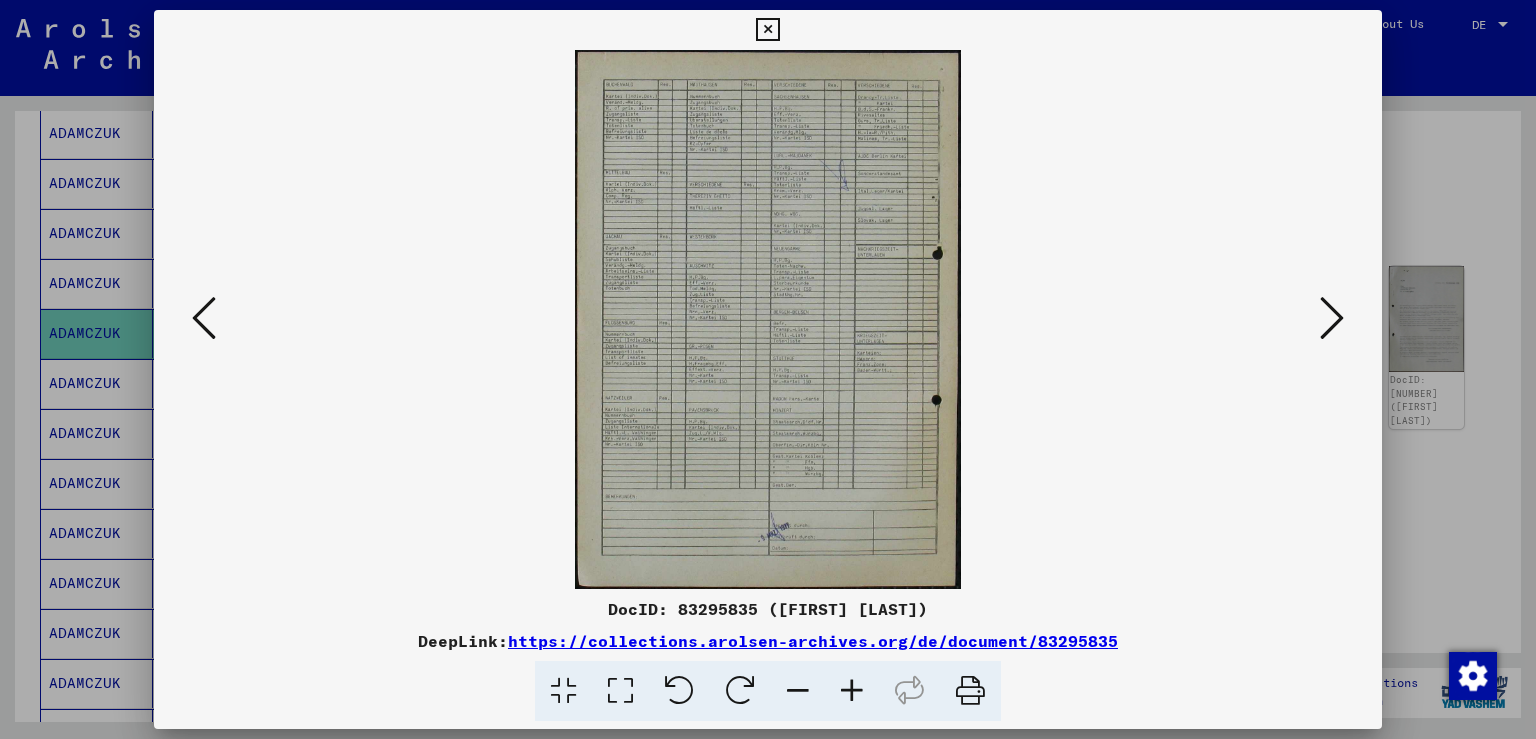 click at bounding box center [1332, 318] 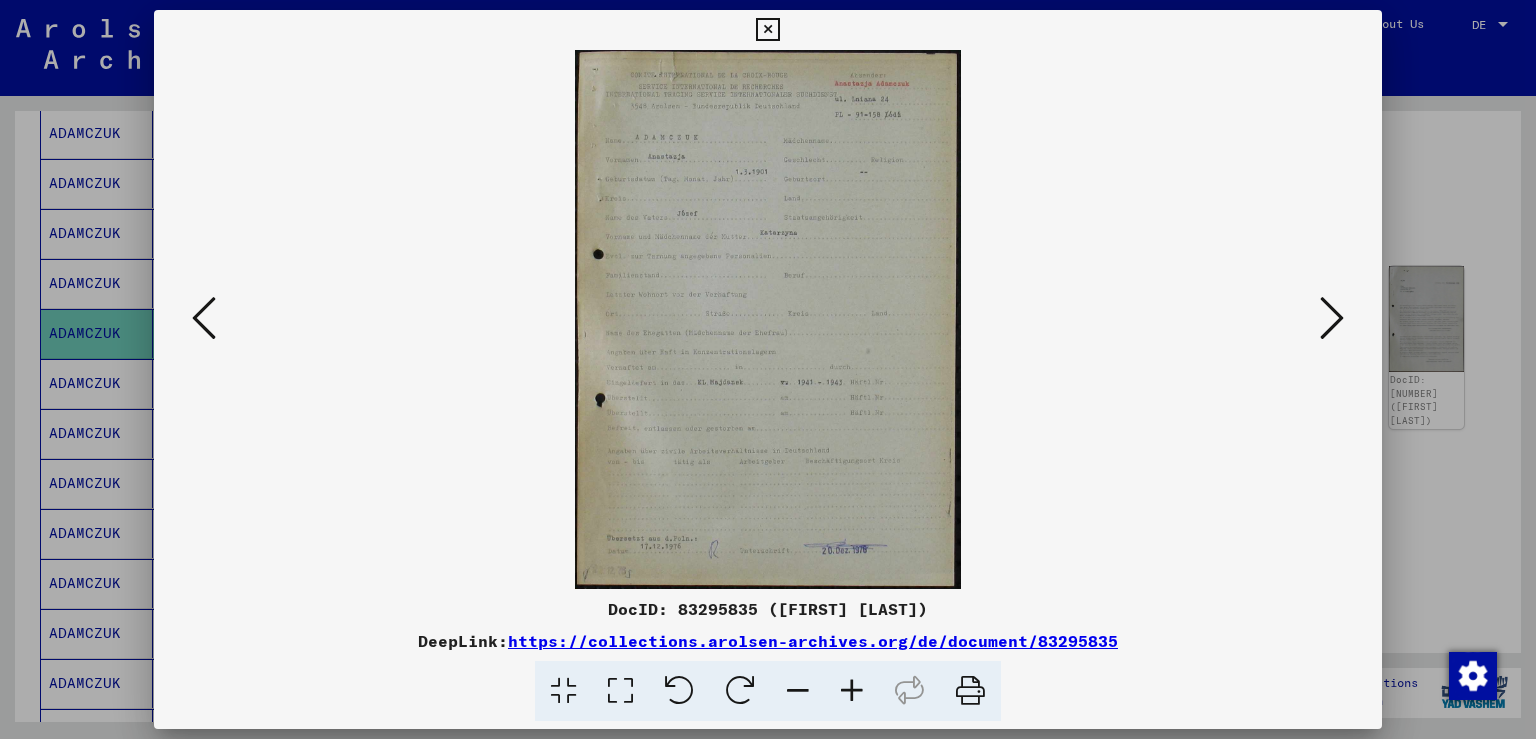 click at bounding box center (1332, 318) 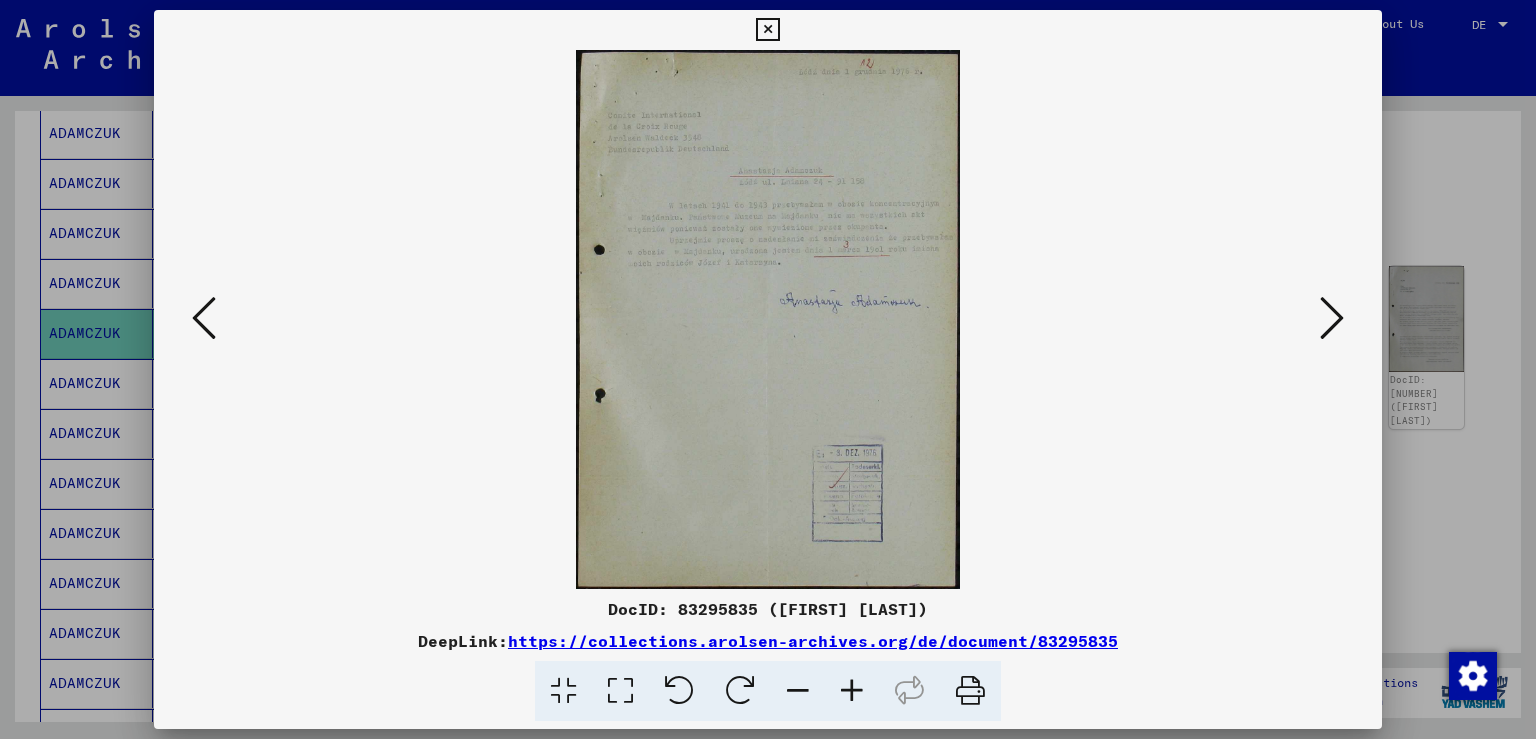 click at bounding box center [768, 319] 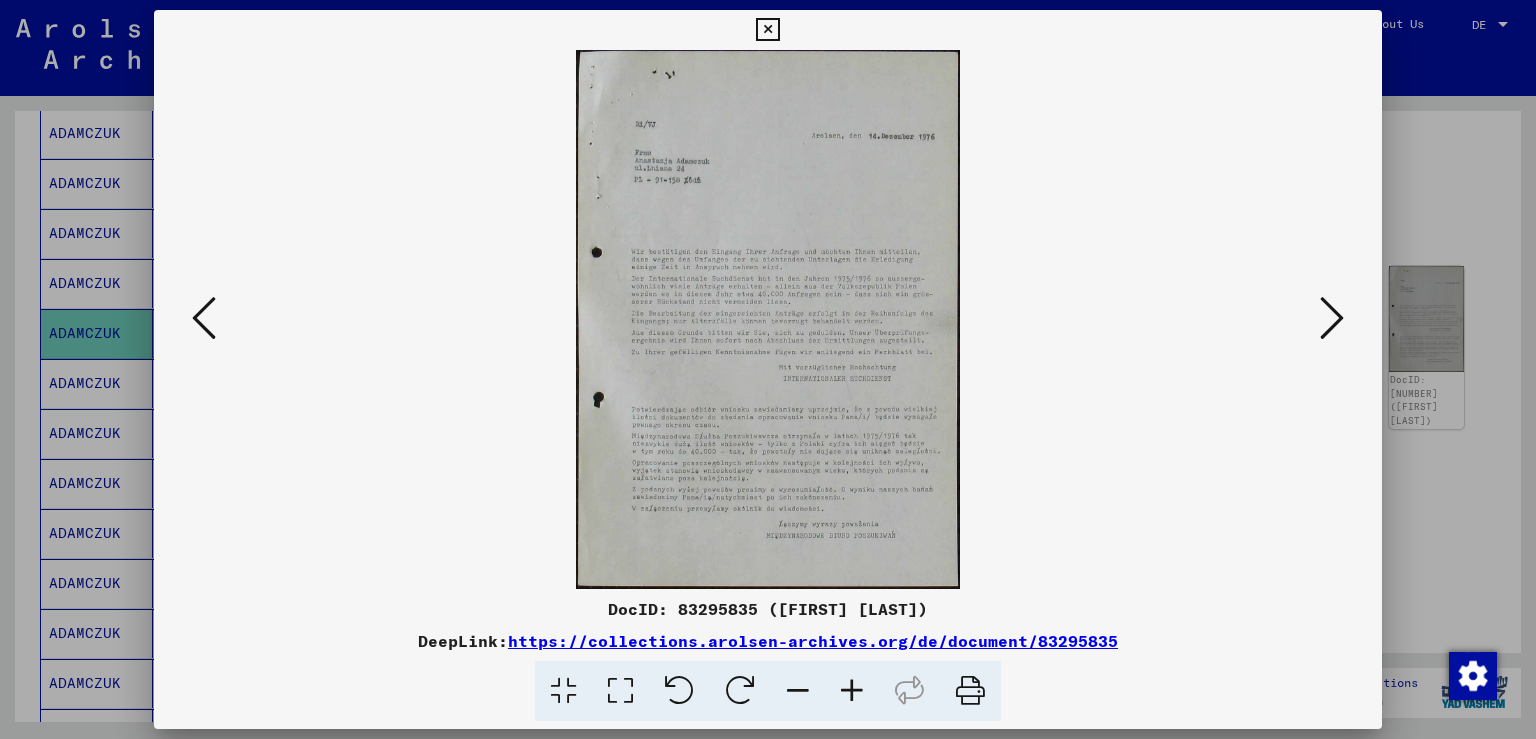 click at bounding box center [1332, 318] 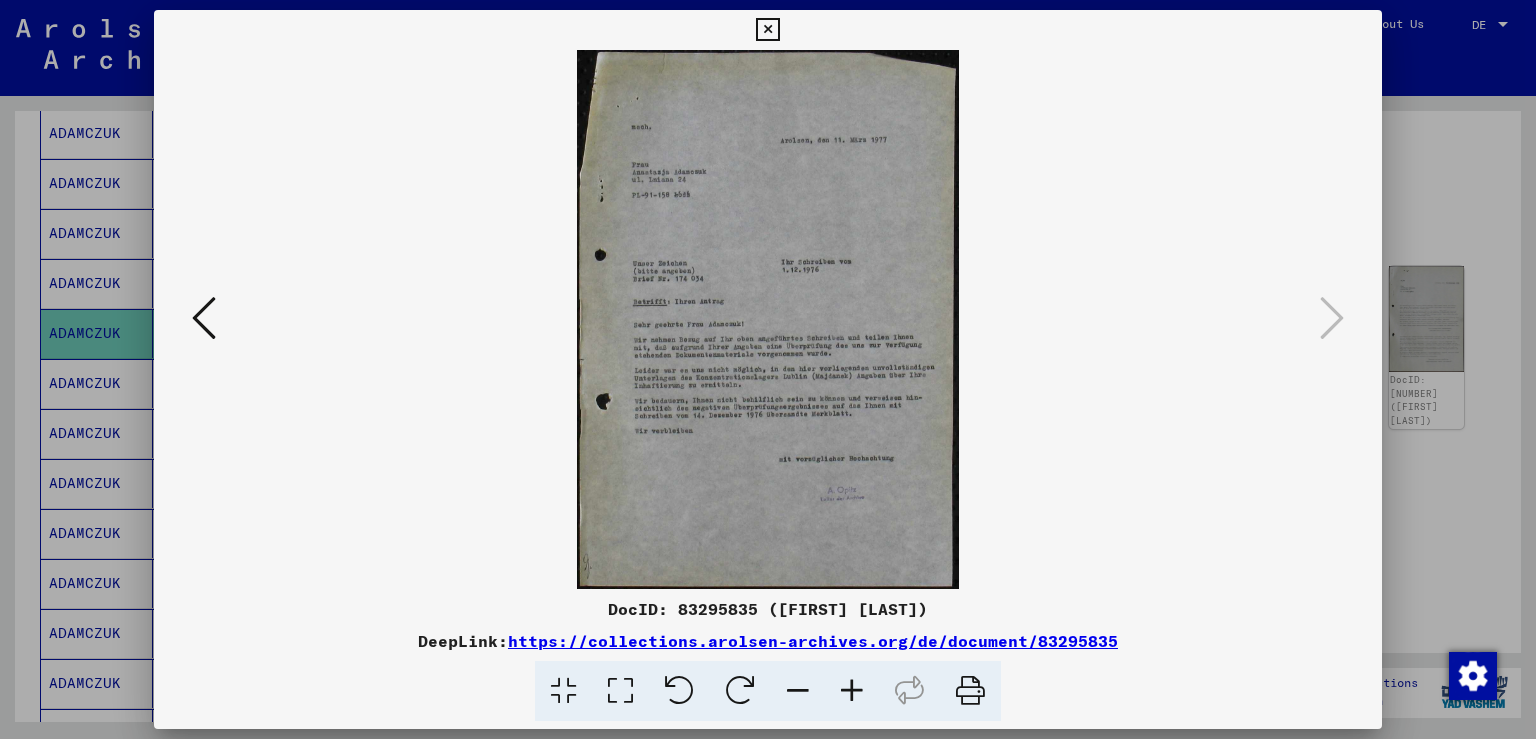 click at bounding box center (204, 318) 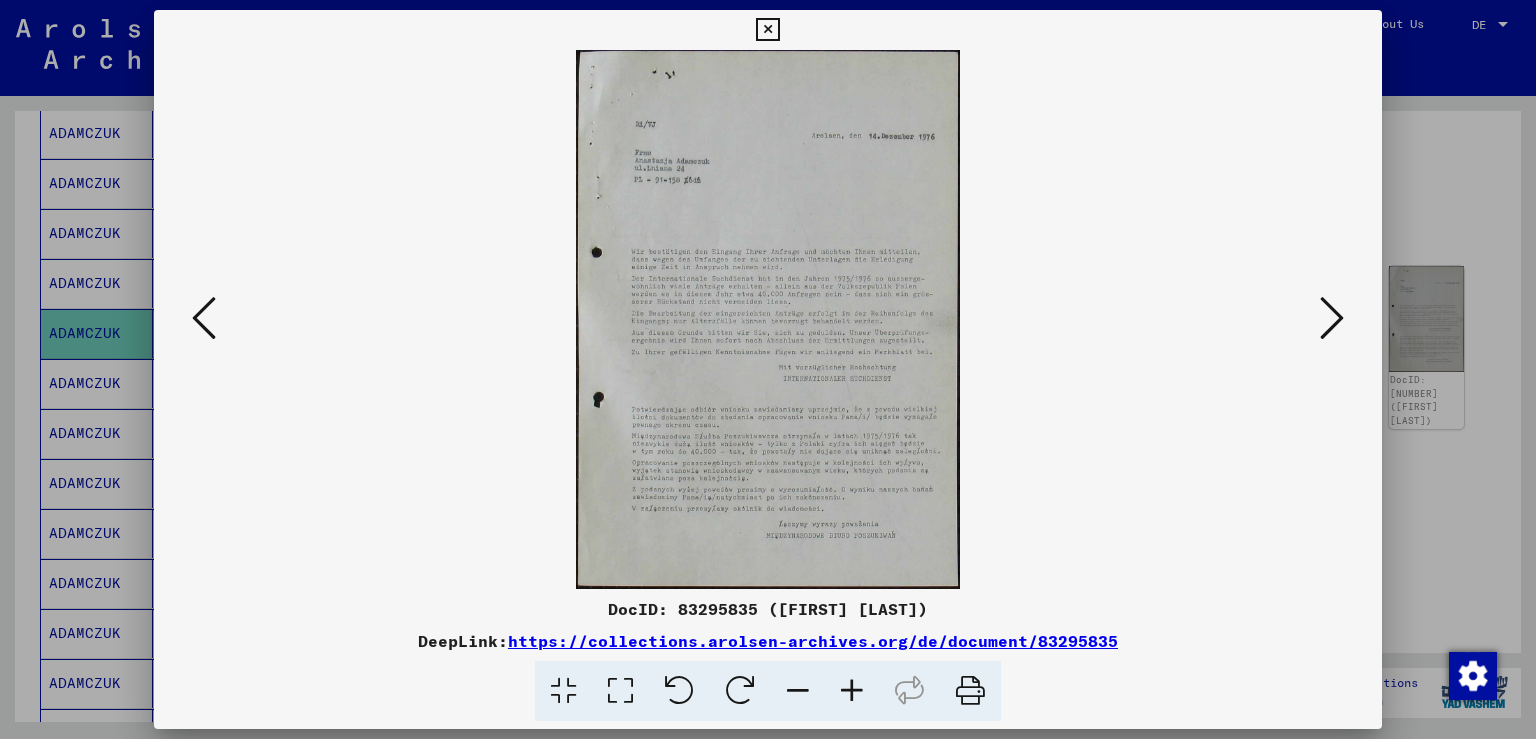 click at bounding box center (204, 318) 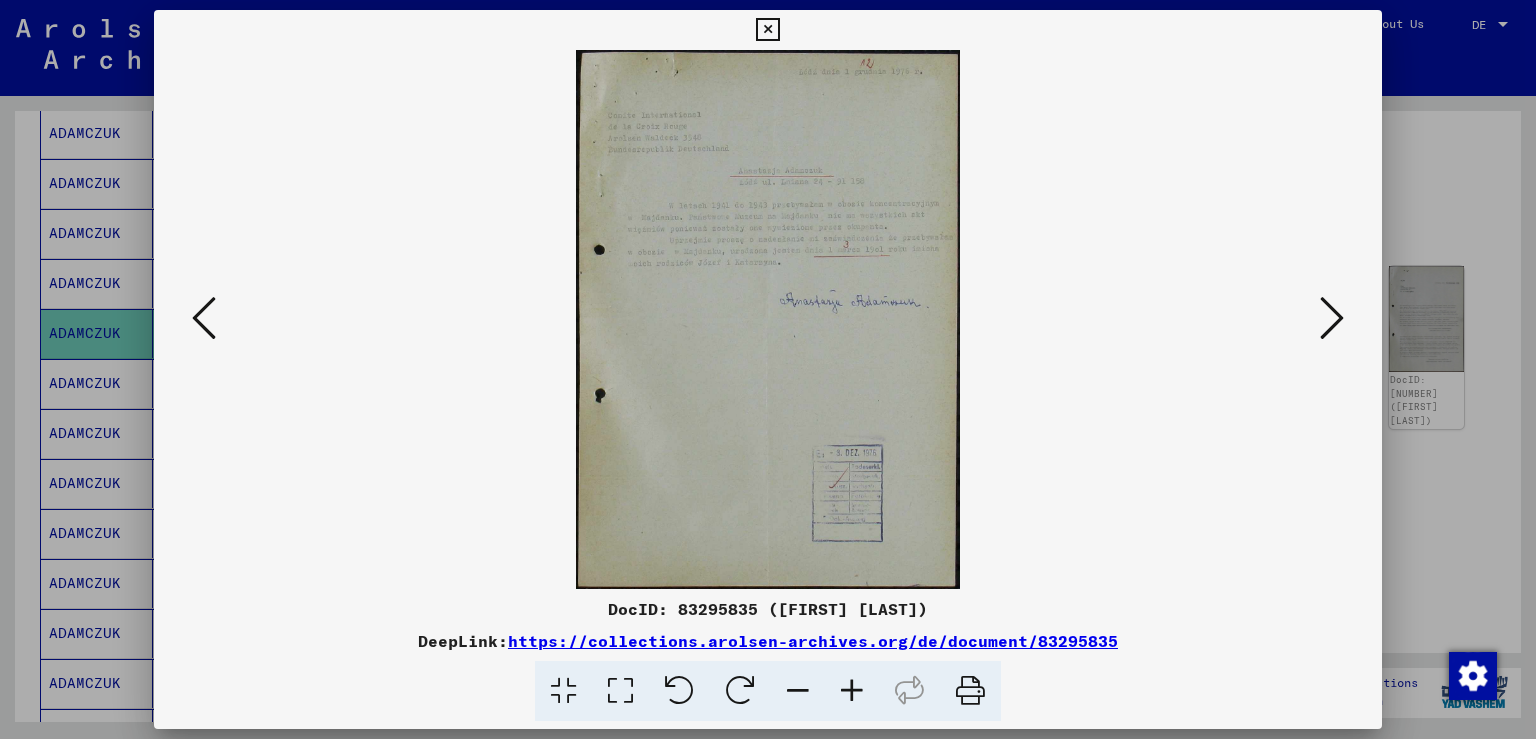 click at bounding box center (1332, 318) 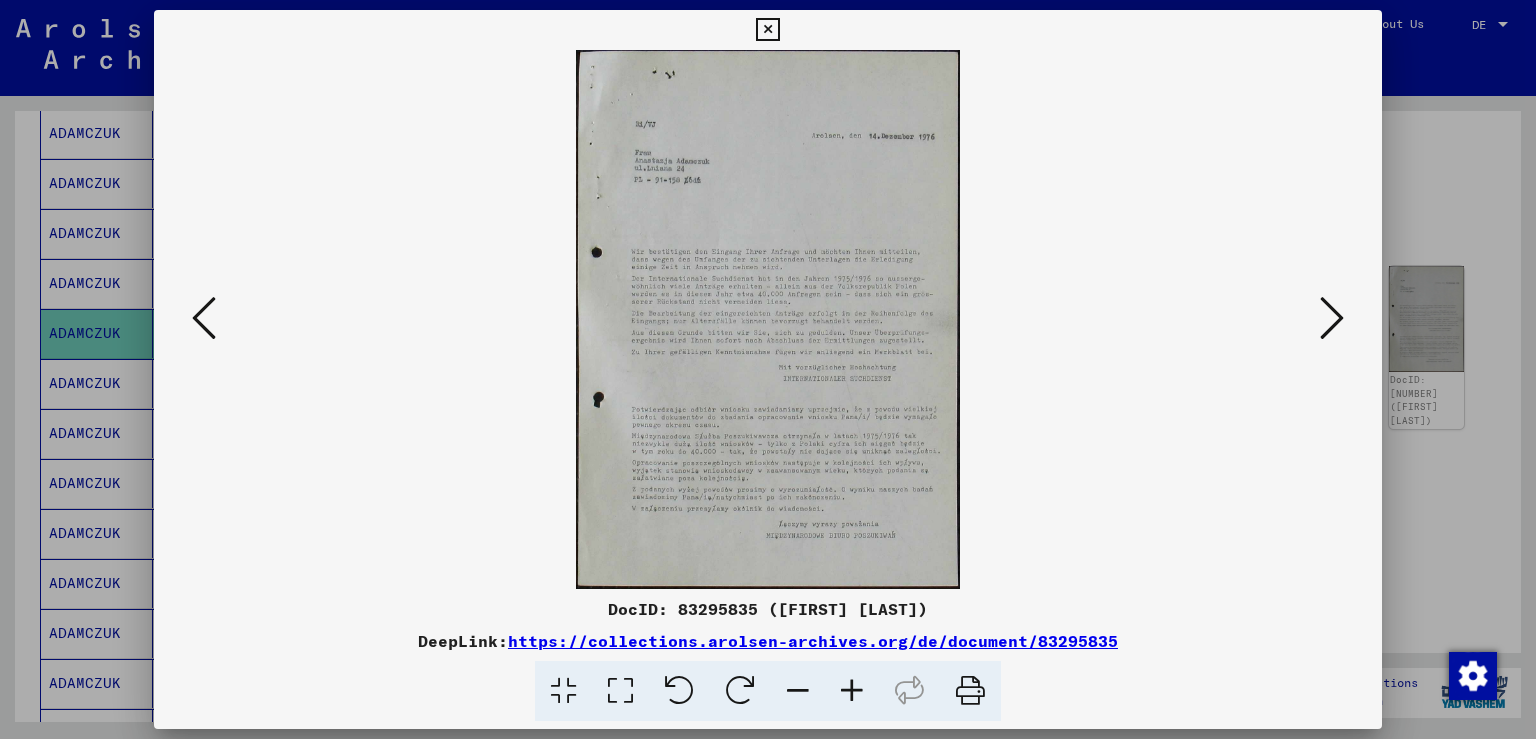 click at bounding box center [1332, 318] 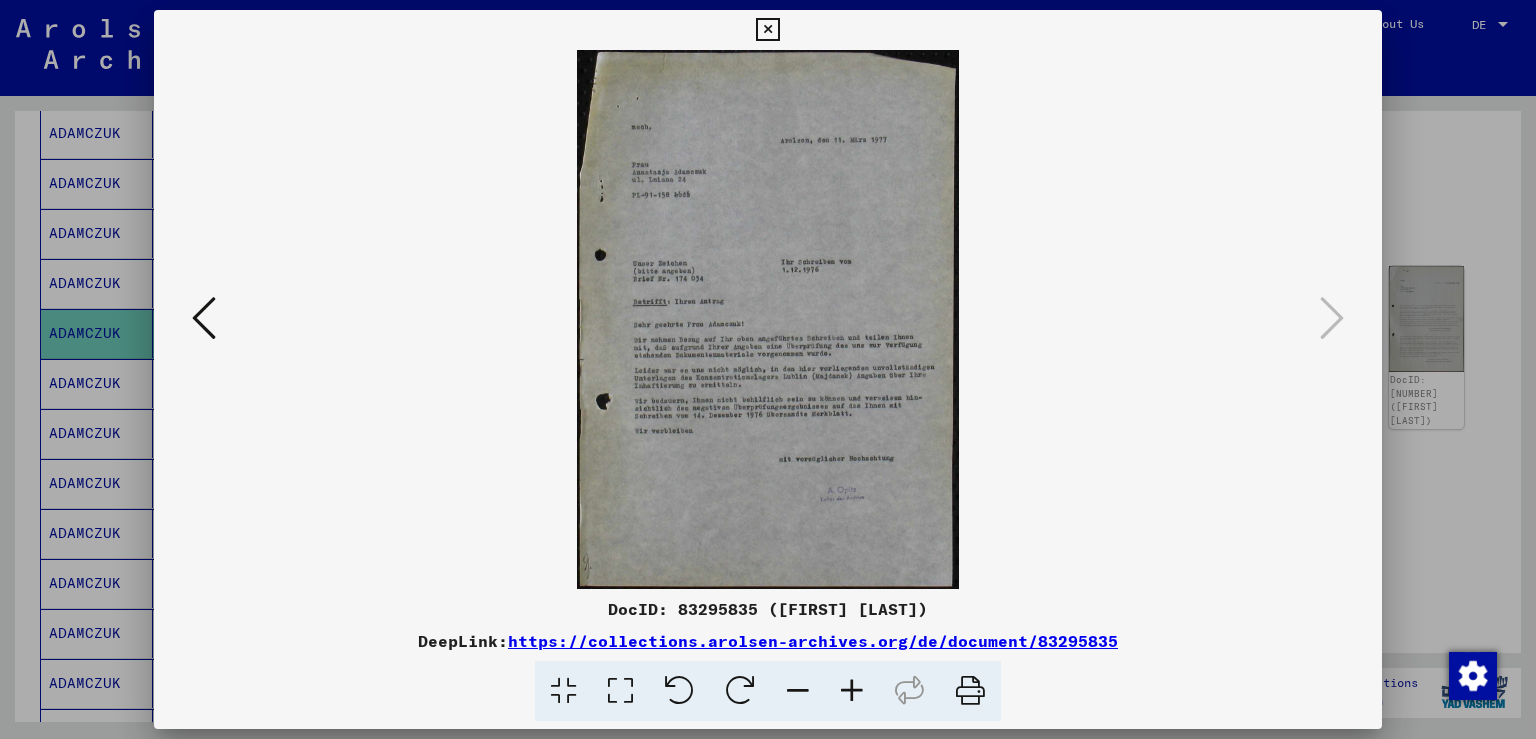 click at bounding box center (204, 318) 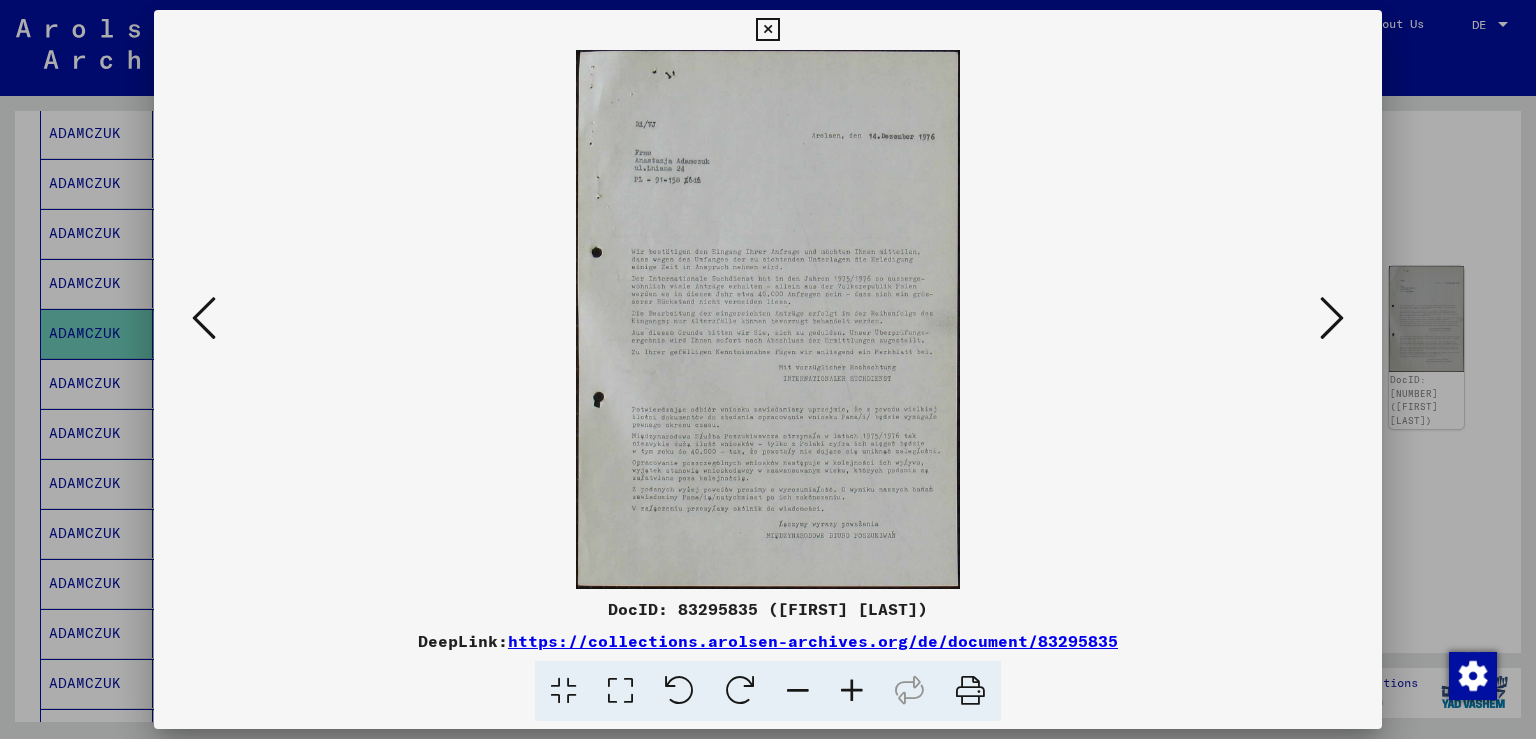 click at bounding box center (204, 318) 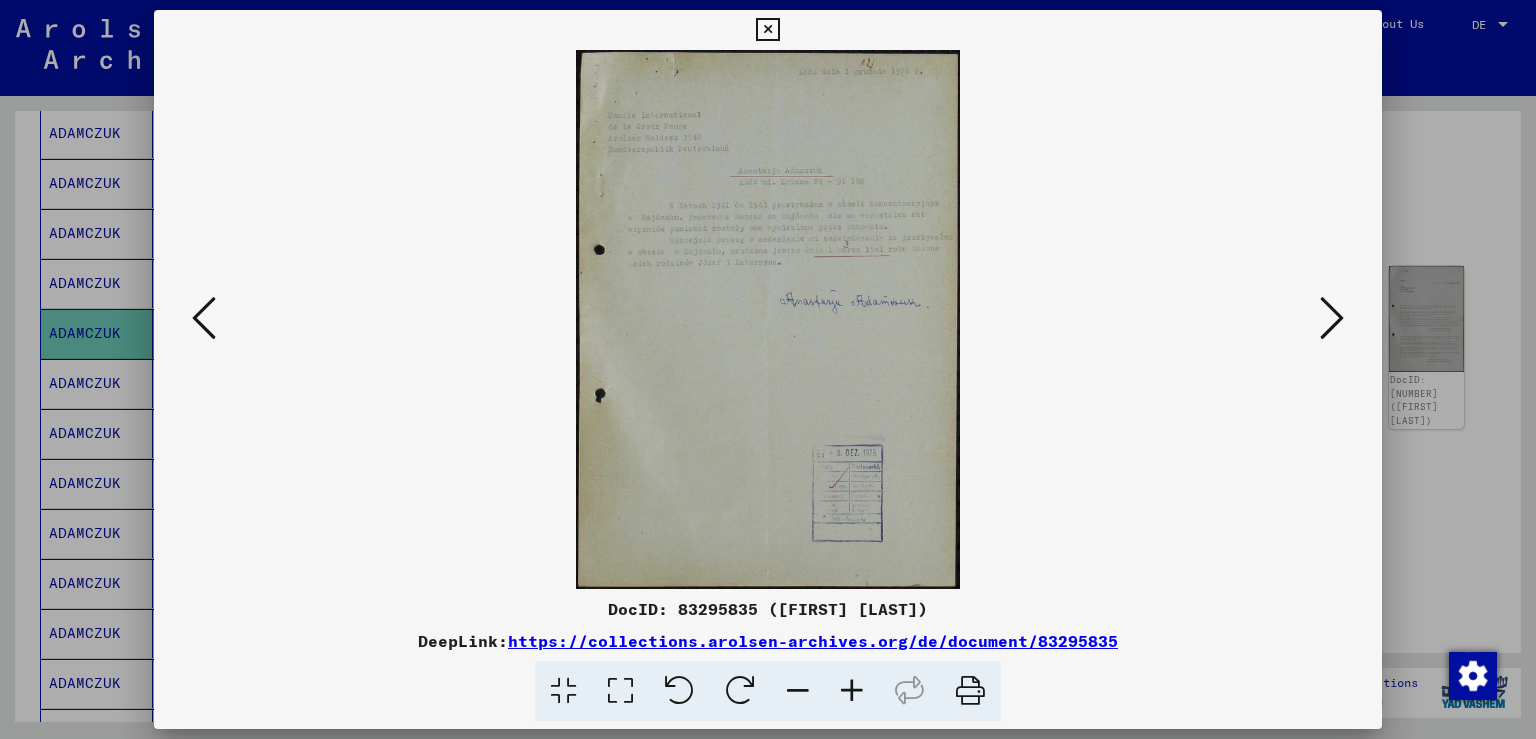 click at bounding box center [204, 318] 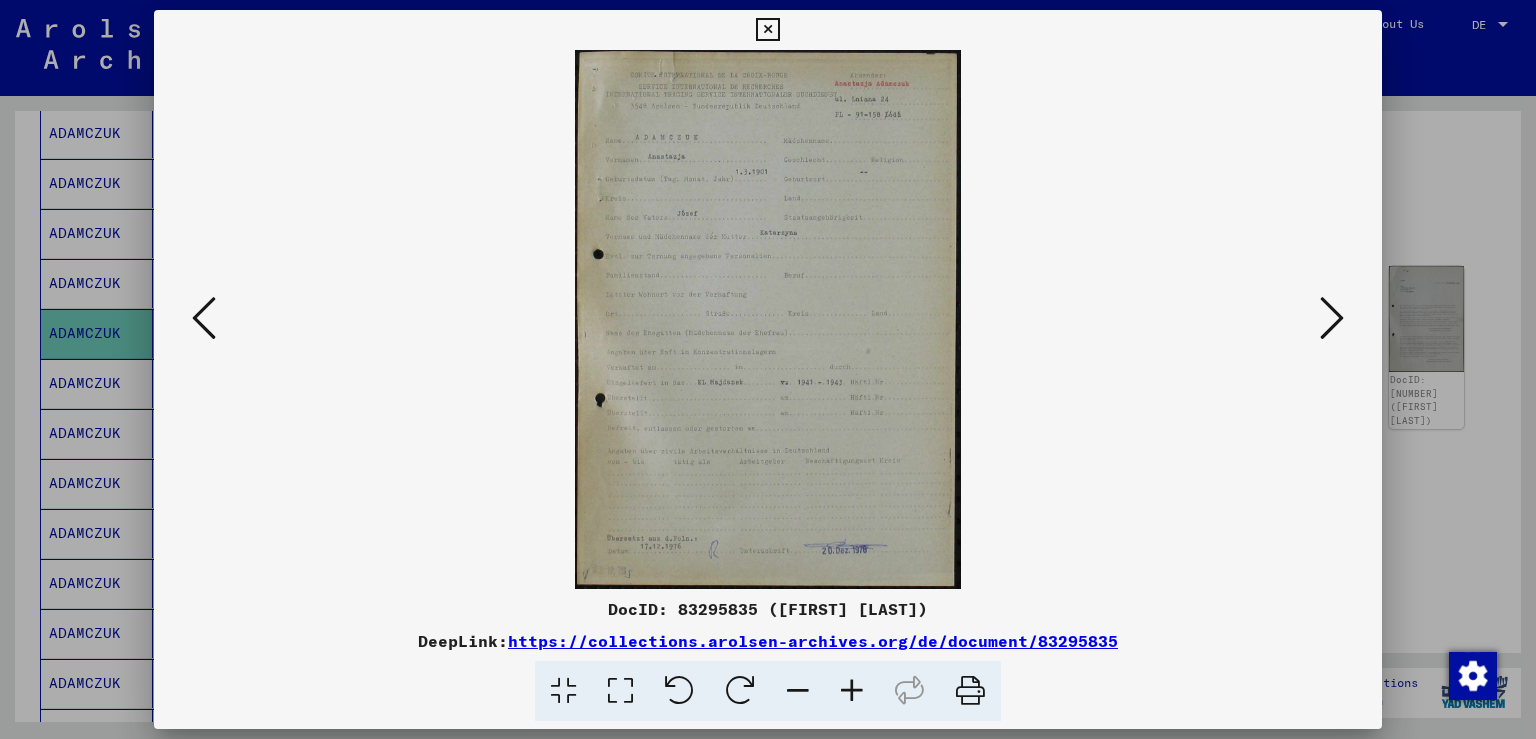 click at bounding box center [204, 318] 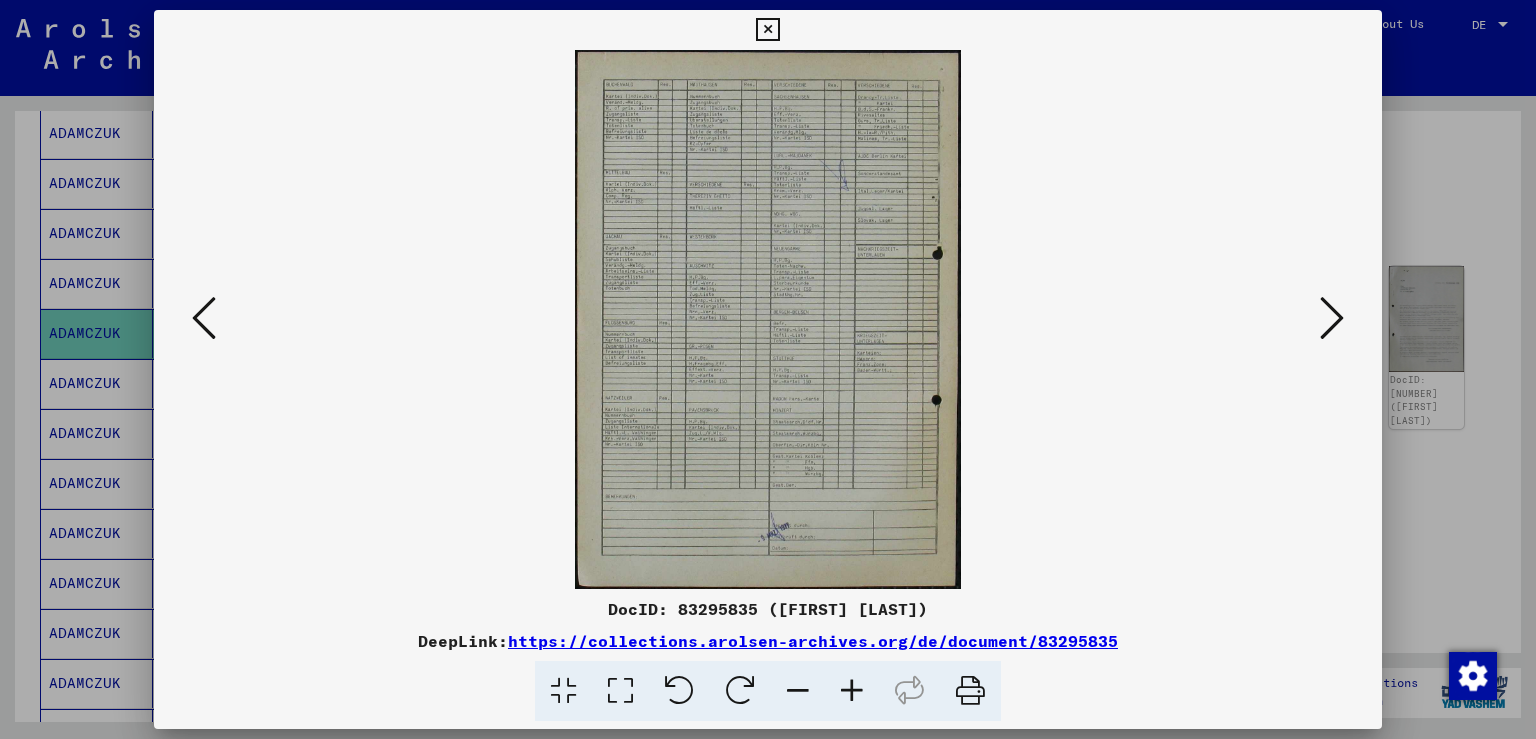 click at bounding box center [204, 318] 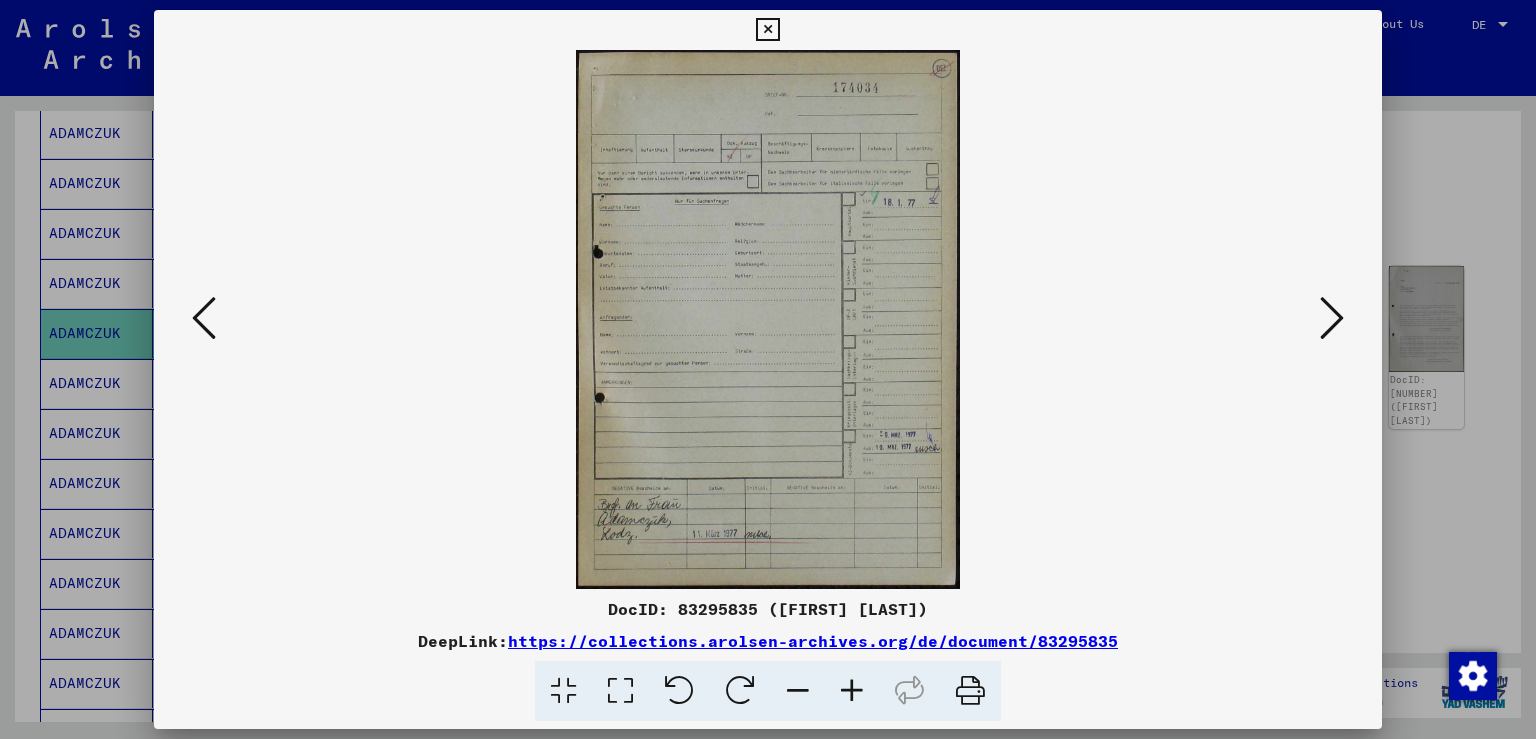 click at bounding box center (204, 318) 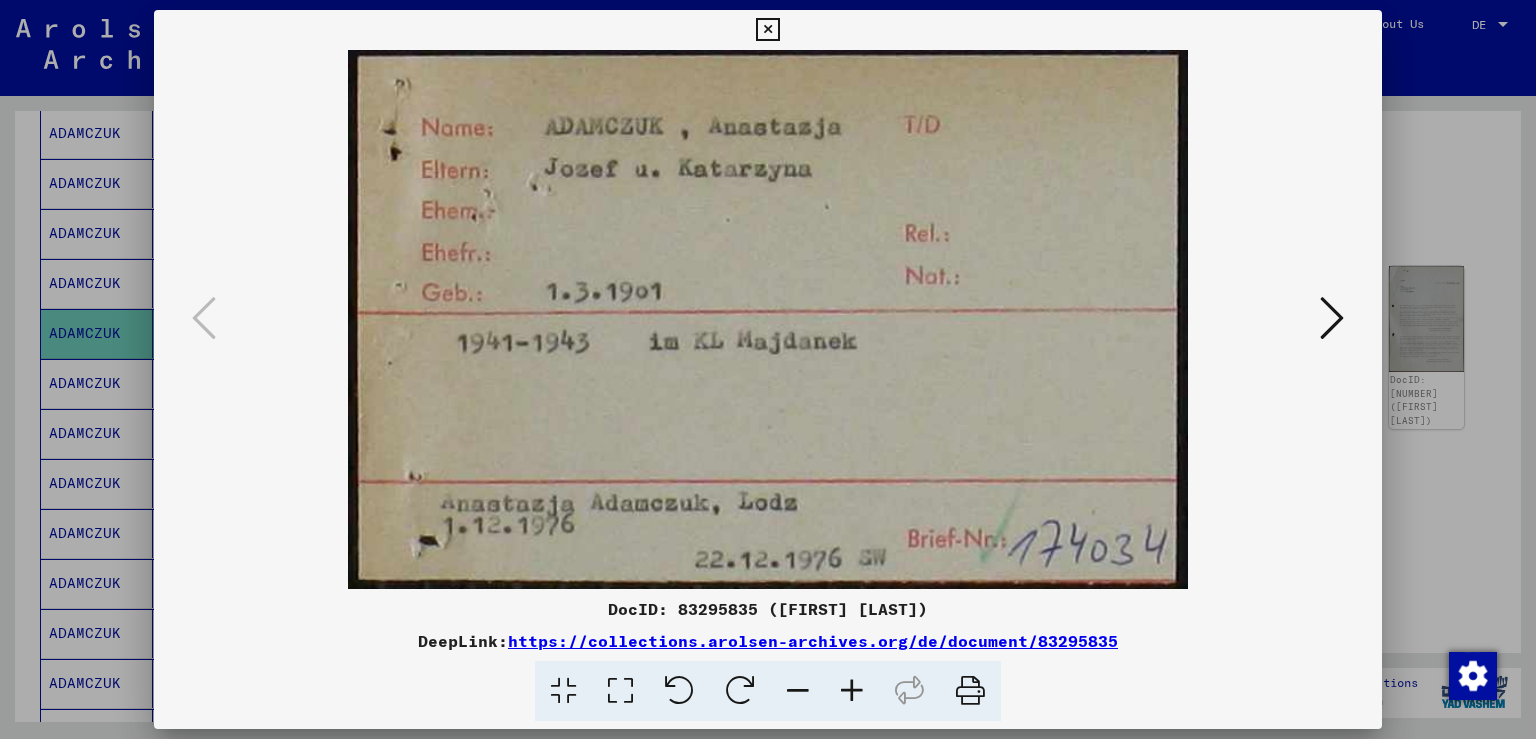 click at bounding box center [768, 369] 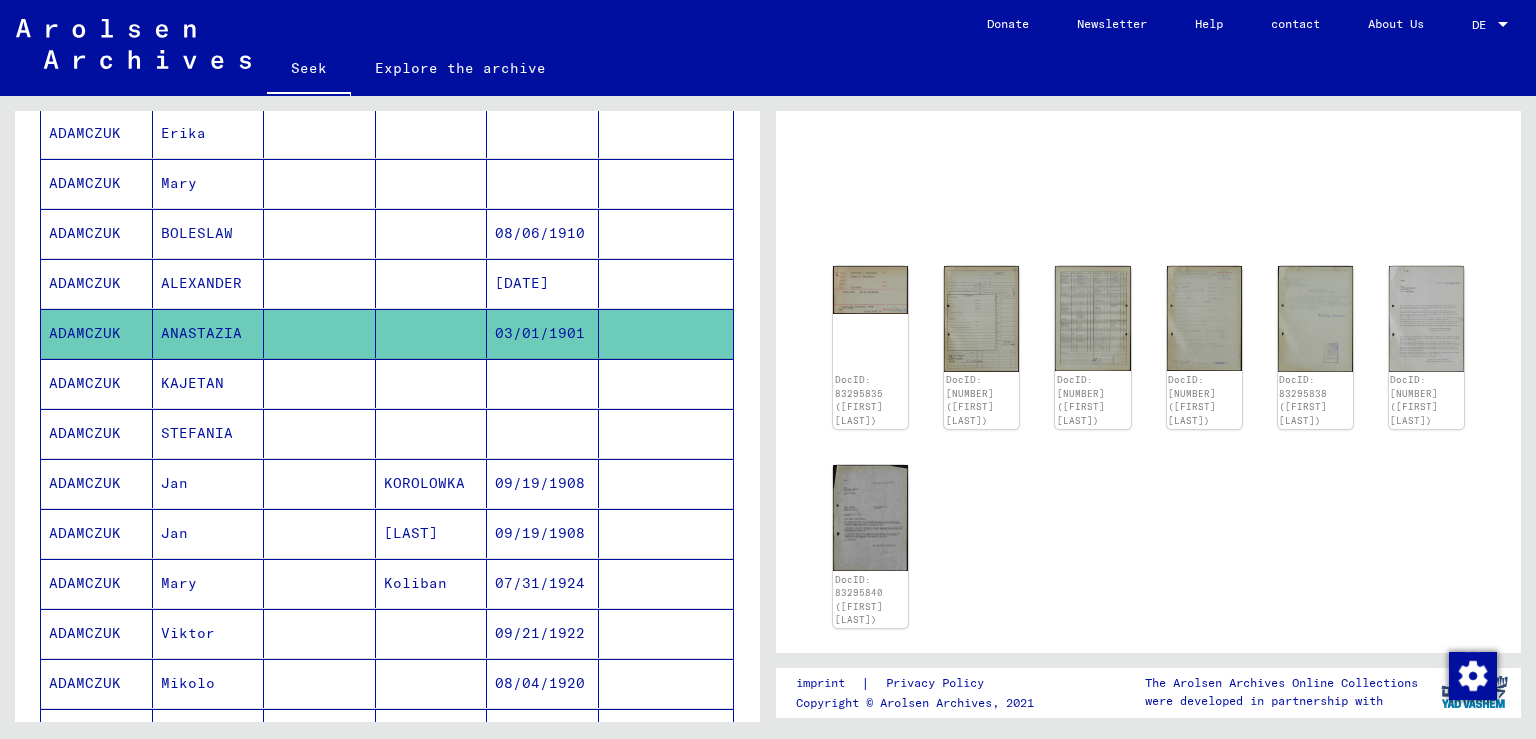 click on "STEFANIA" at bounding box center (174, 483) 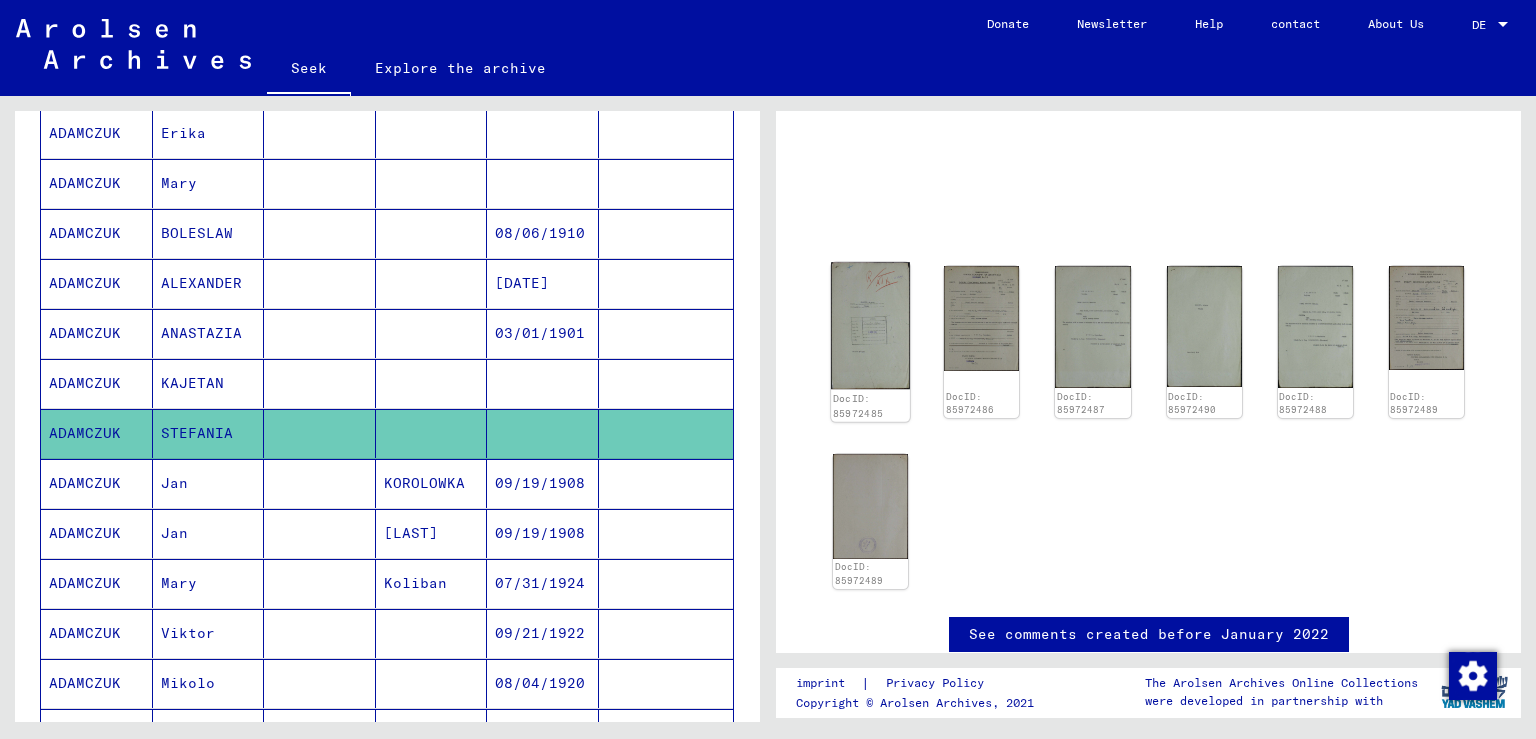 click 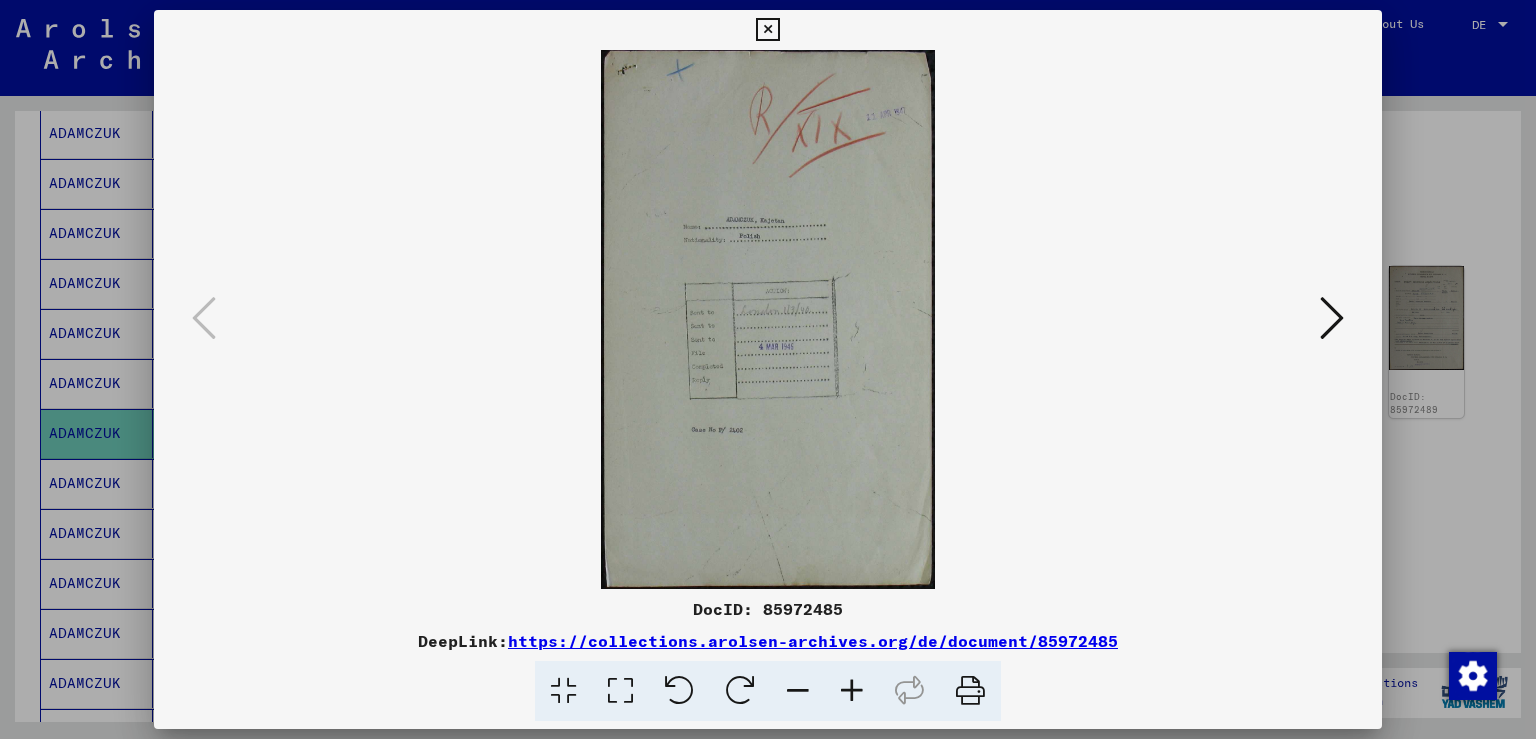 click at bounding box center (1332, 318) 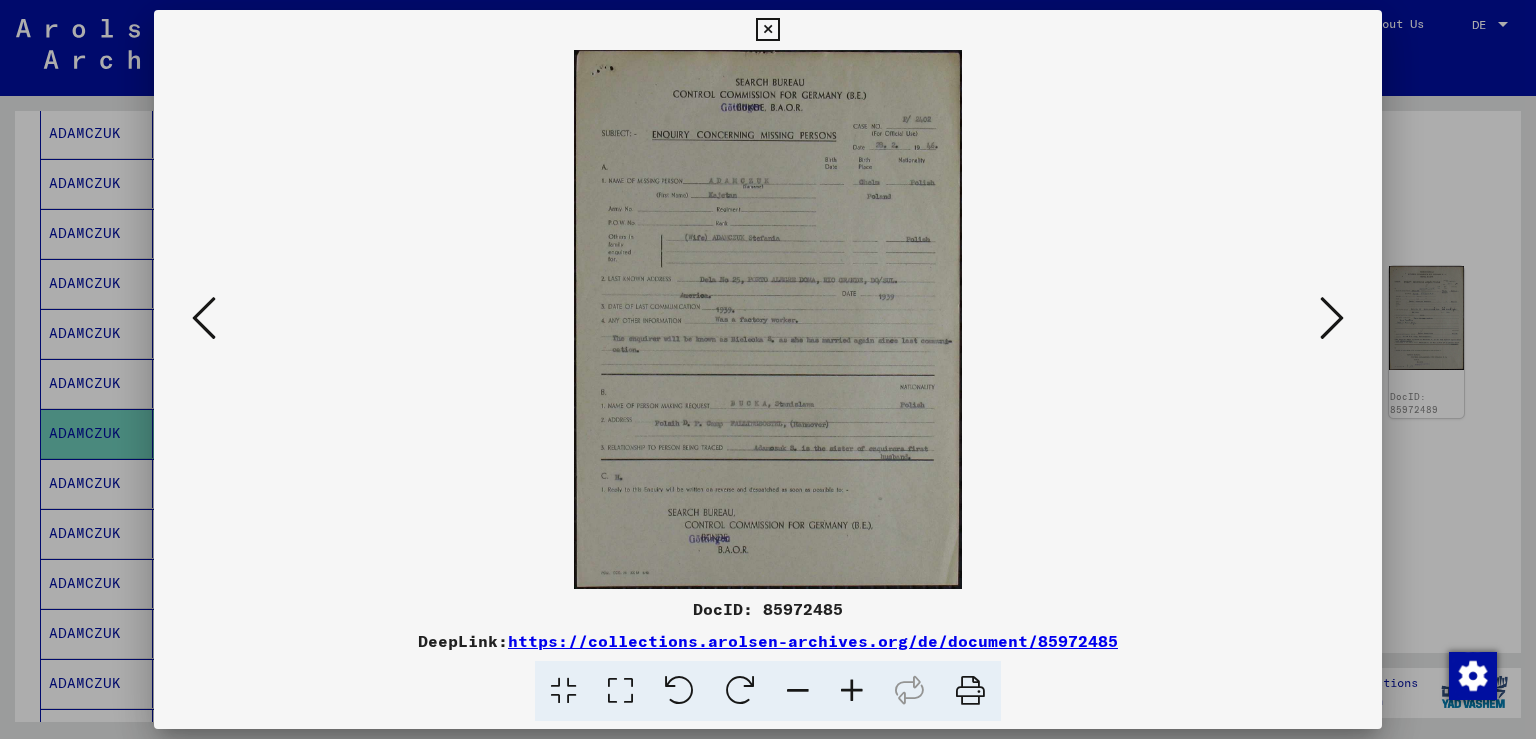 click at bounding box center [1332, 318] 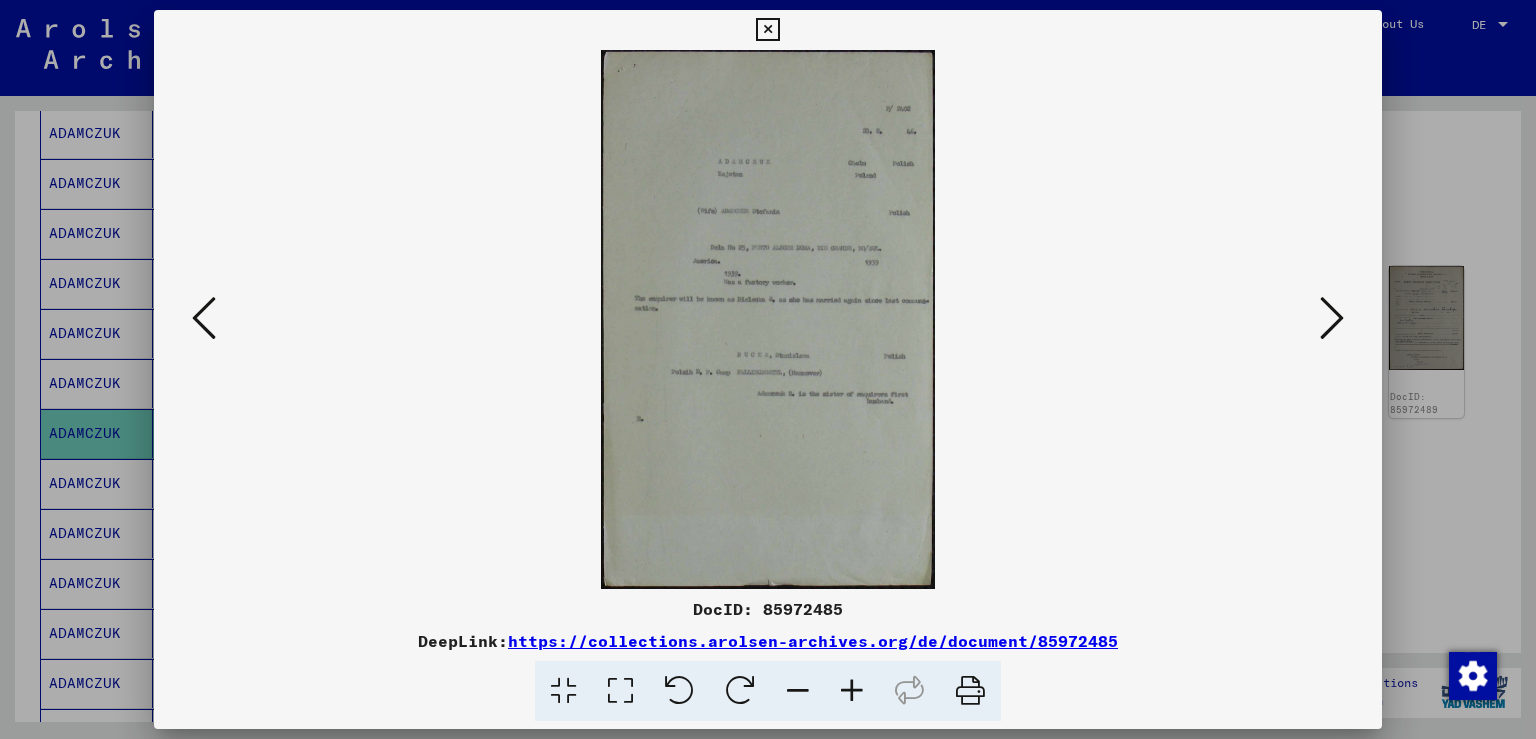 click at bounding box center [1332, 318] 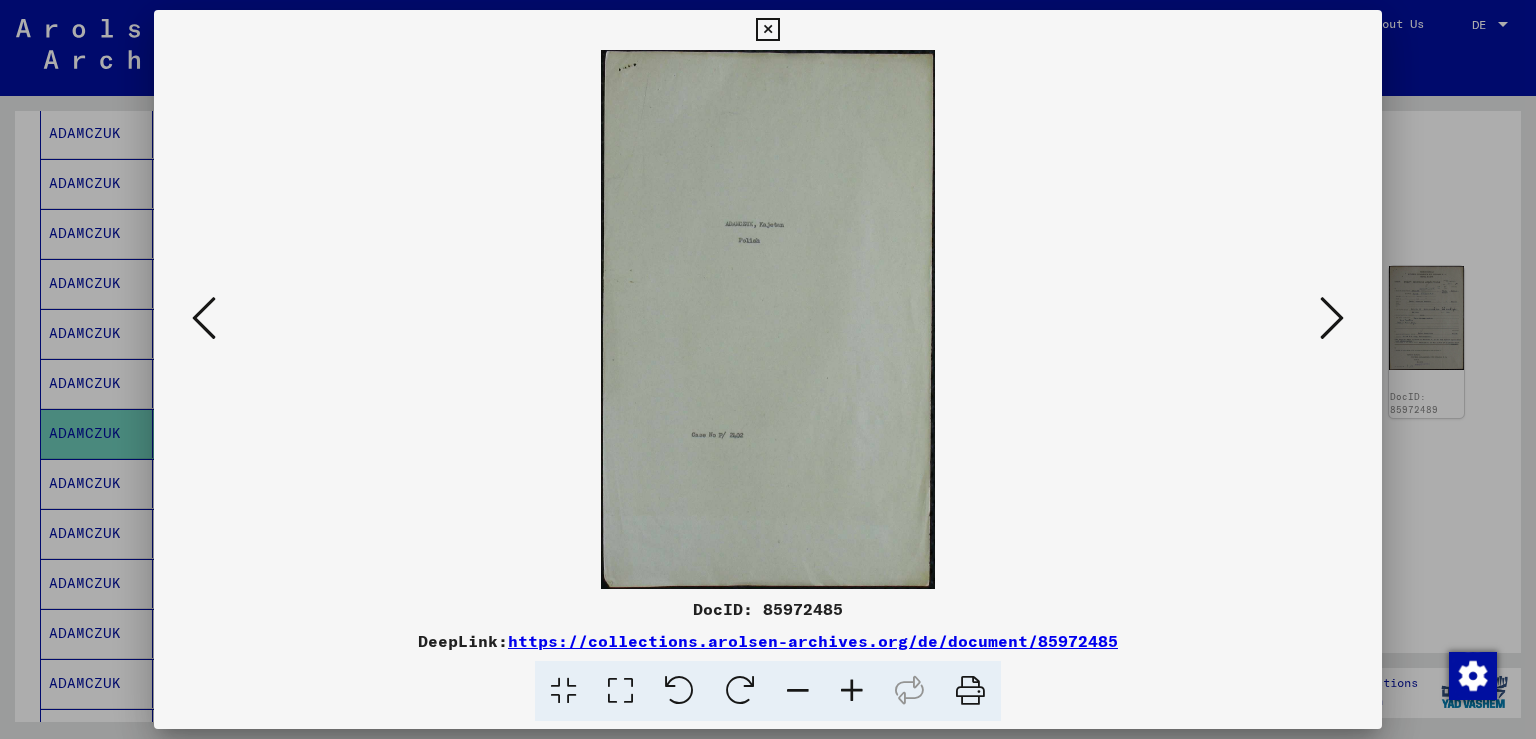 click at bounding box center (1332, 318) 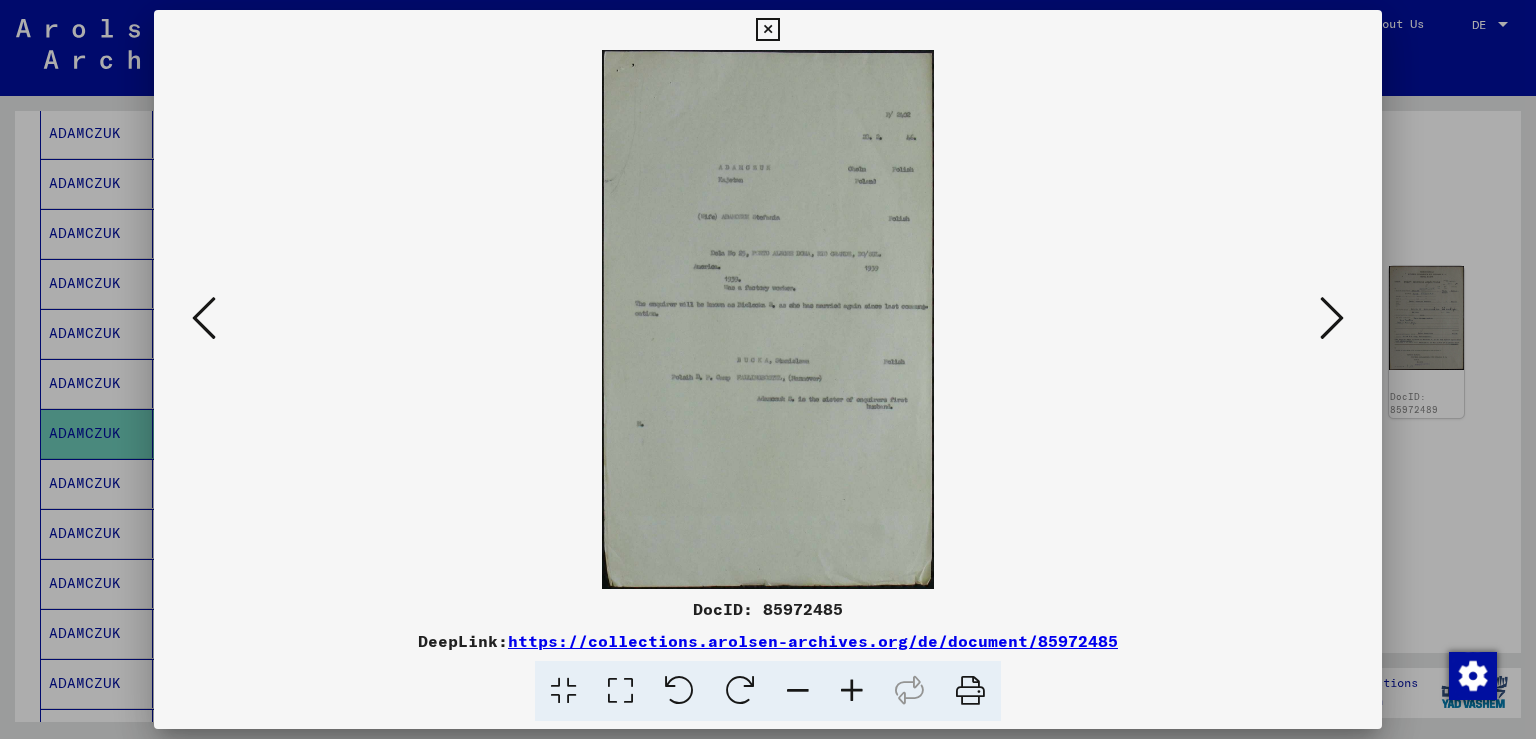 click at bounding box center (1332, 318) 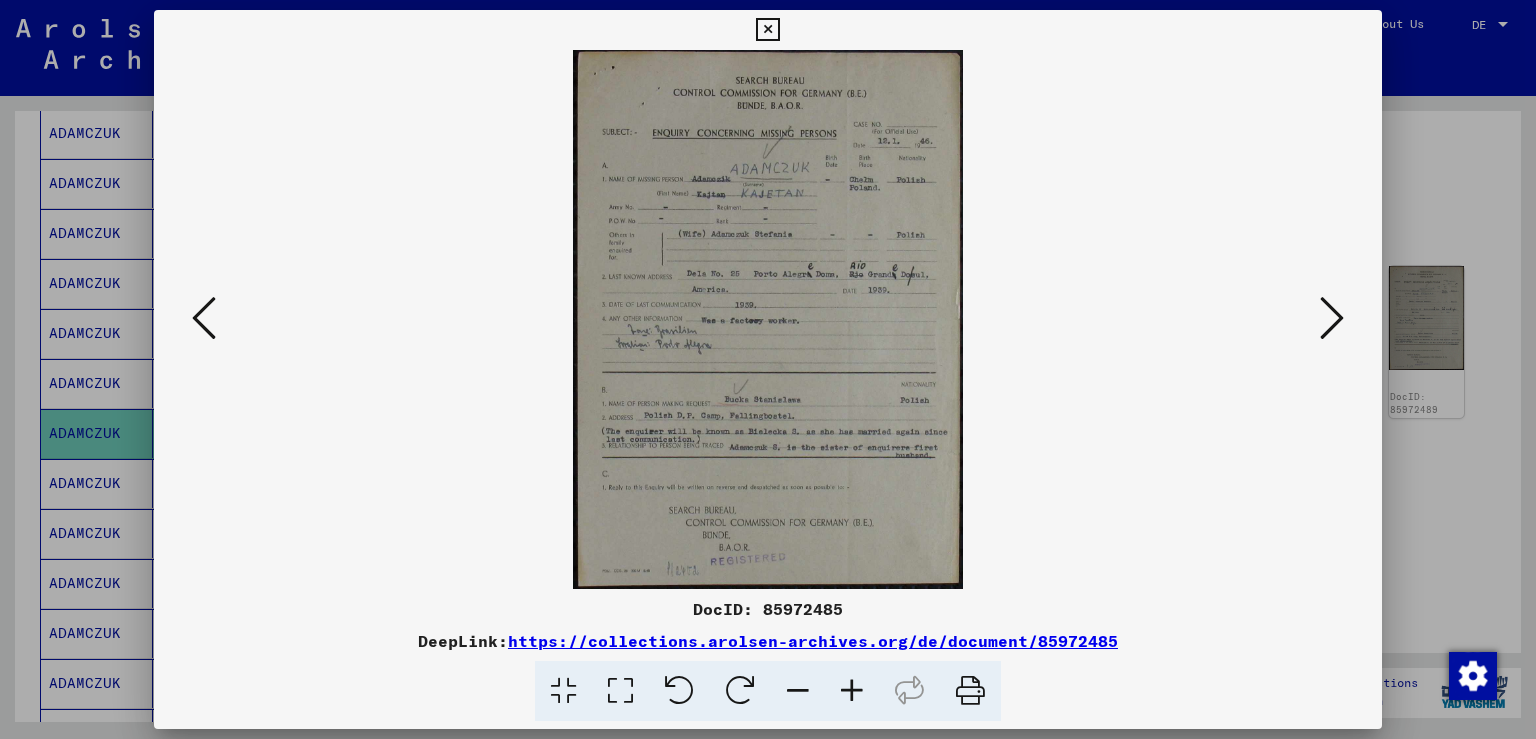 click at bounding box center (1332, 318) 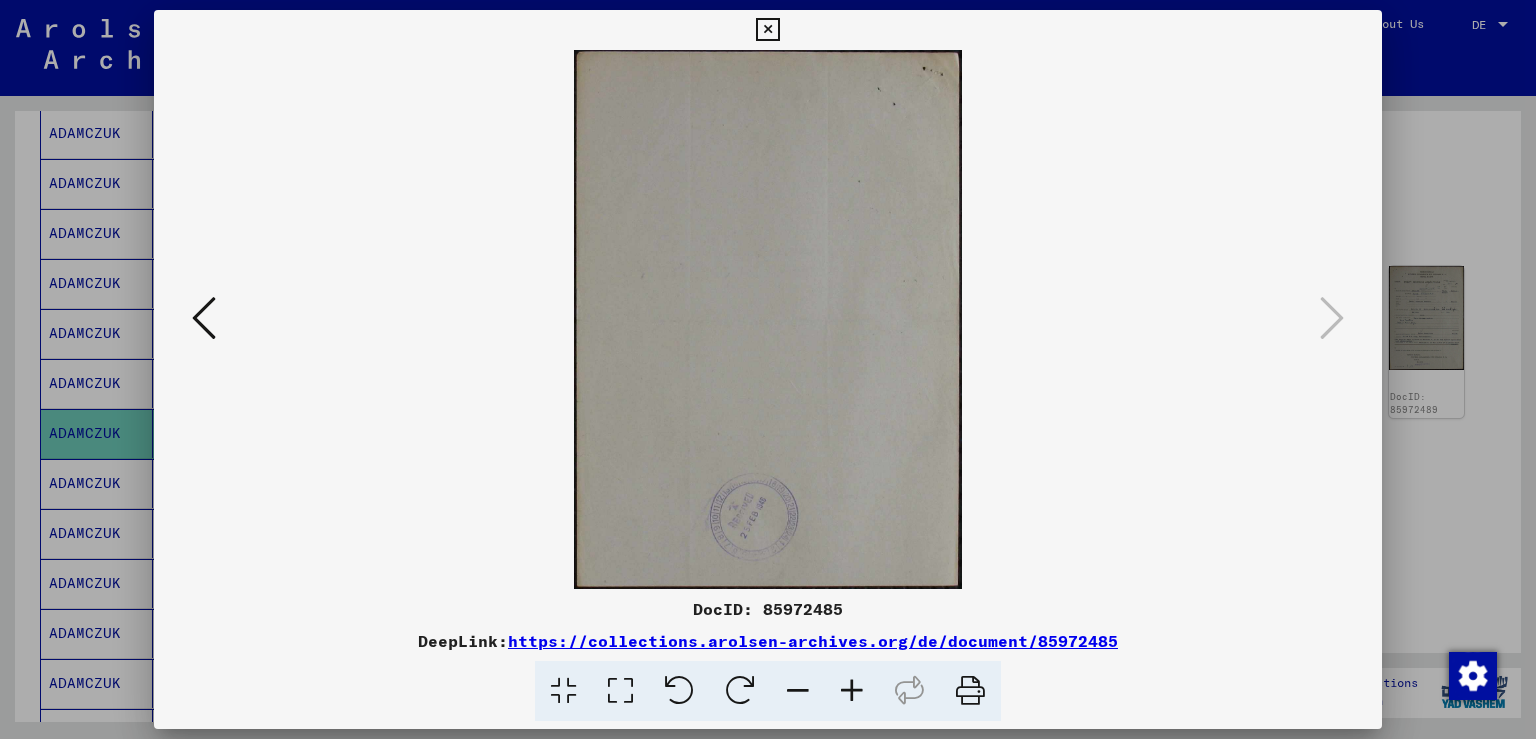 click at bounding box center [768, 369] 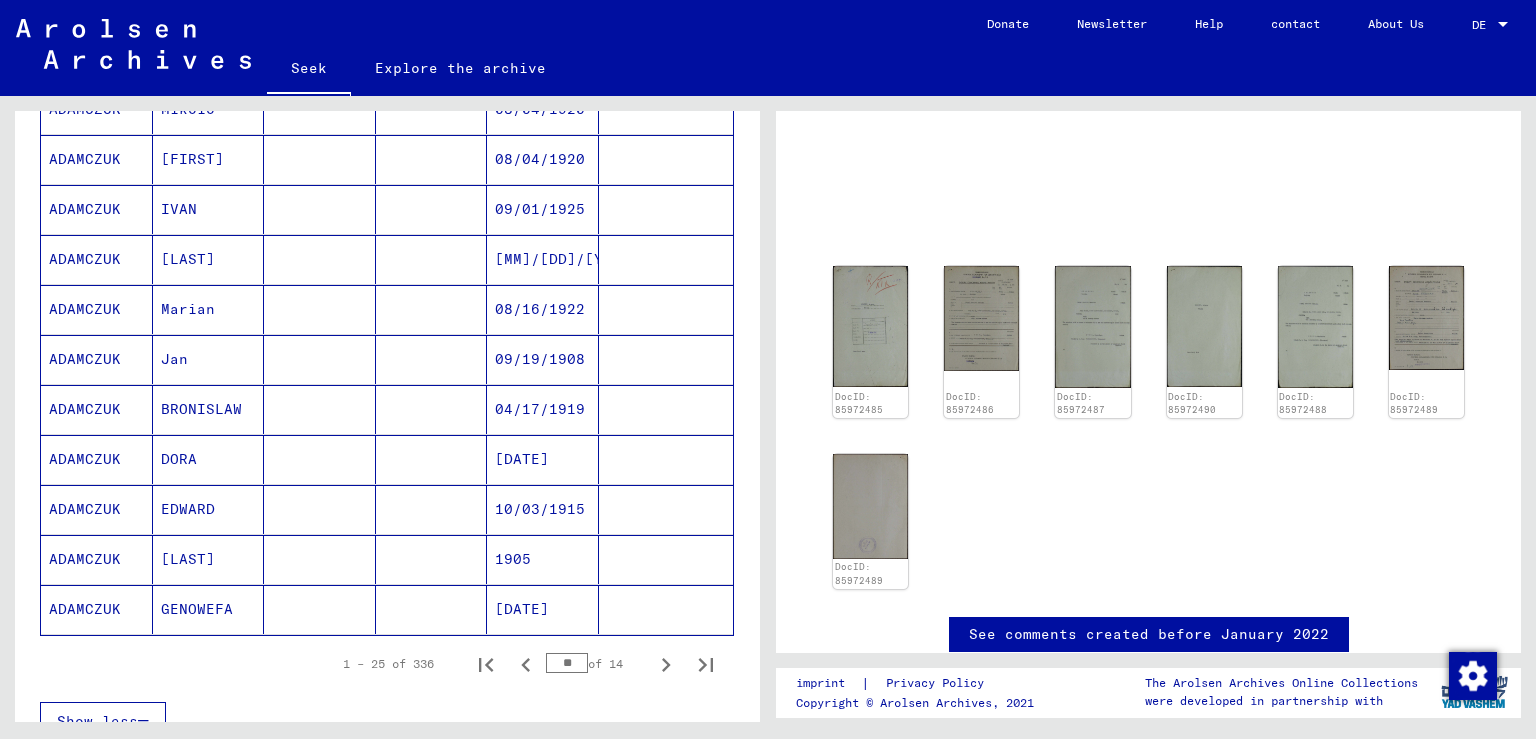 scroll, scrollTop: 1026, scrollLeft: 0, axis: vertical 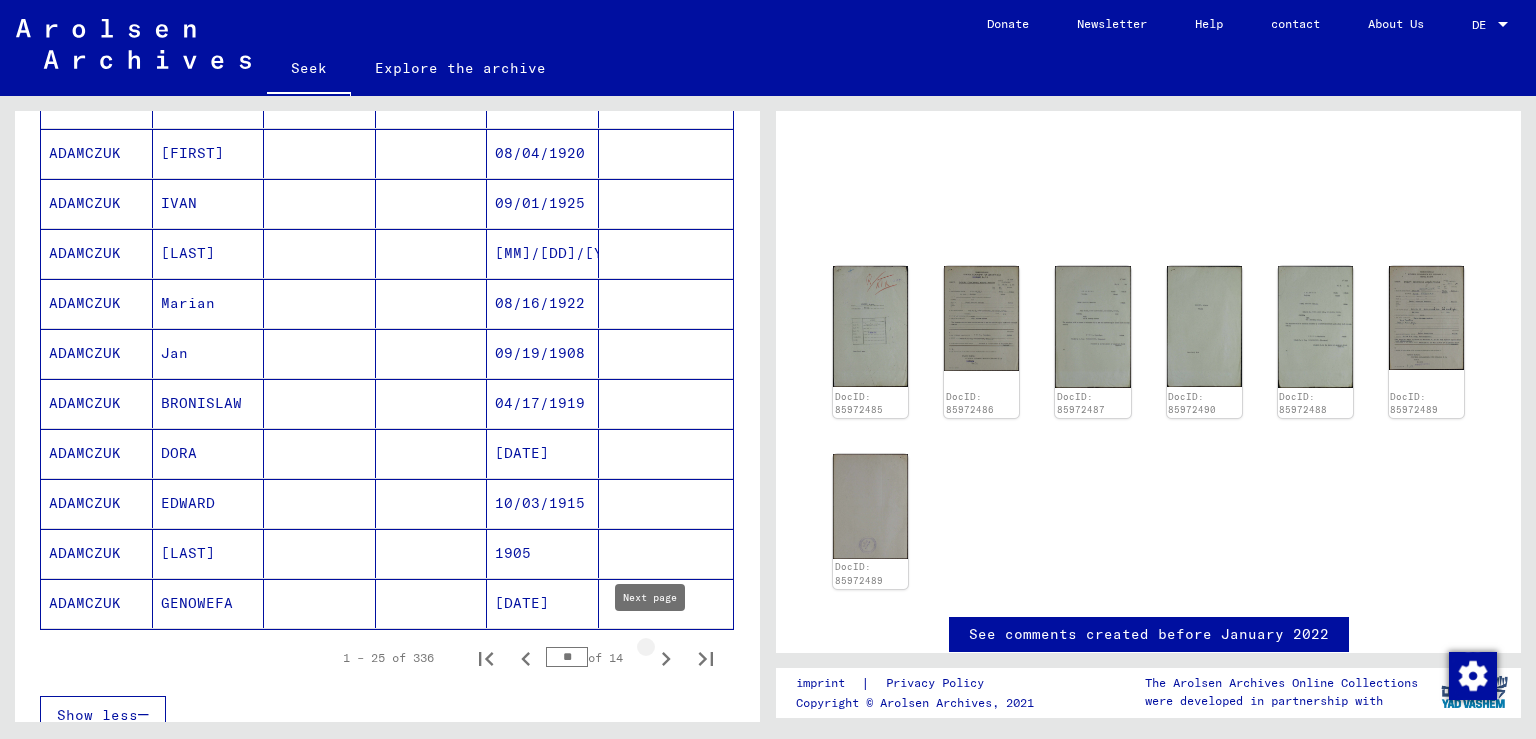 click 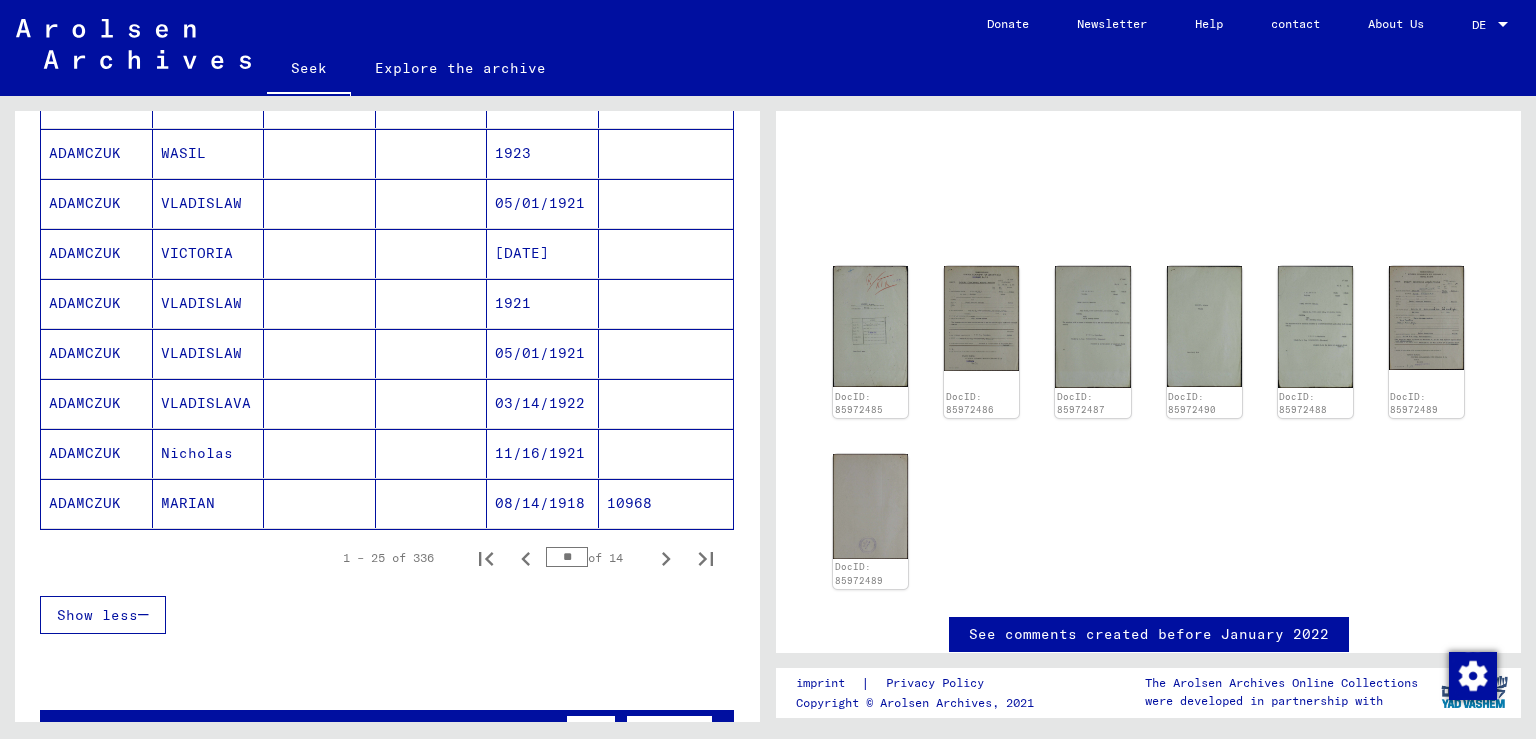 scroll, scrollTop: 1129, scrollLeft: 0, axis: vertical 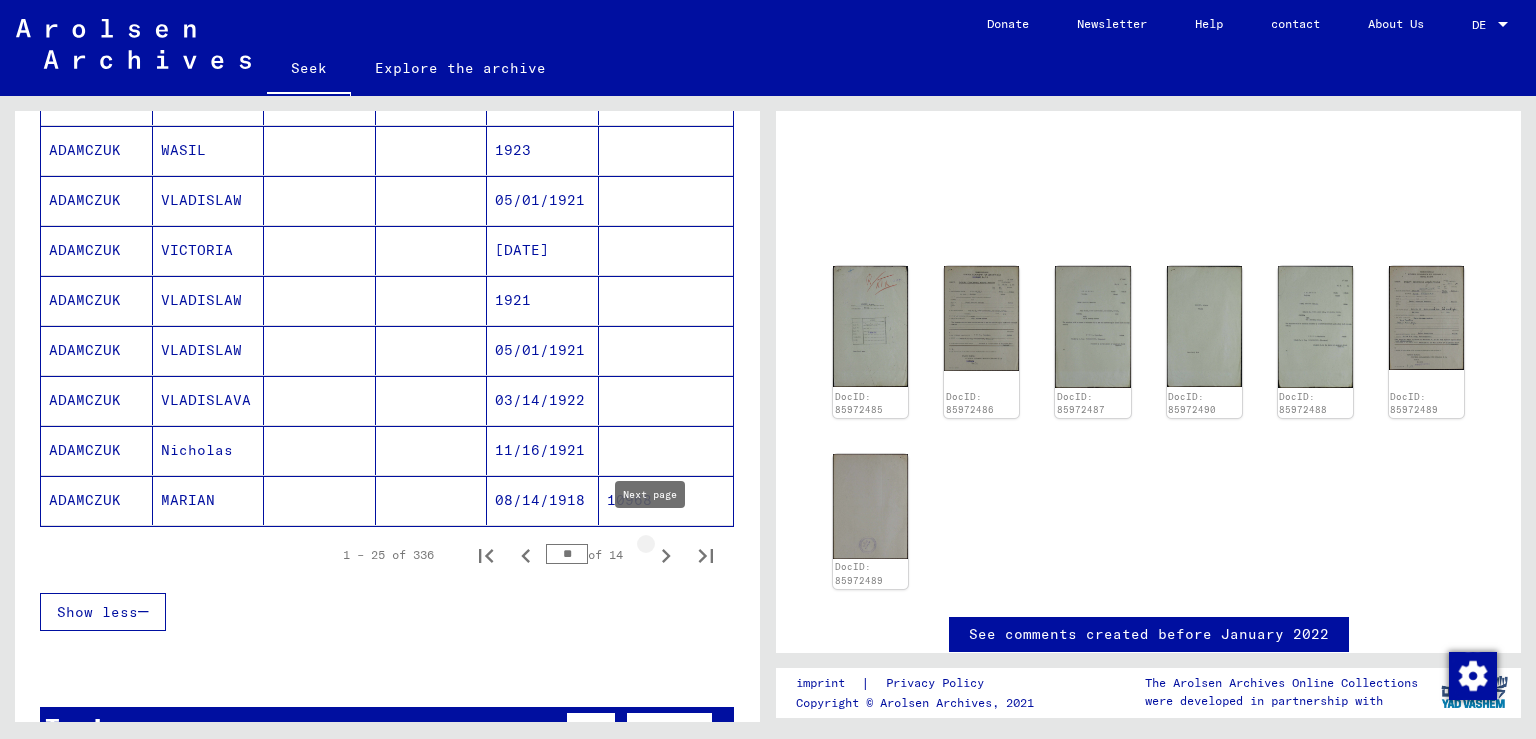 click 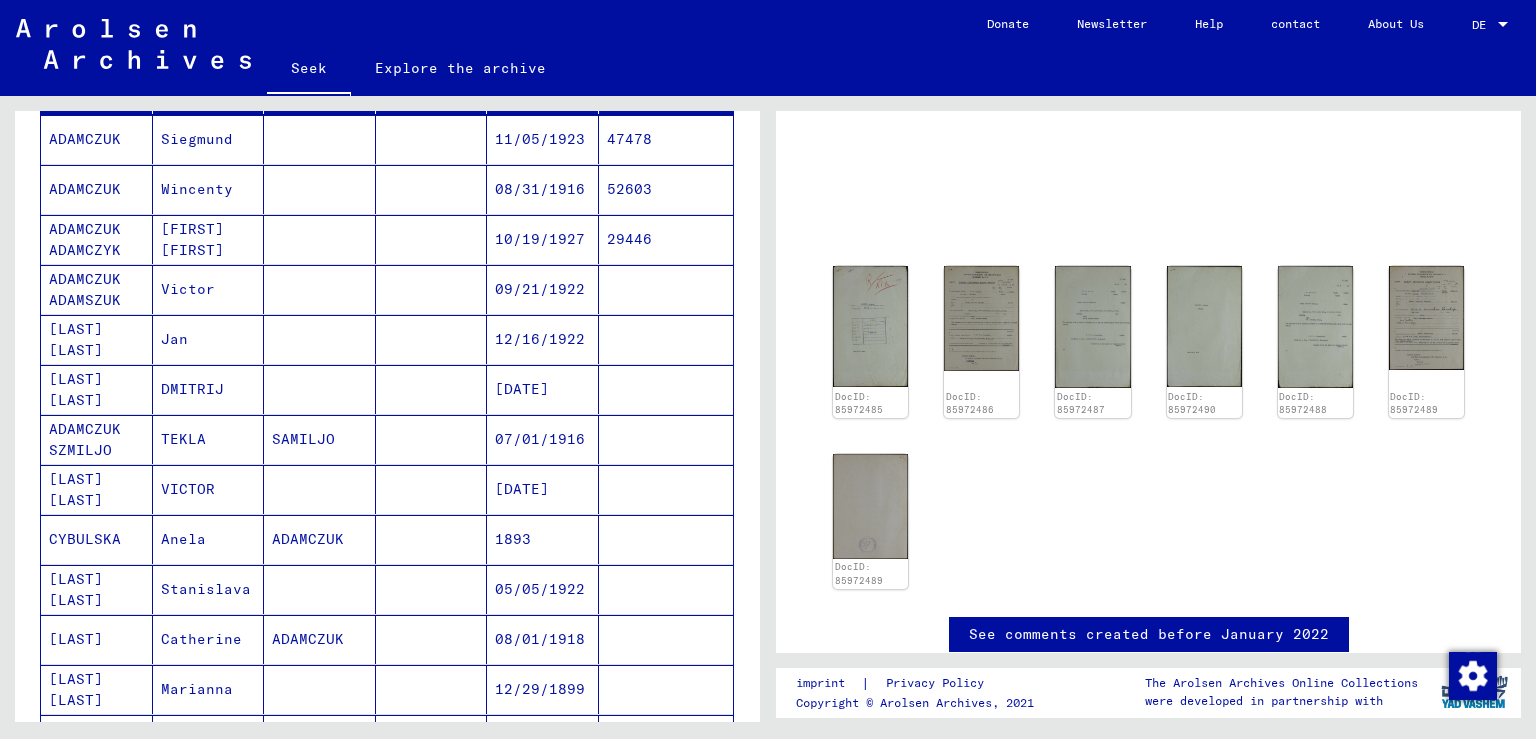 scroll, scrollTop: 287, scrollLeft: 0, axis: vertical 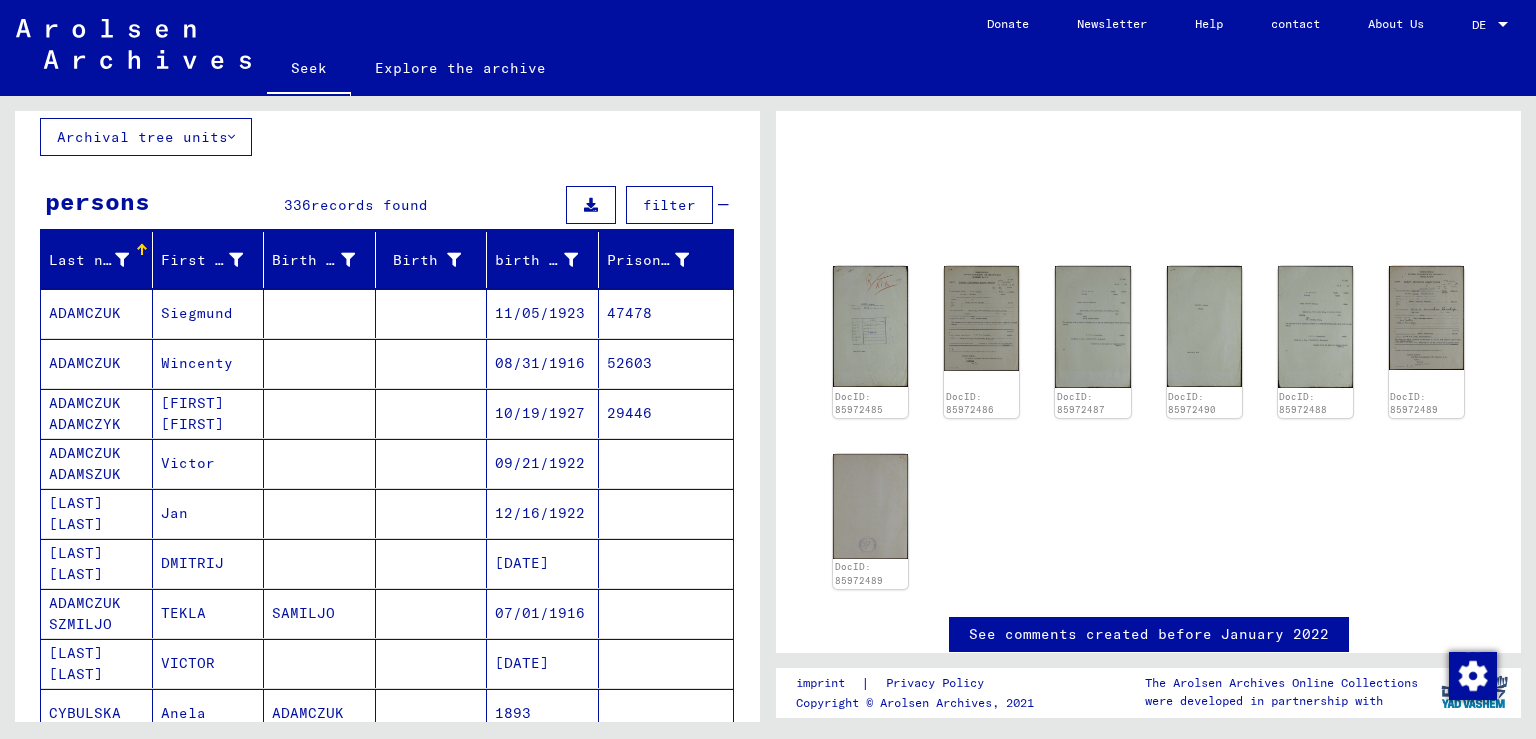 click on "08/31/1916" at bounding box center (540, 413) 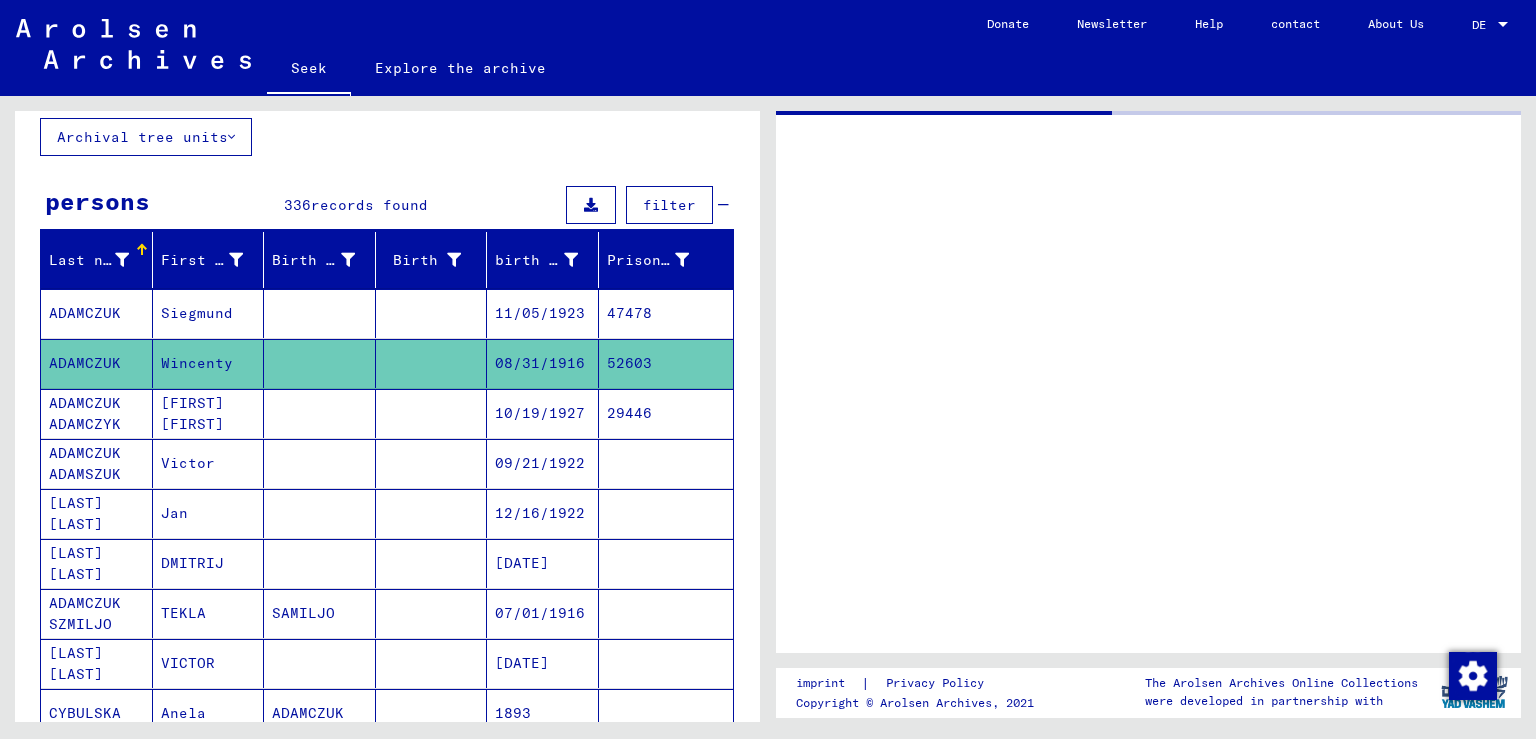 scroll, scrollTop: 0, scrollLeft: 0, axis: both 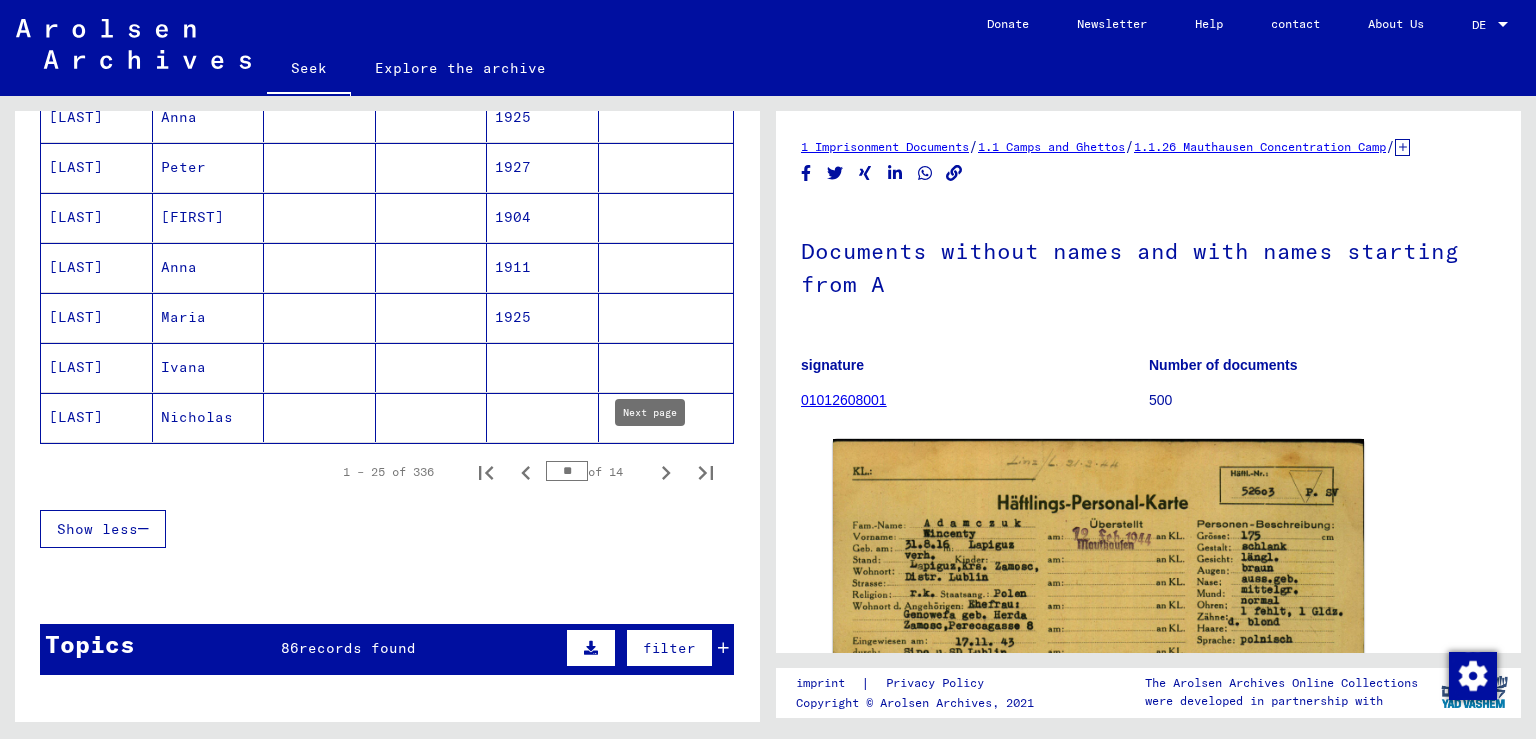 click 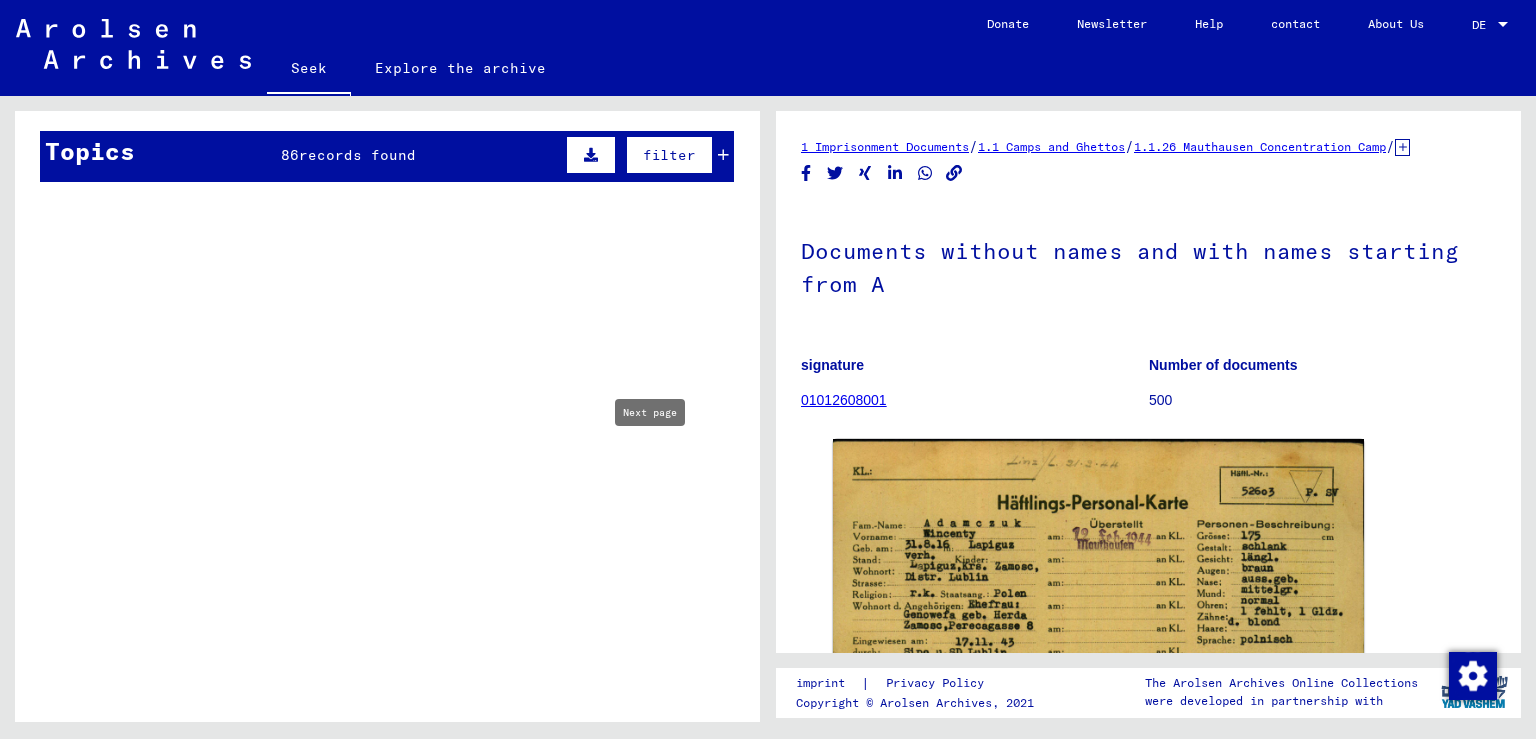 scroll, scrollTop: 994, scrollLeft: 0, axis: vertical 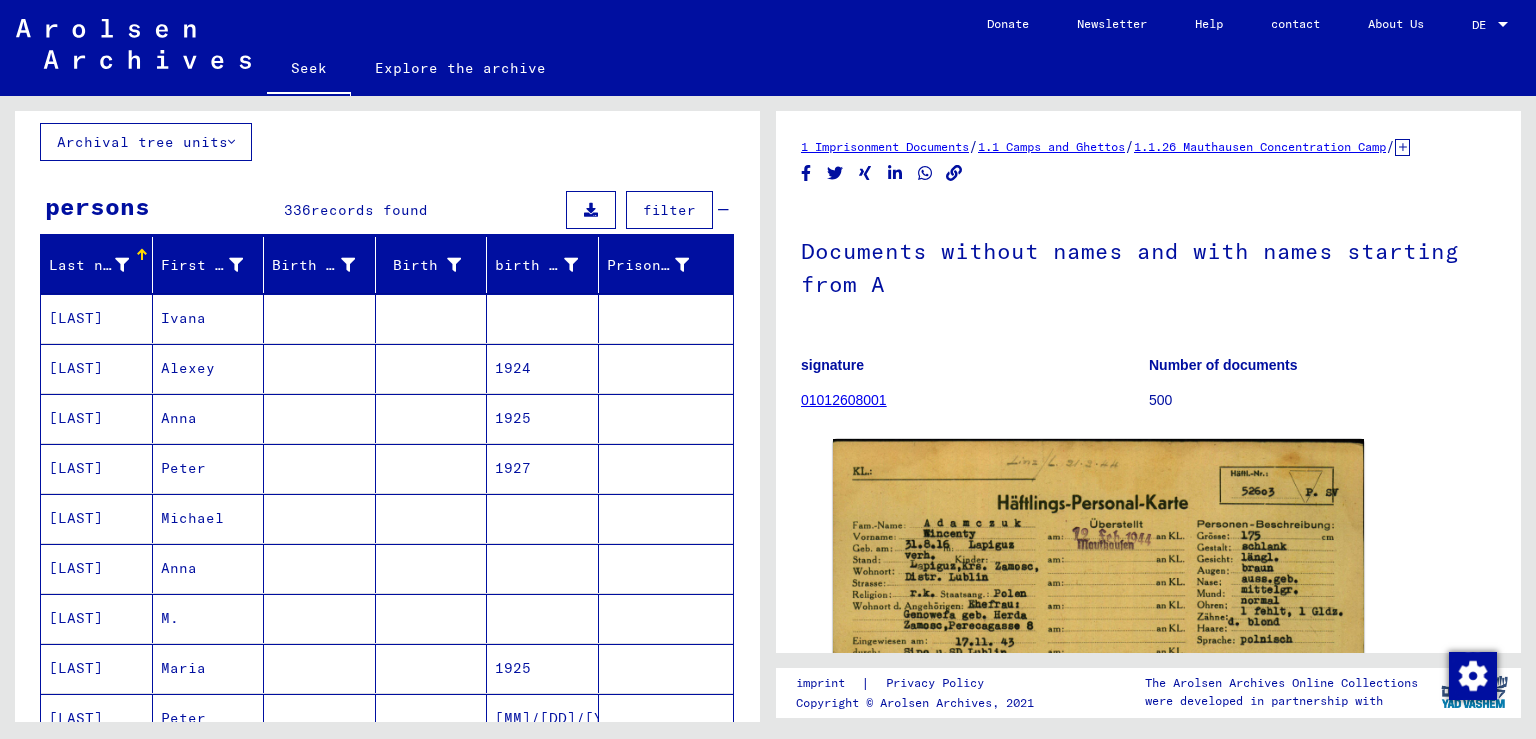 click on "M." at bounding box center [209, 668] 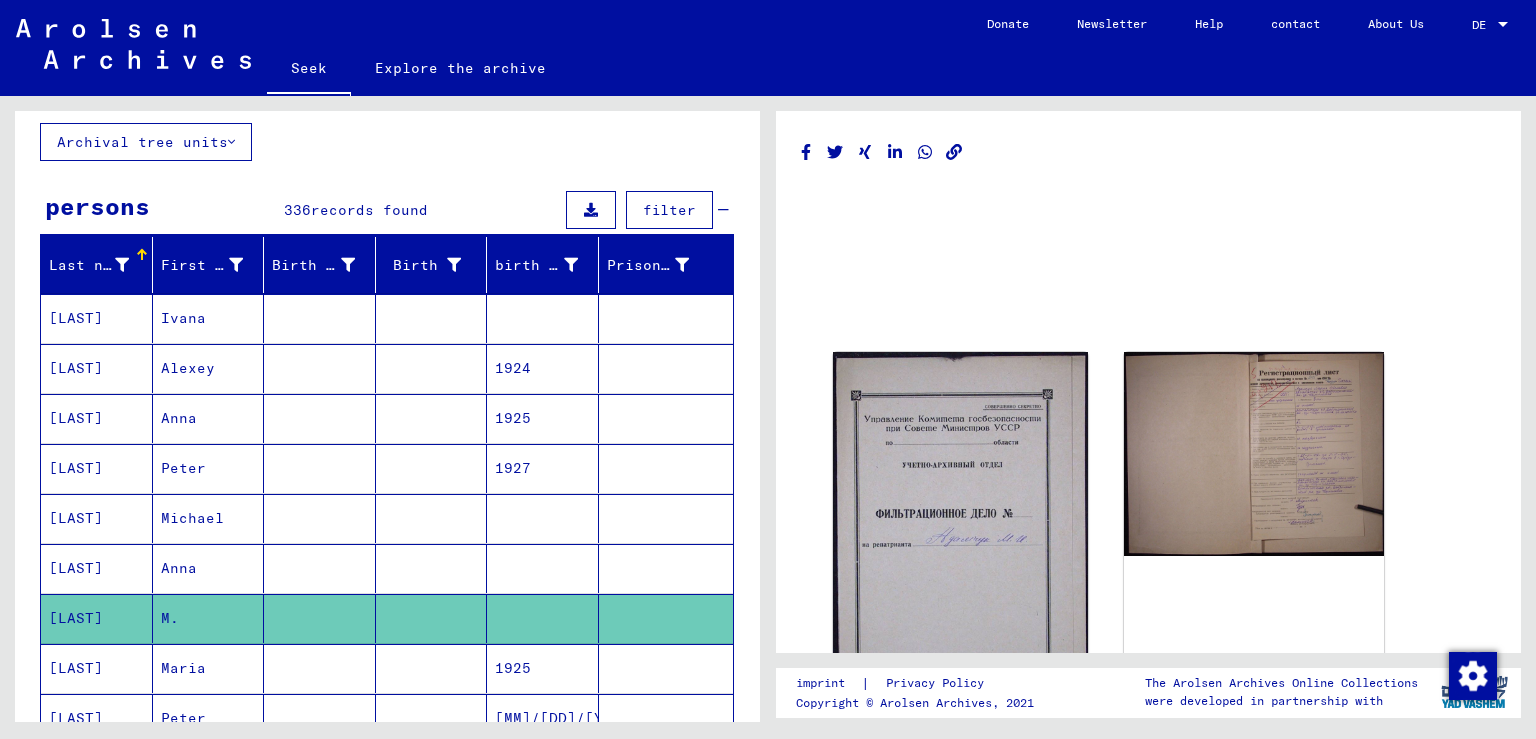scroll, scrollTop: 0, scrollLeft: 0, axis: both 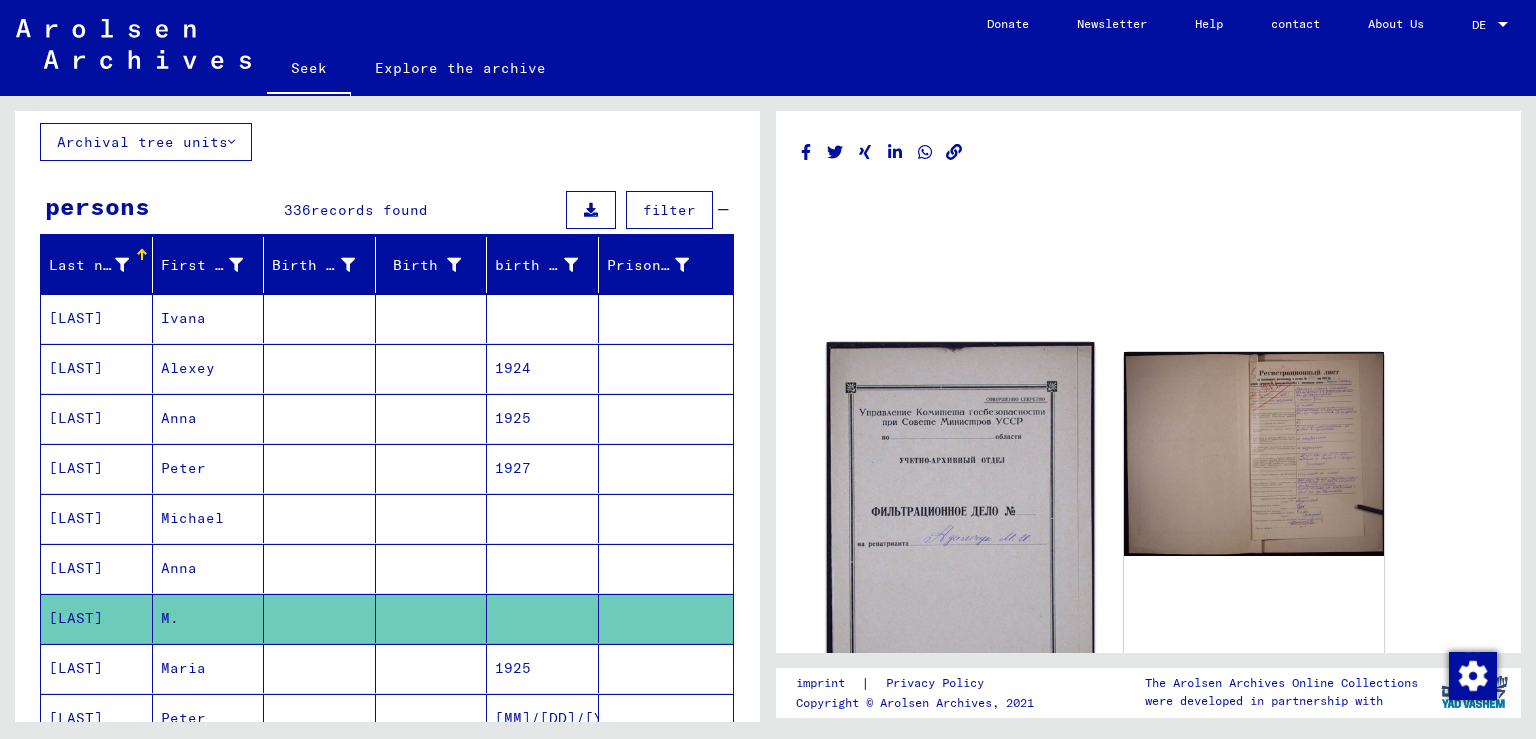click 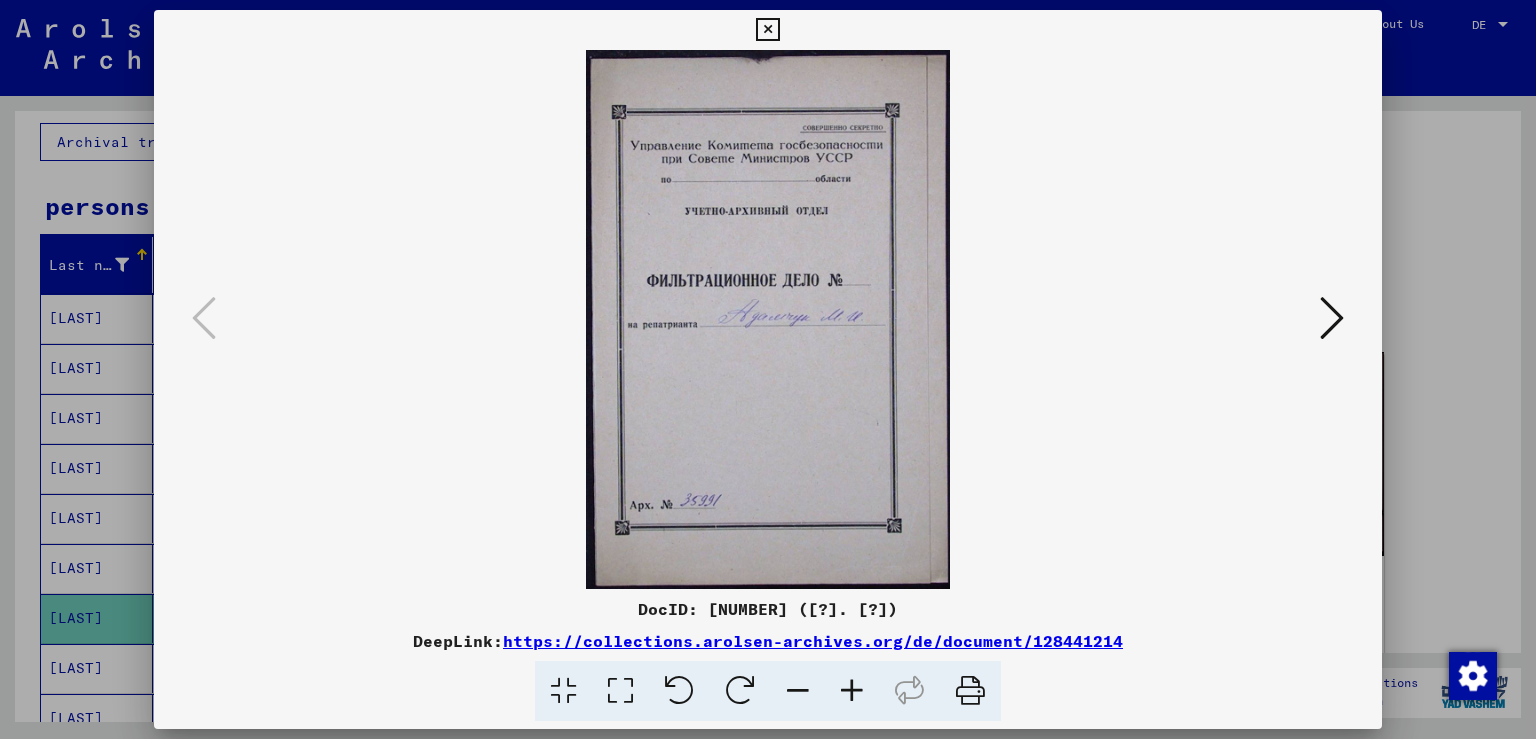 click at bounding box center [1332, 318] 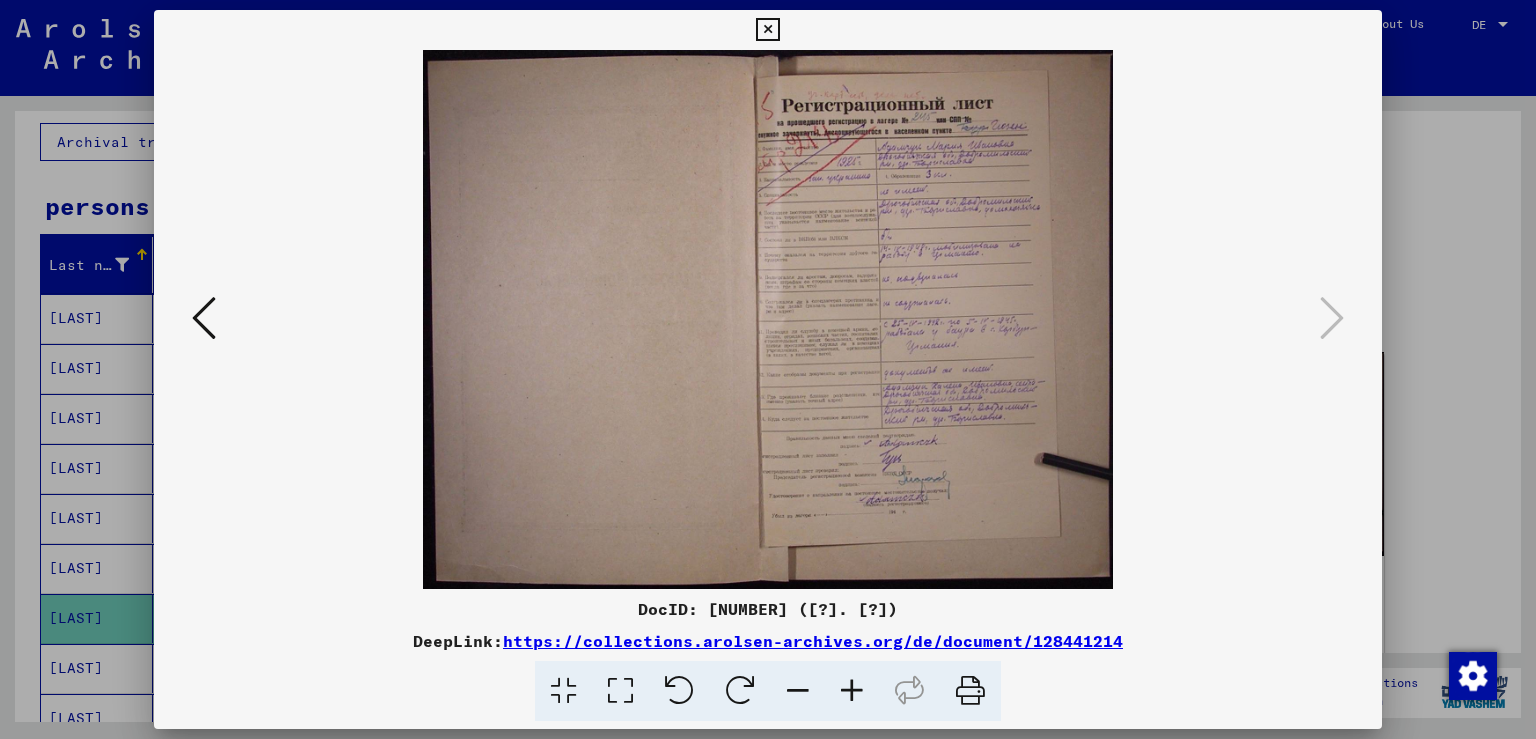 click at bounding box center [204, 318] 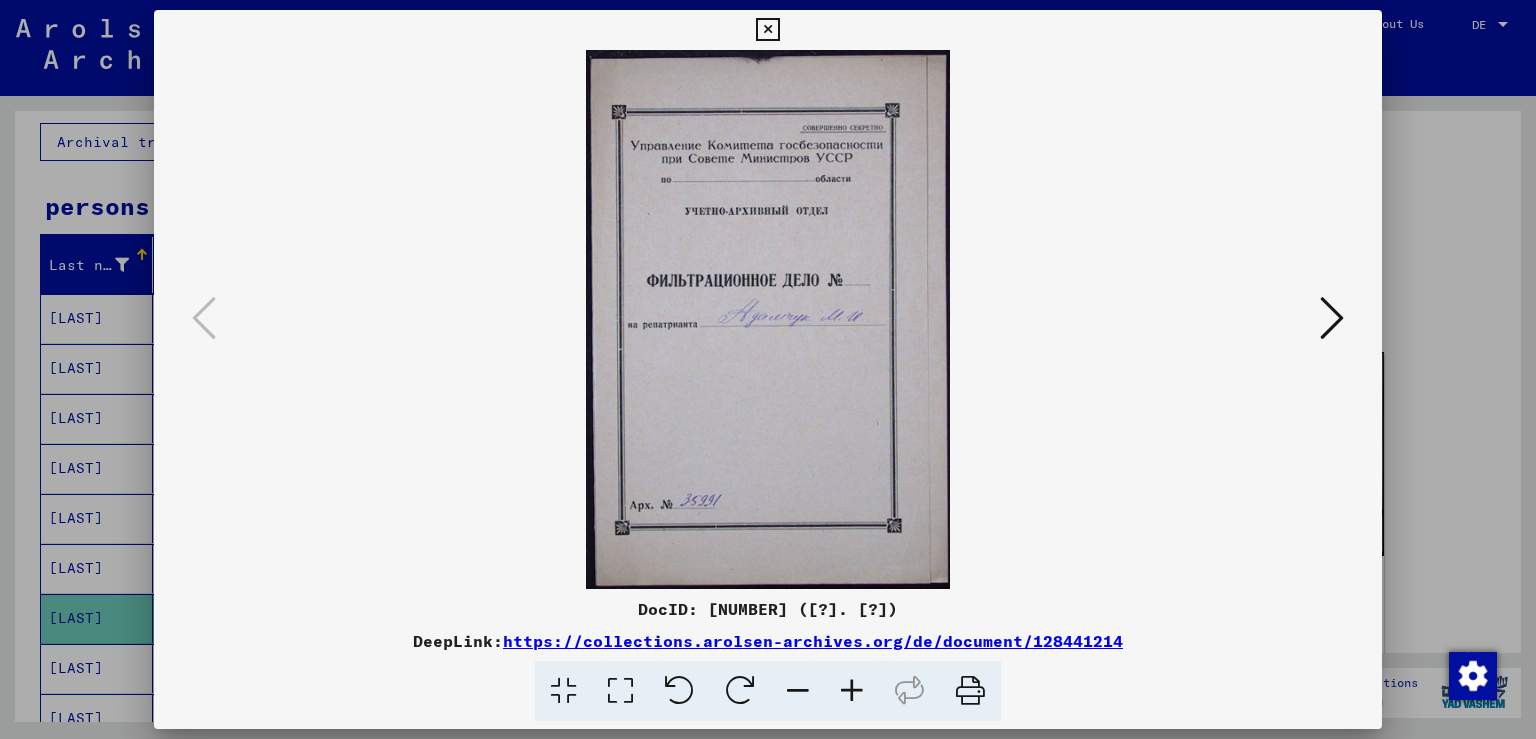 click at bounding box center (768, 369) 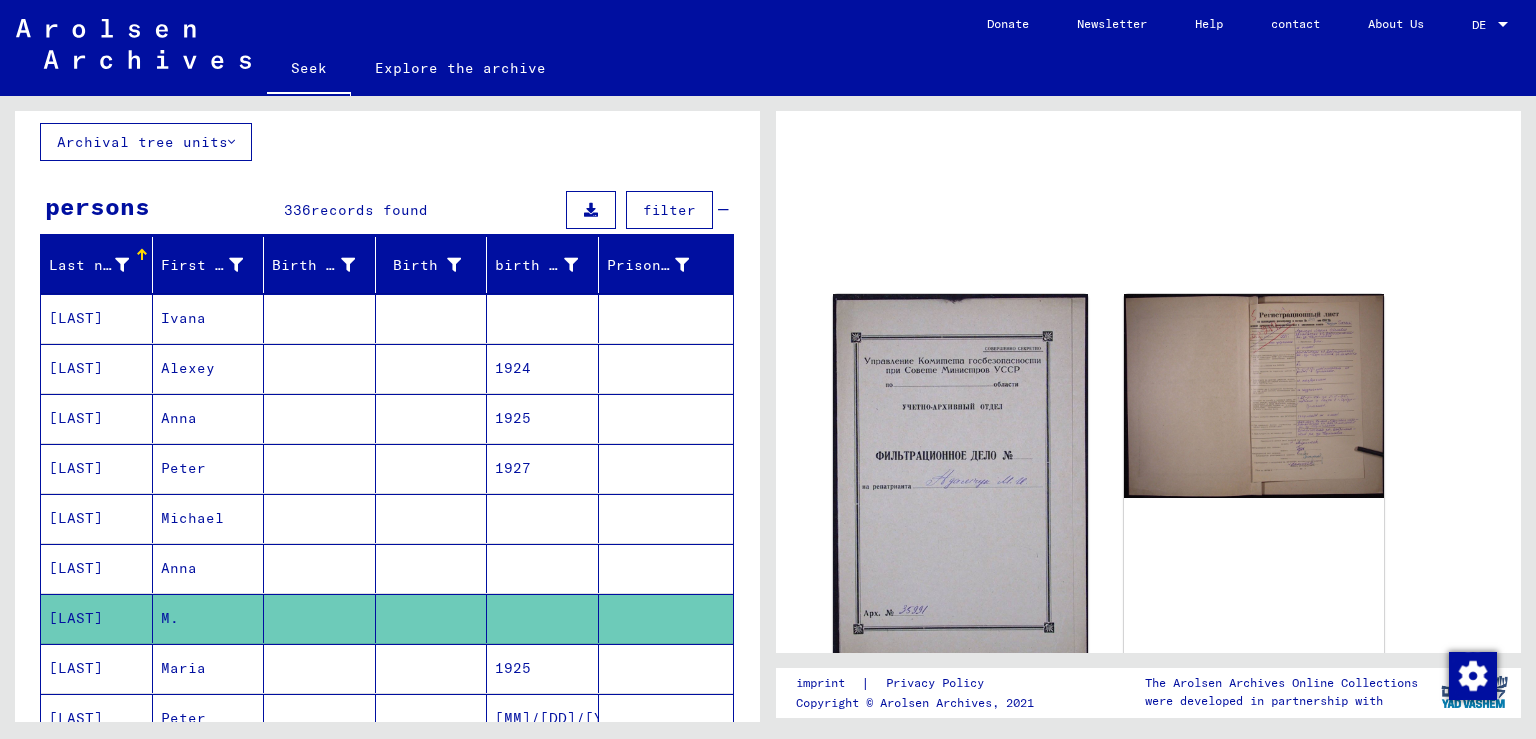 scroll, scrollTop: 64, scrollLeft: 0, axis: vertical 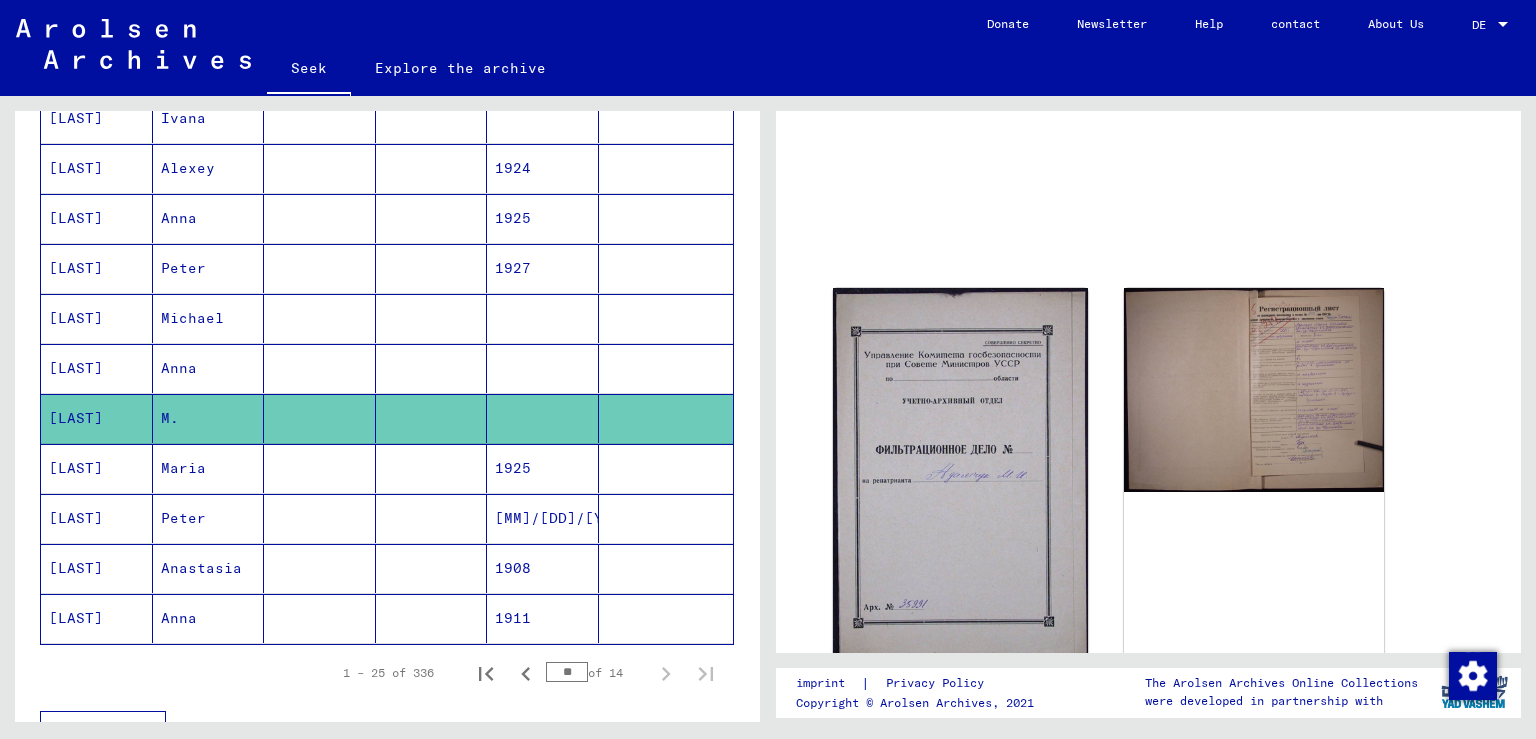 click on "1908" at bounding box center (513, 618) 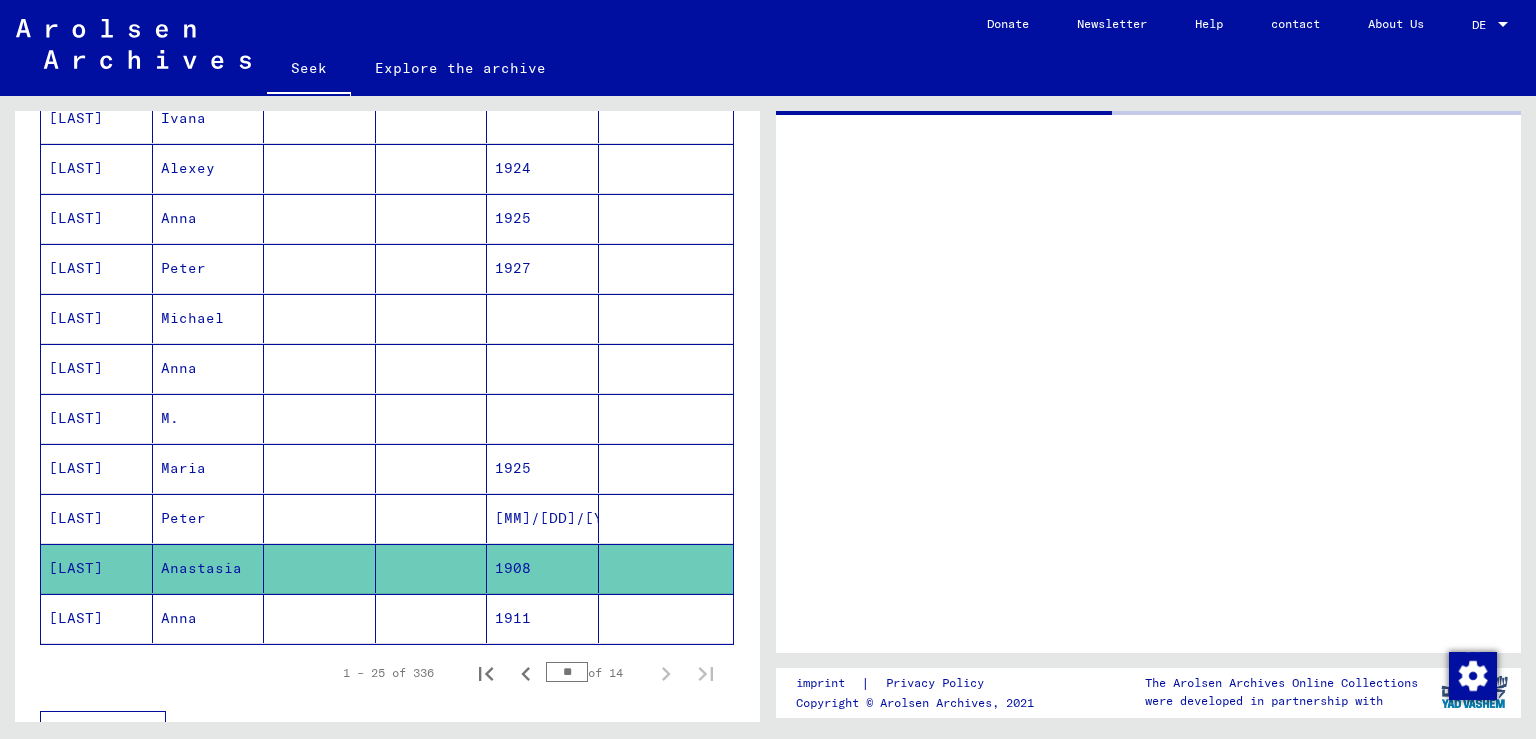 scroll, scrollTop: 0, scrollLeft: 0, axis: both 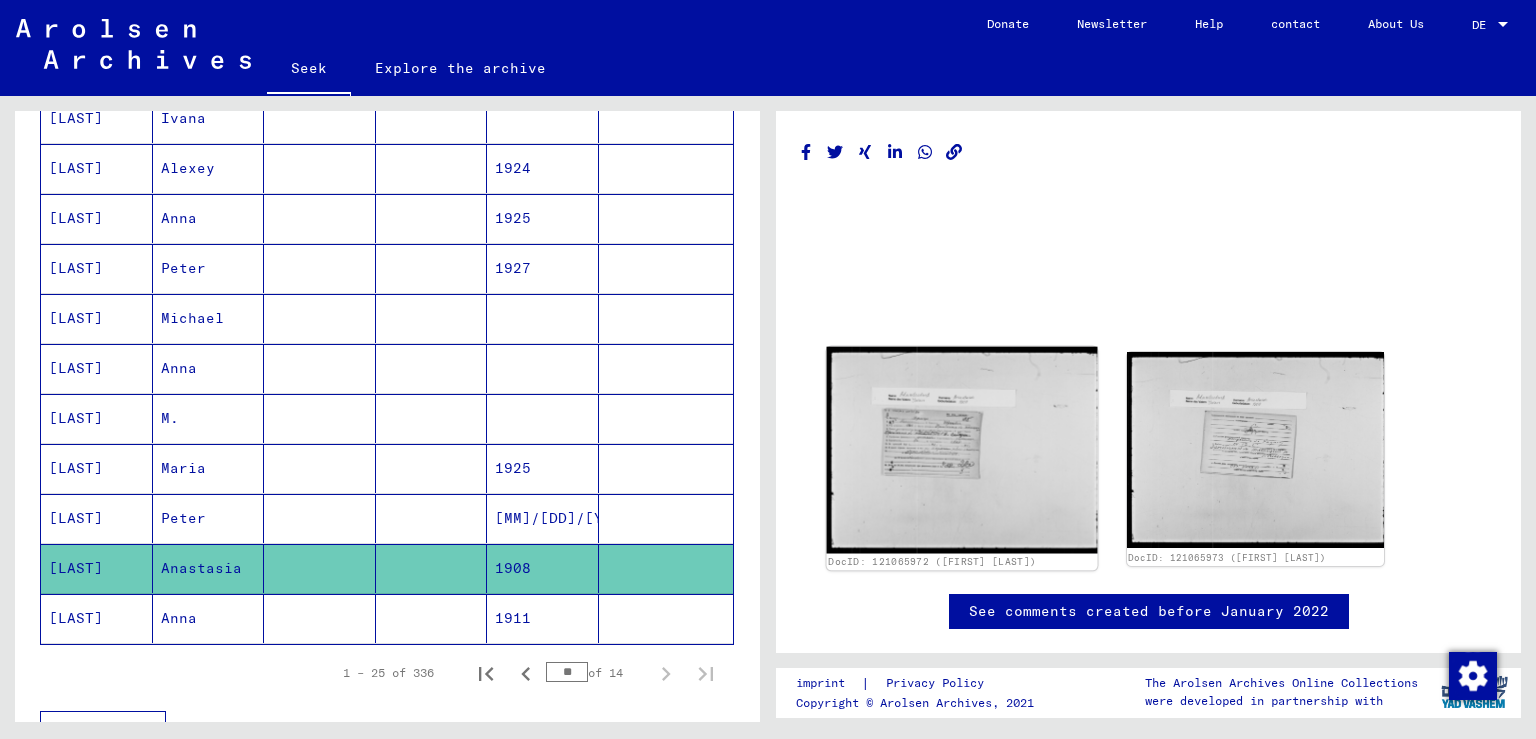 click 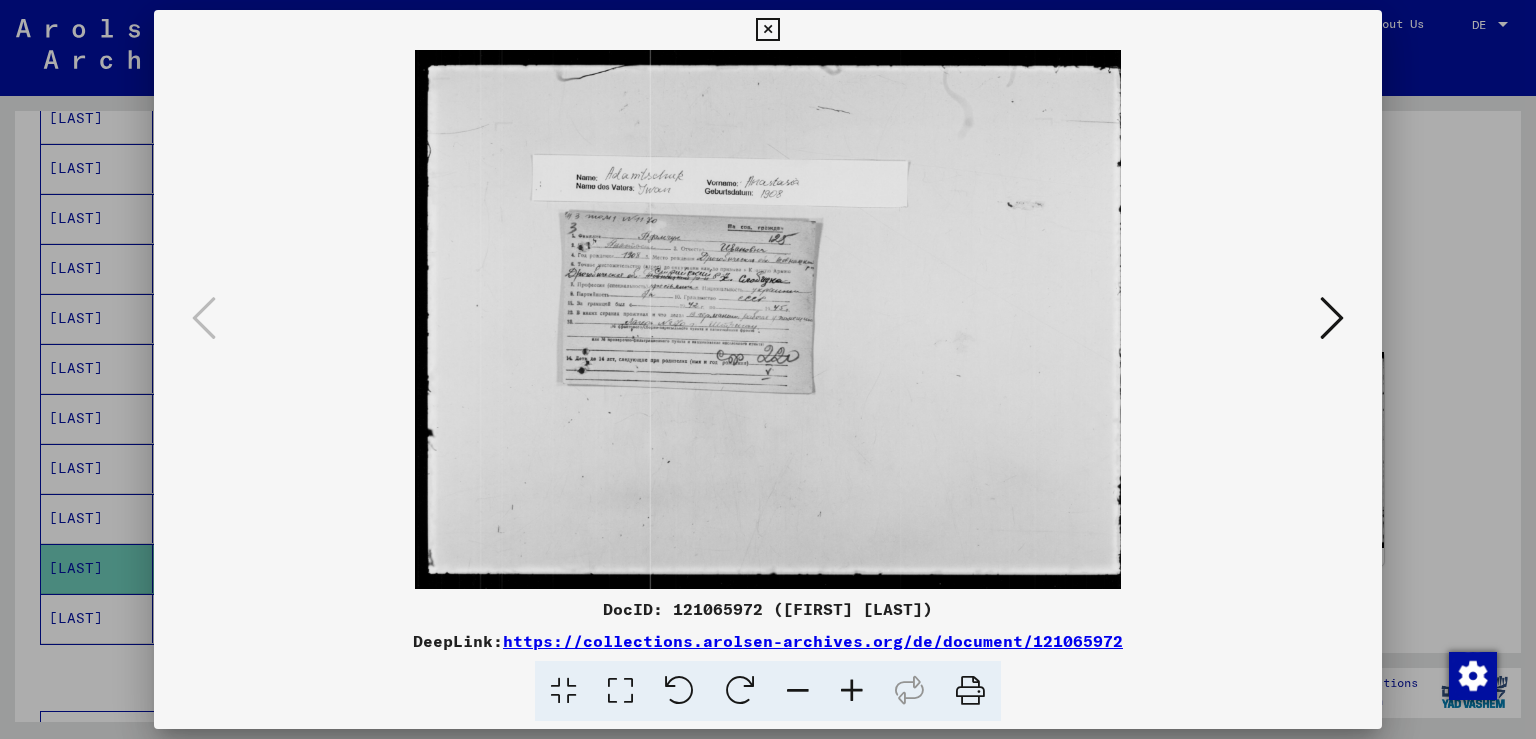 click at bounding box center (1332, 318) 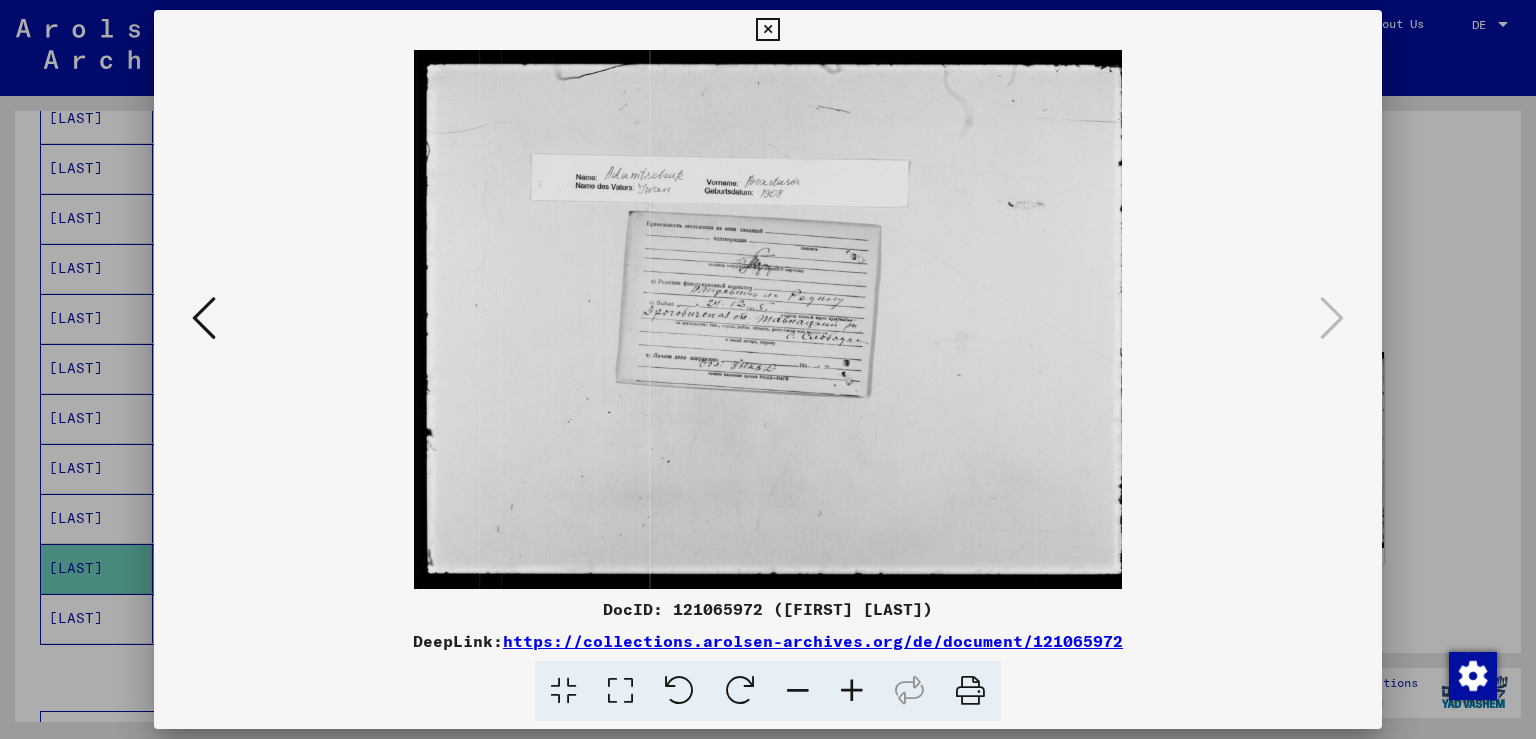 click at bounding box center [204, 318] 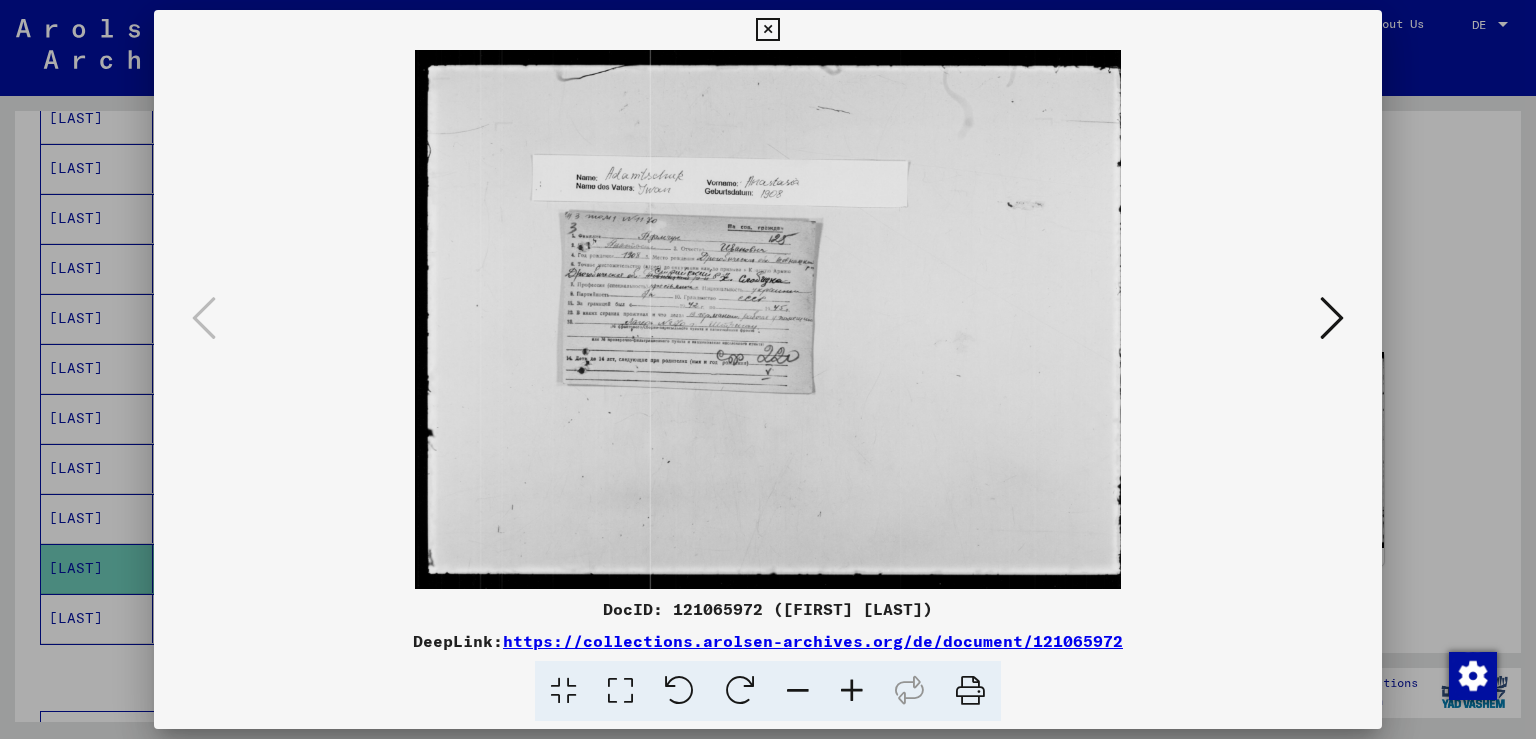 click at bounding box center [768, 369] 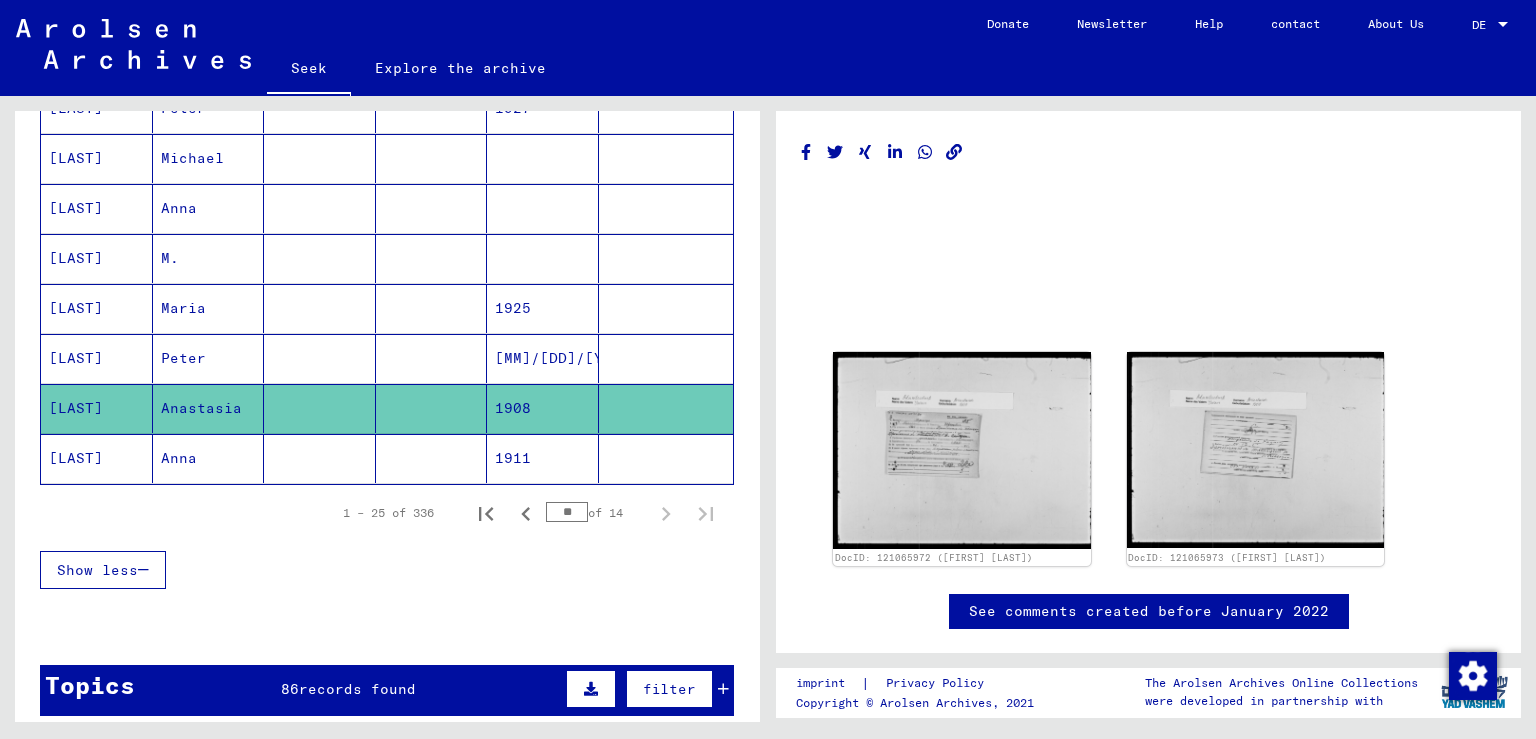 scroll, scrollTop: 492, scrollLeft: 0, axis: vertical 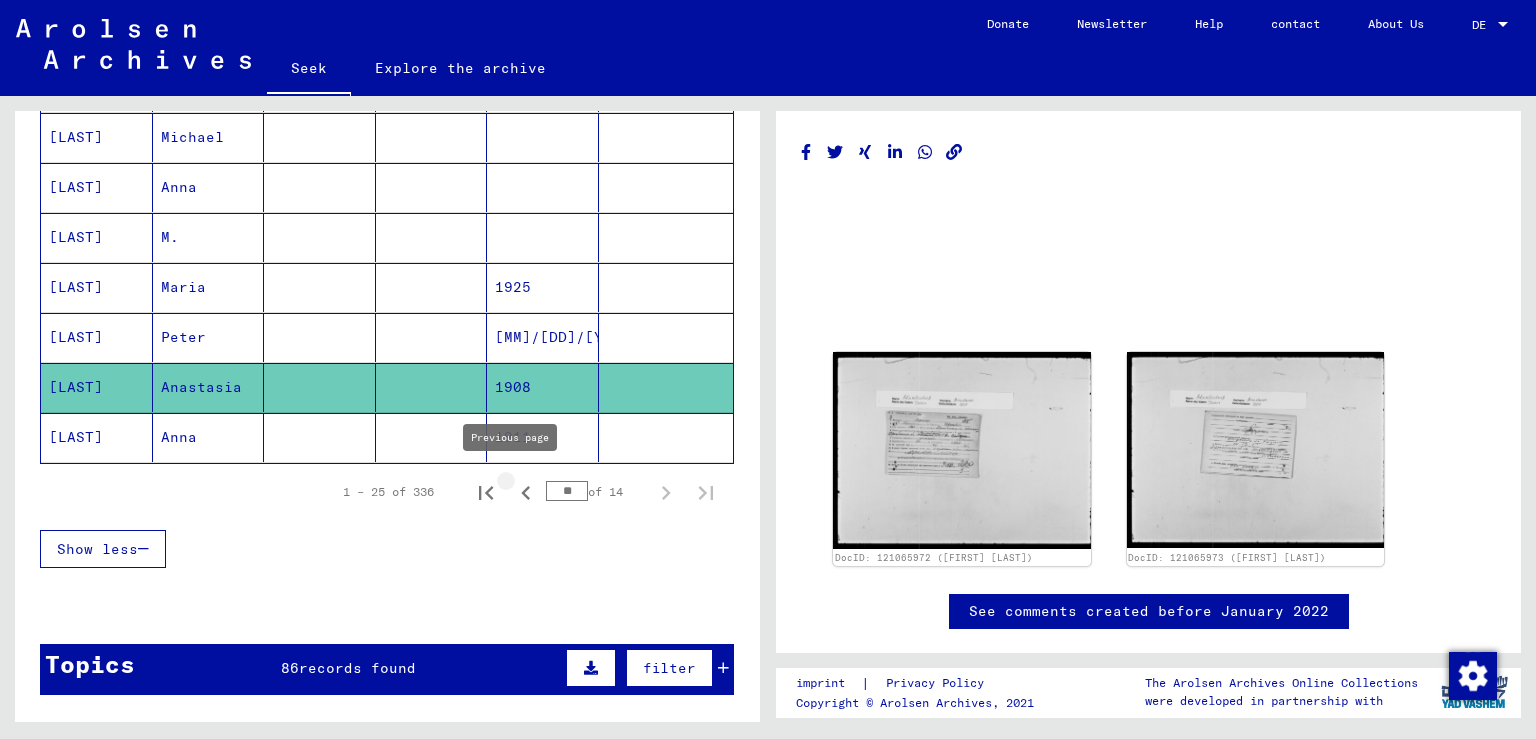 click 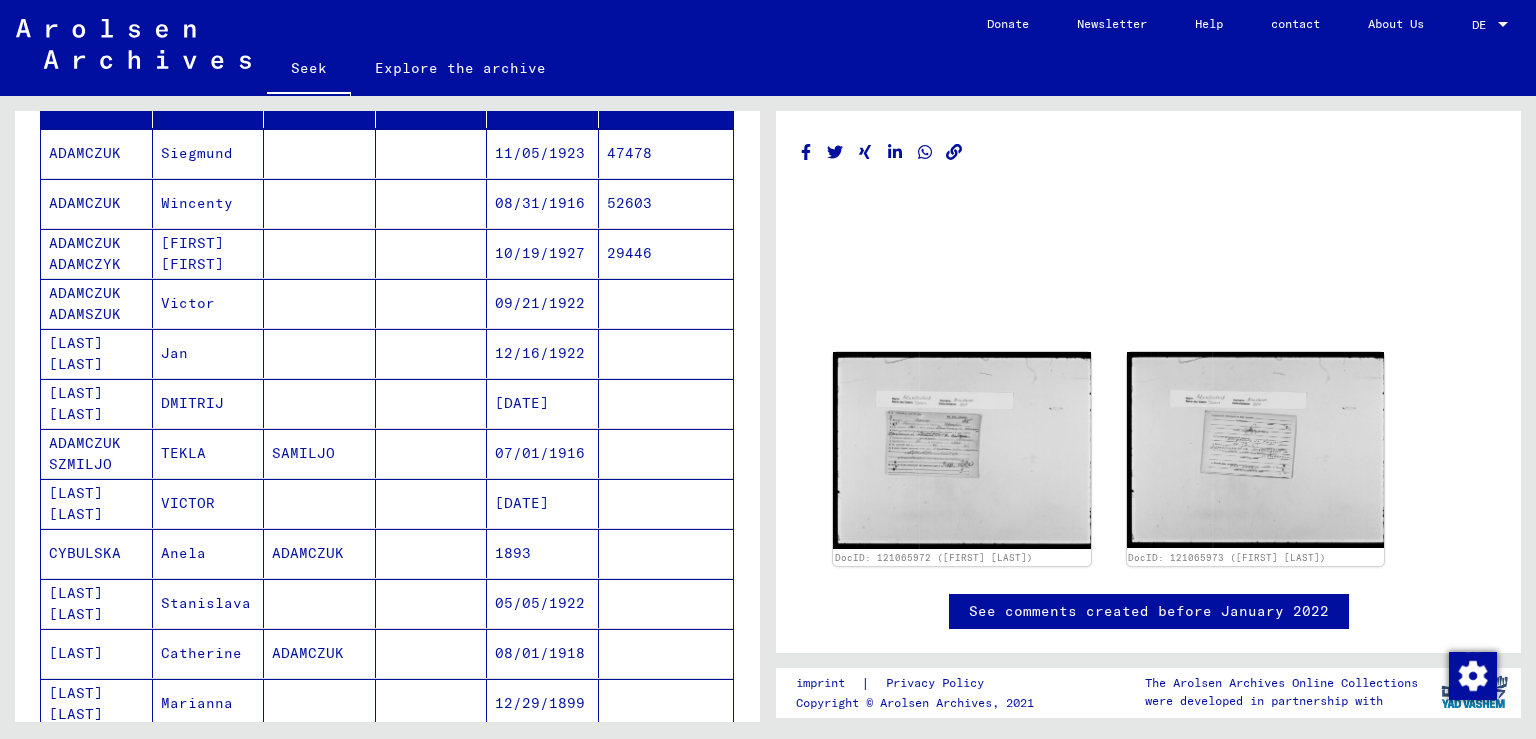 scroll, scrollTop: 260, scrollLeft: 0, axis: vertical 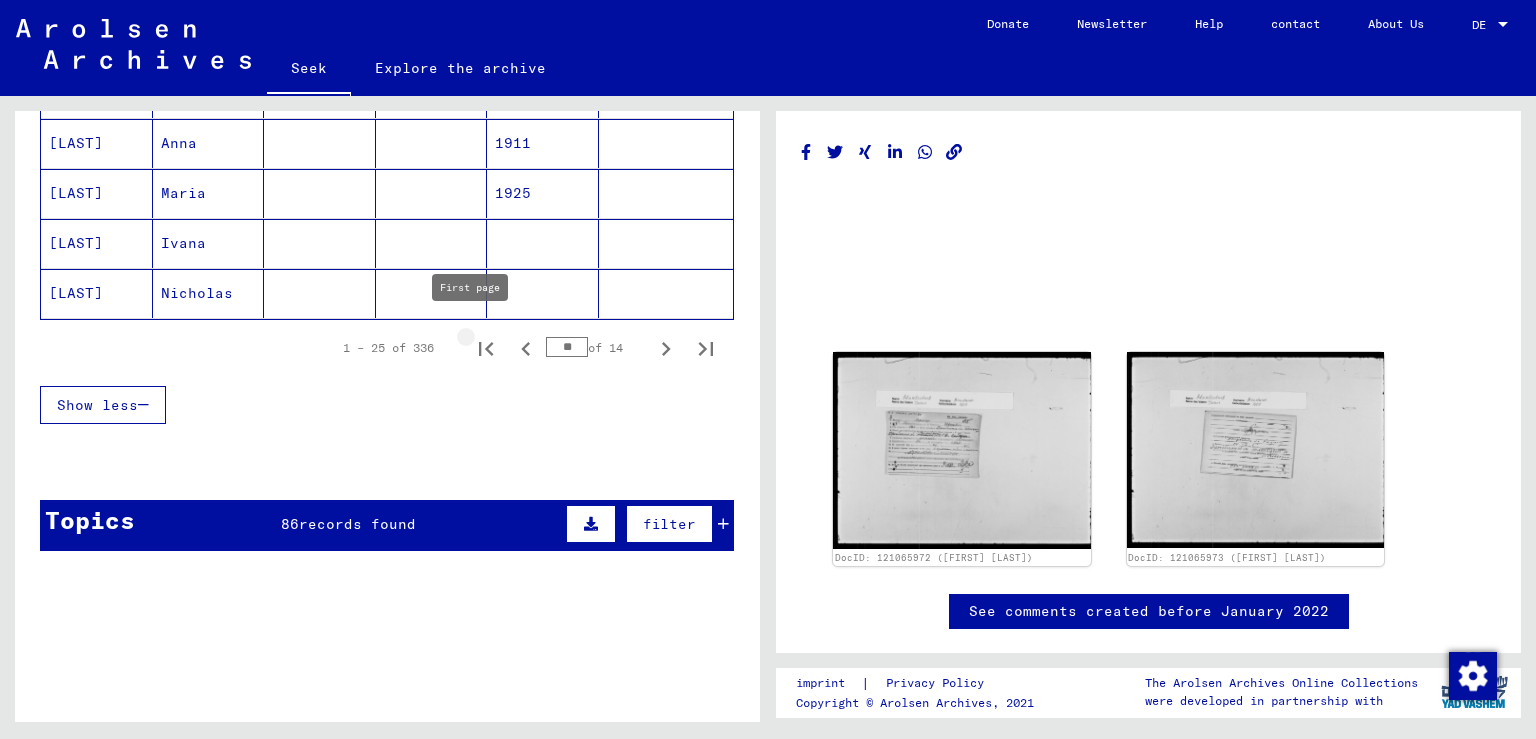click 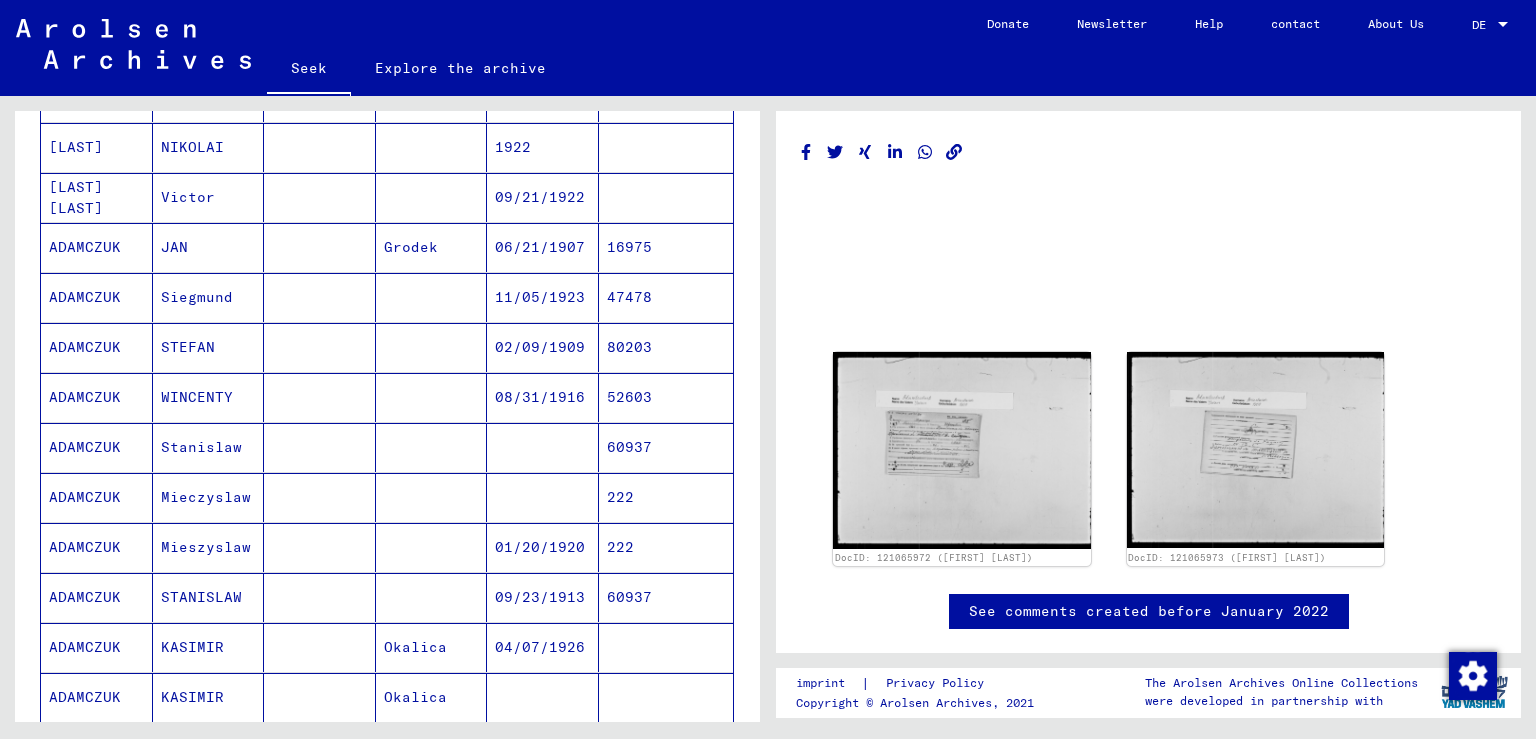 scroll, scrollTop: 636, scrollLeft: 0, axis: vertical 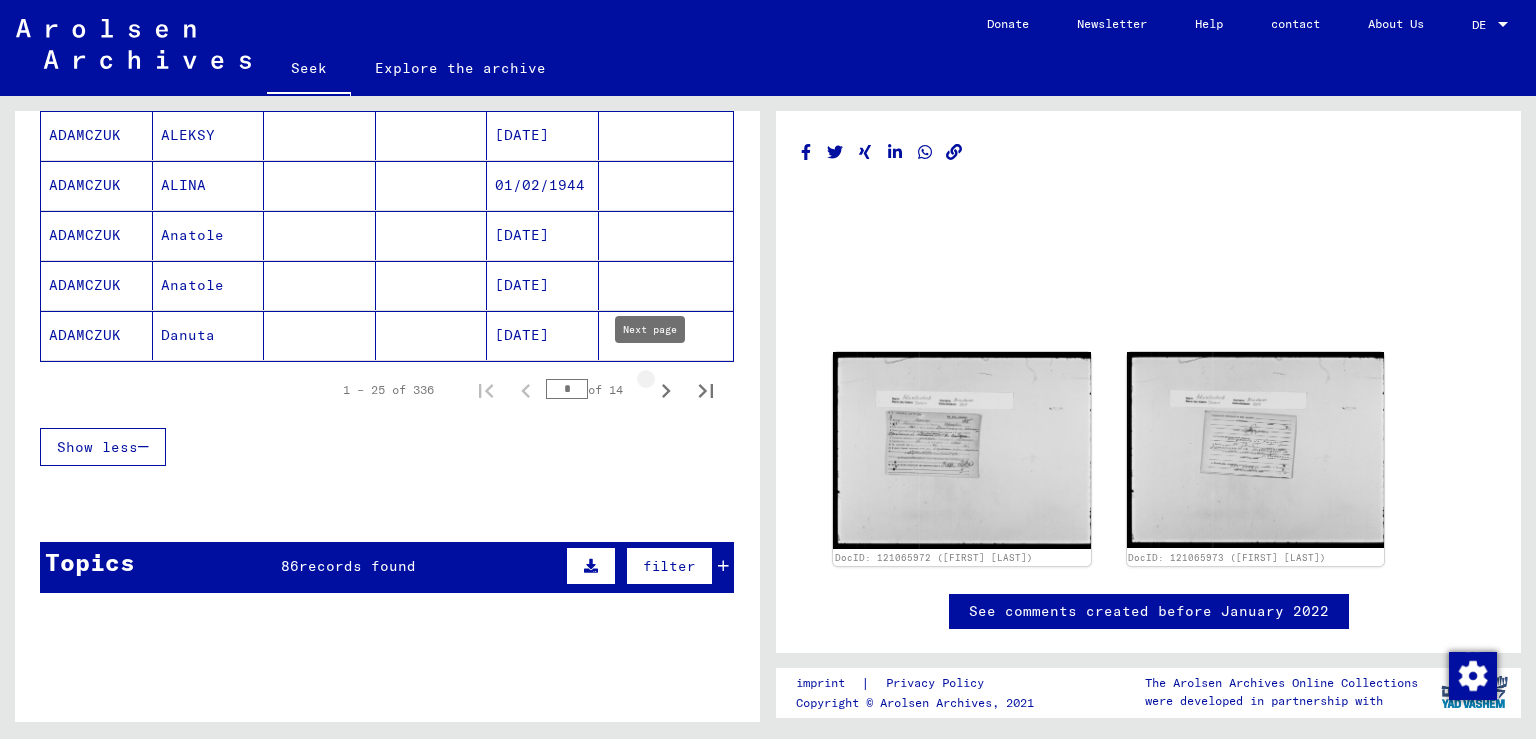 click 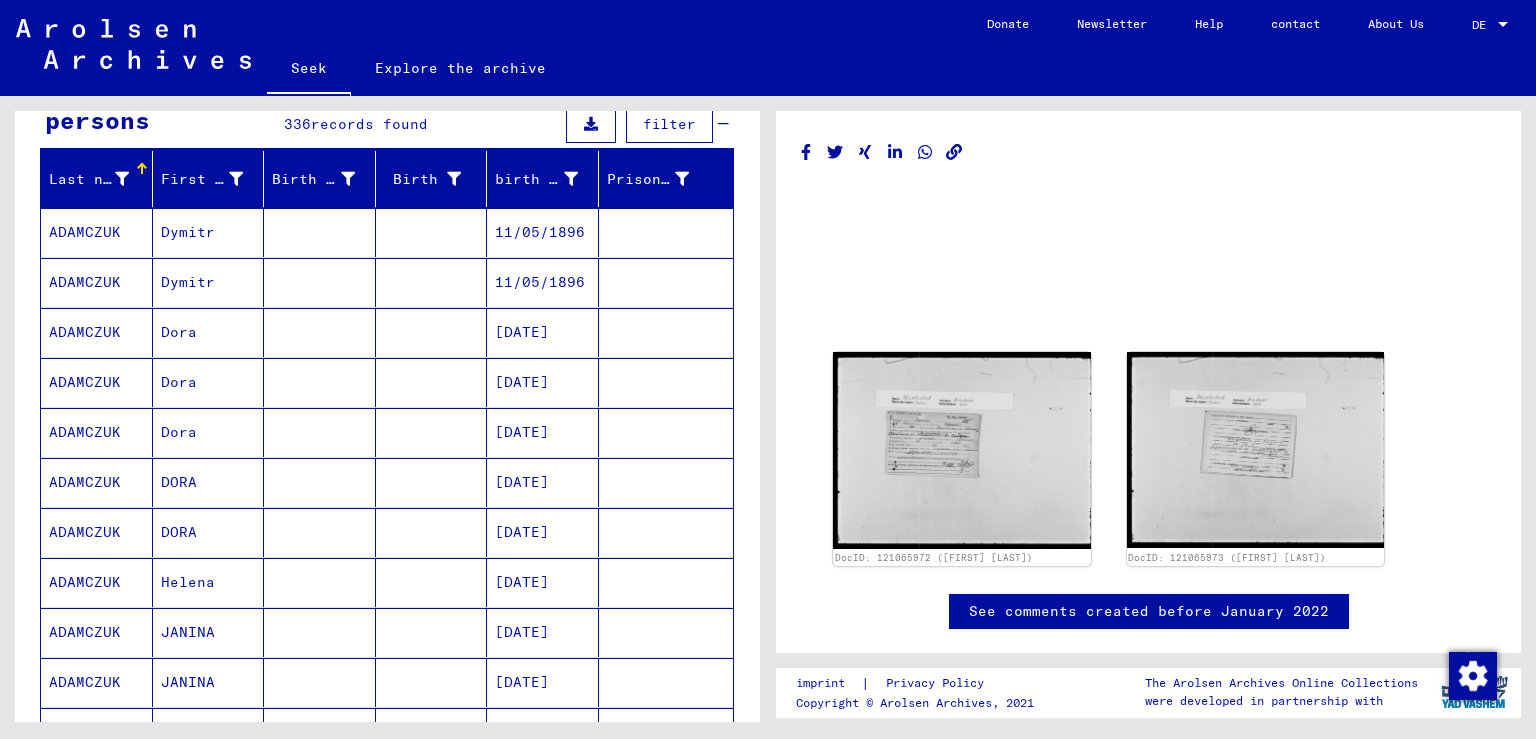 scroll, scrollTop: 12, scrollLeft: 0, axis: vertical 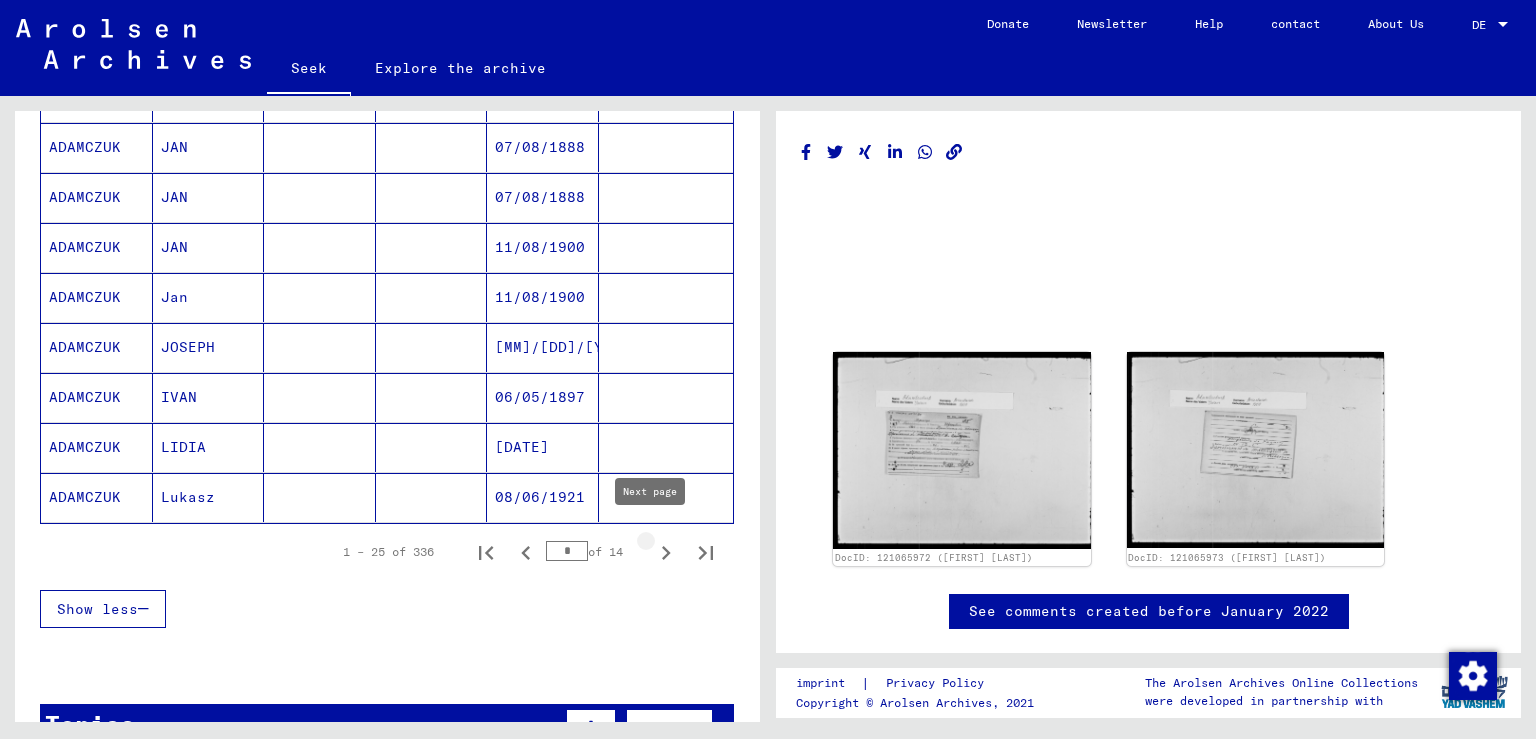 click 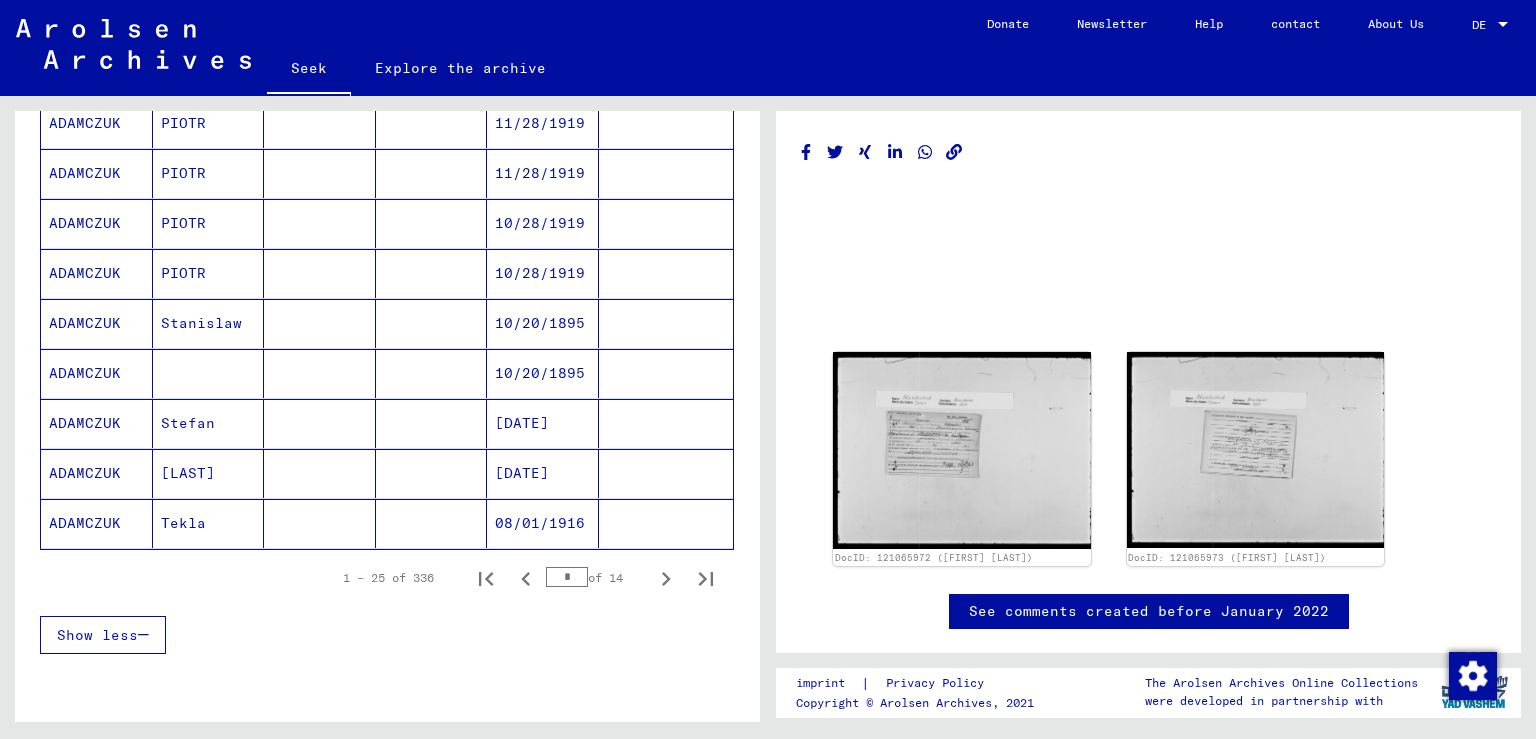 scroll, scrollTop: 1112, scrollLeft: 0, axis: vertical 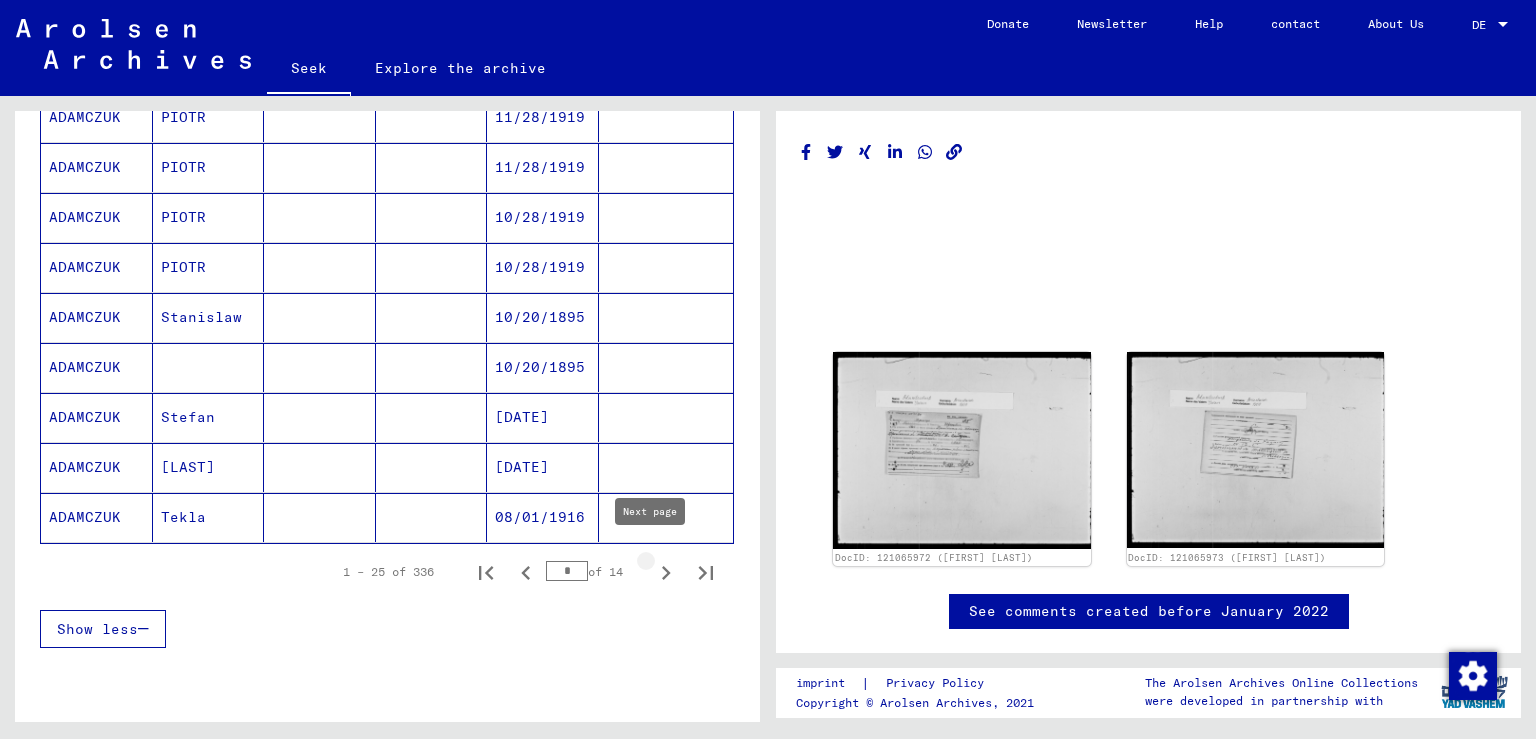 click 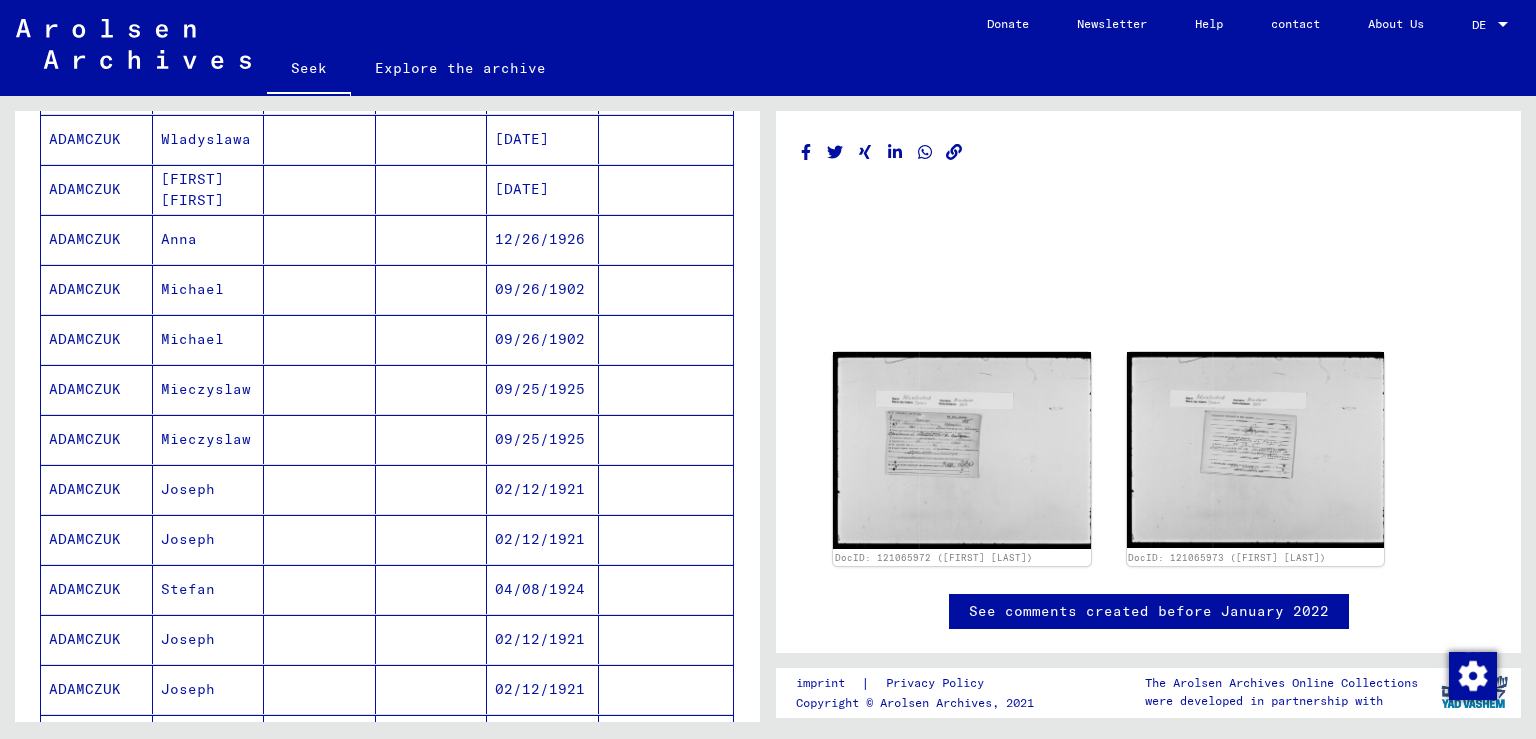 scroll, scrollTop: 0, scrollLeft: 0, axis: both 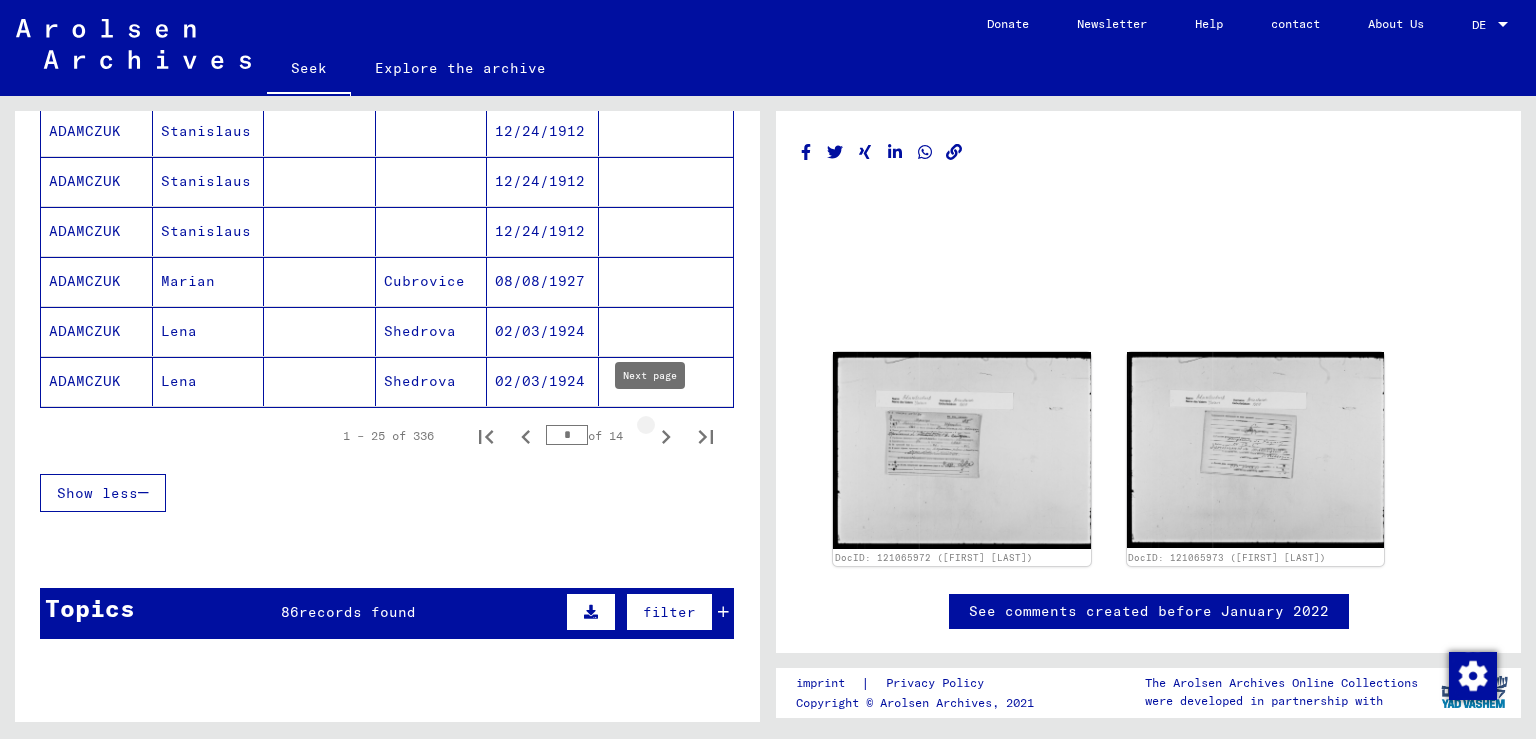 click 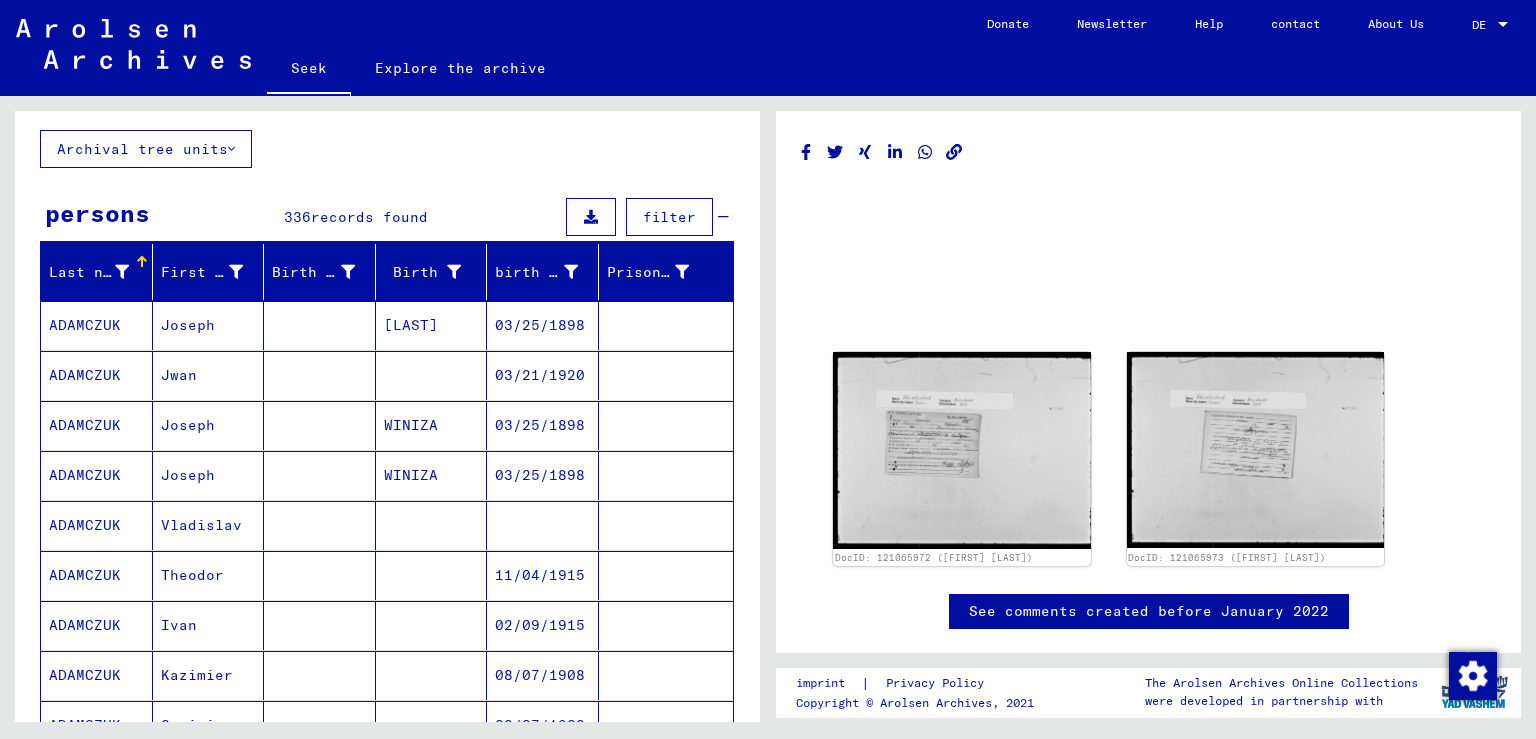 scroll, scrollTop: 0, scrollLeft: 0, axis: both 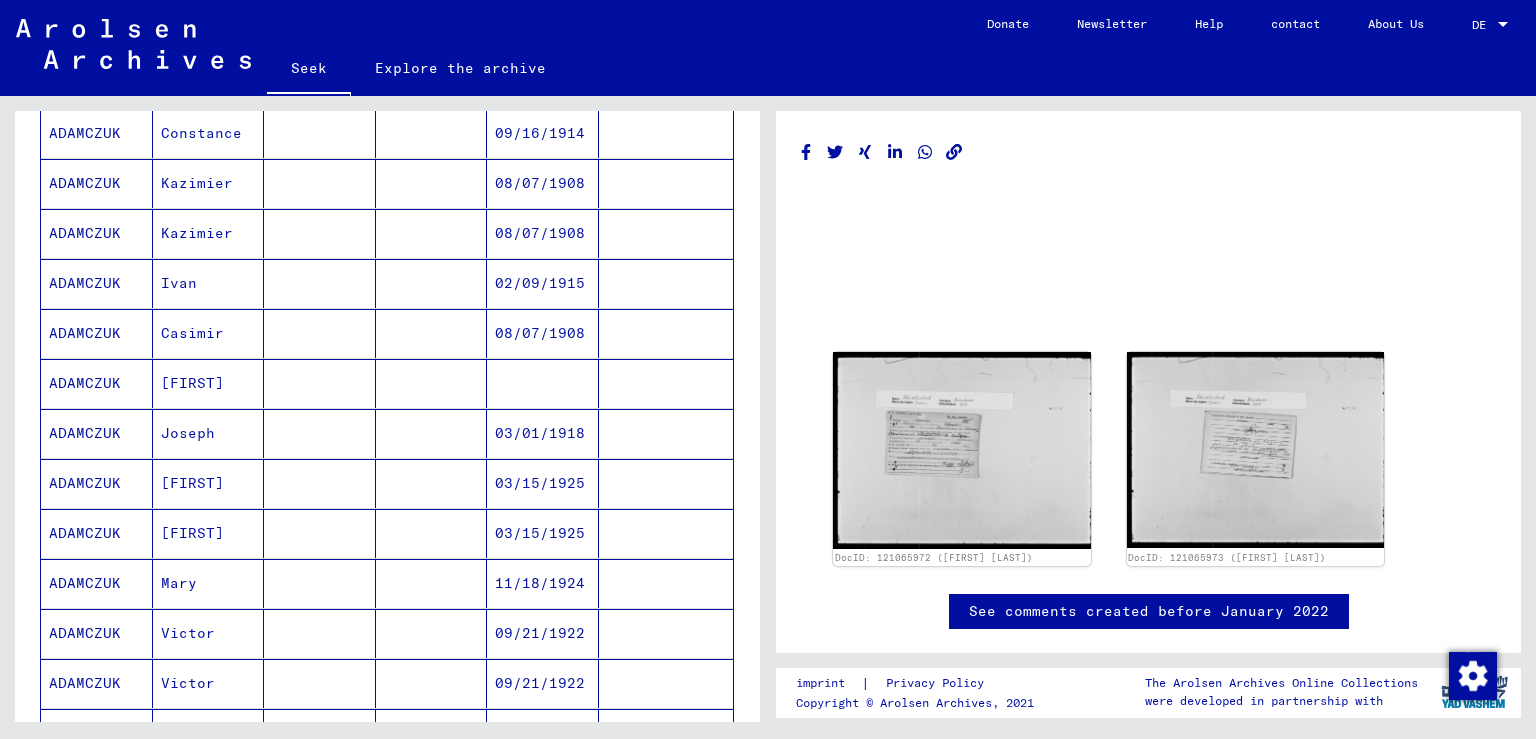 click on "[FIRST]" at bounding box center (188, 433) 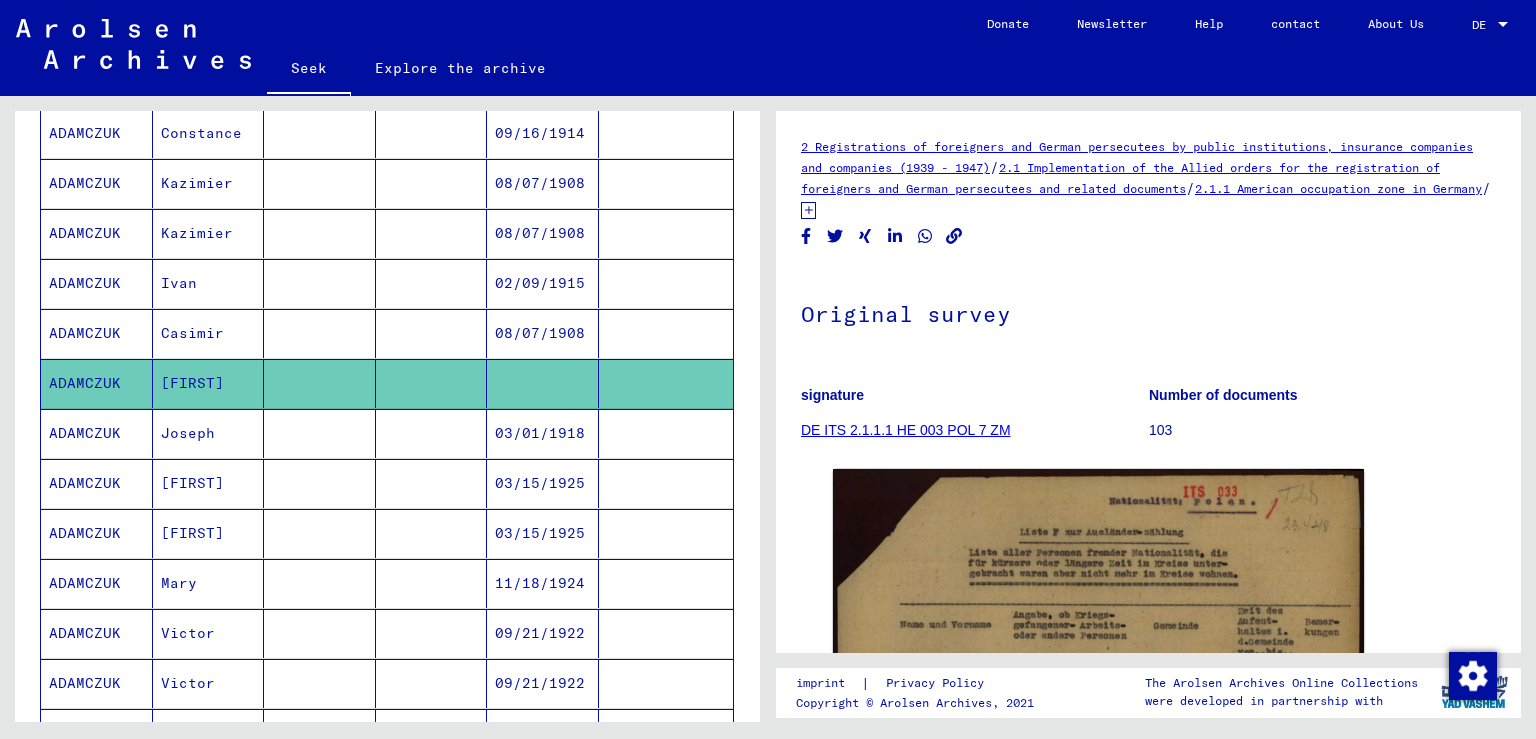 scroll, scrollTop: 0, scrollLeft: 0, axis: both 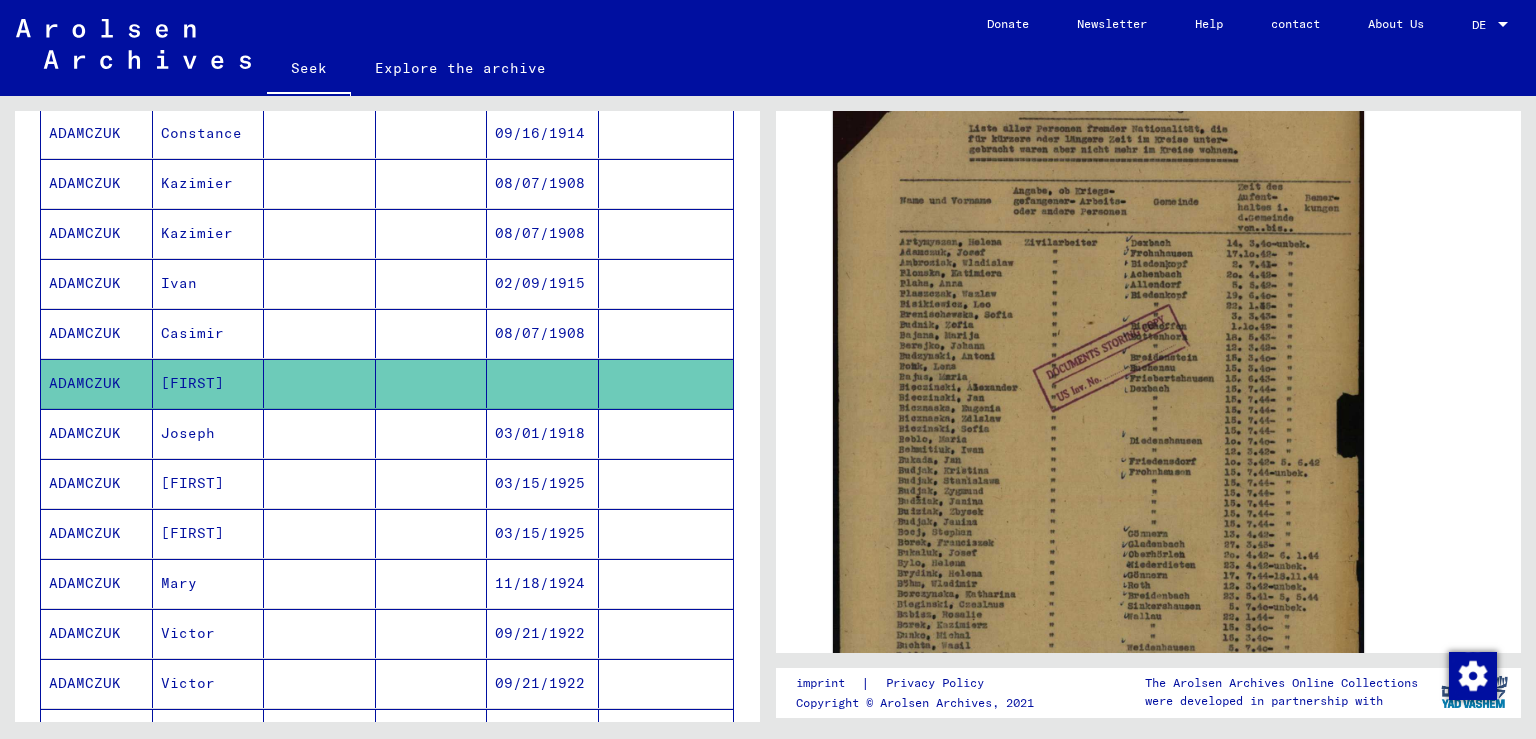 click on "03/01/1918" at bounding box center (543, 483) 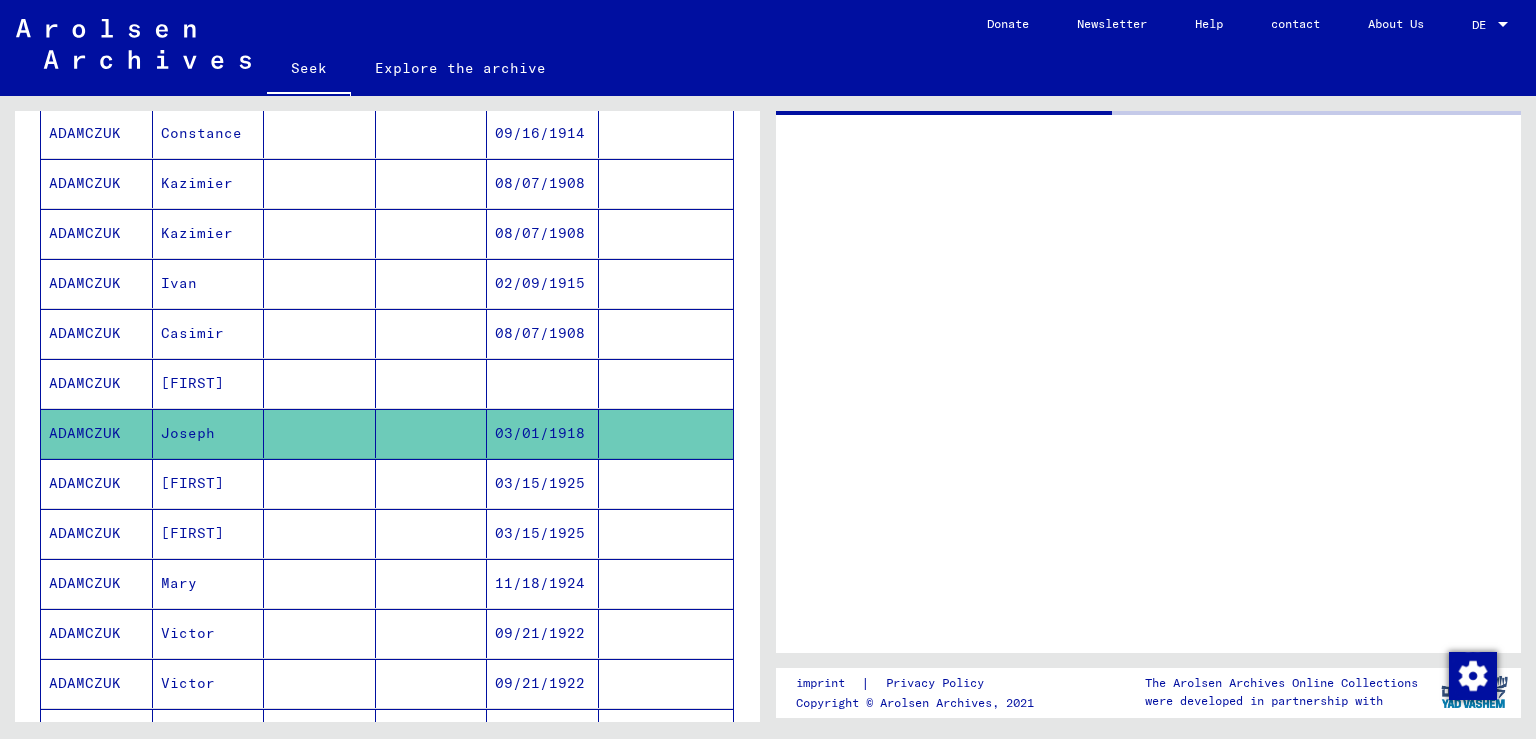scroll, scrollTop: 0, scrollLeft: 0, axis: both 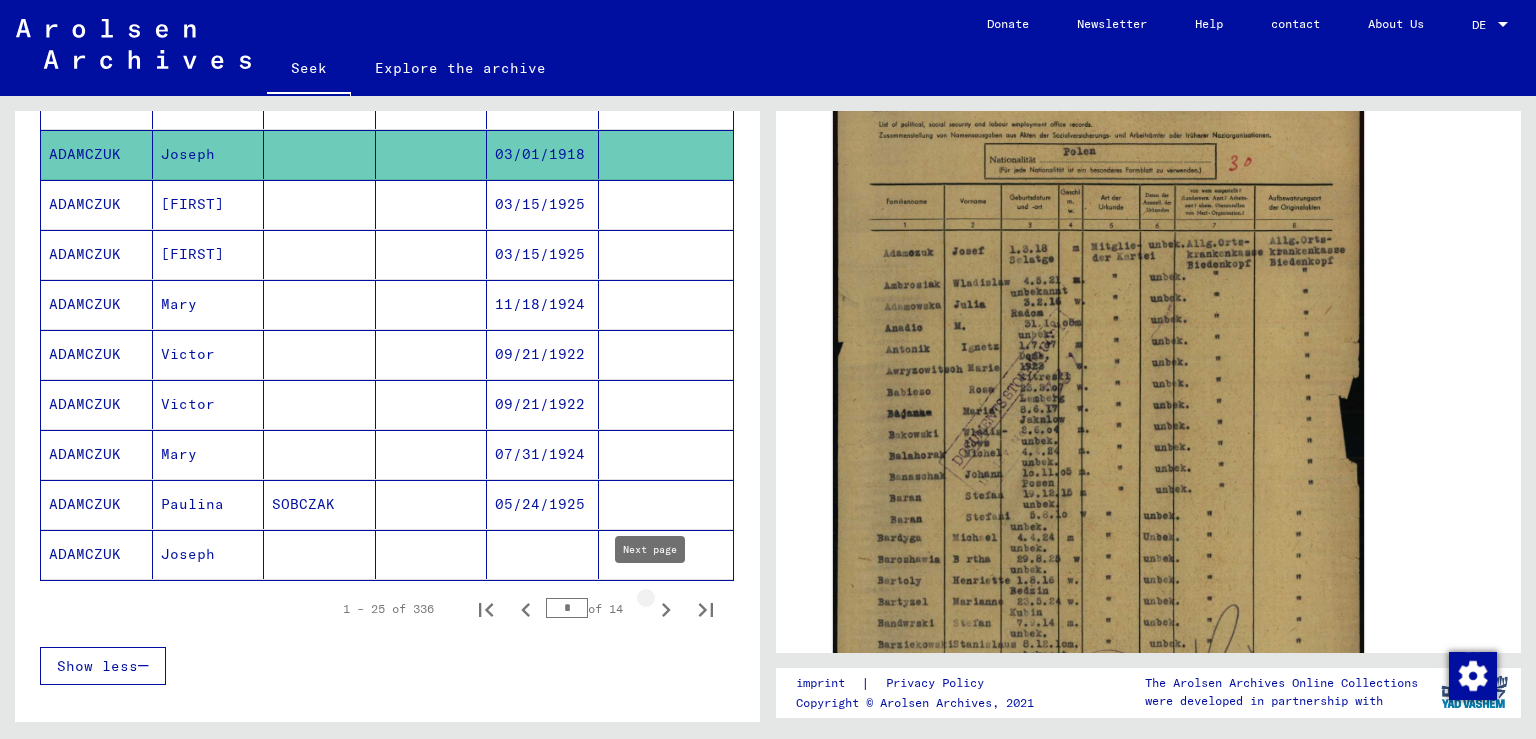 click 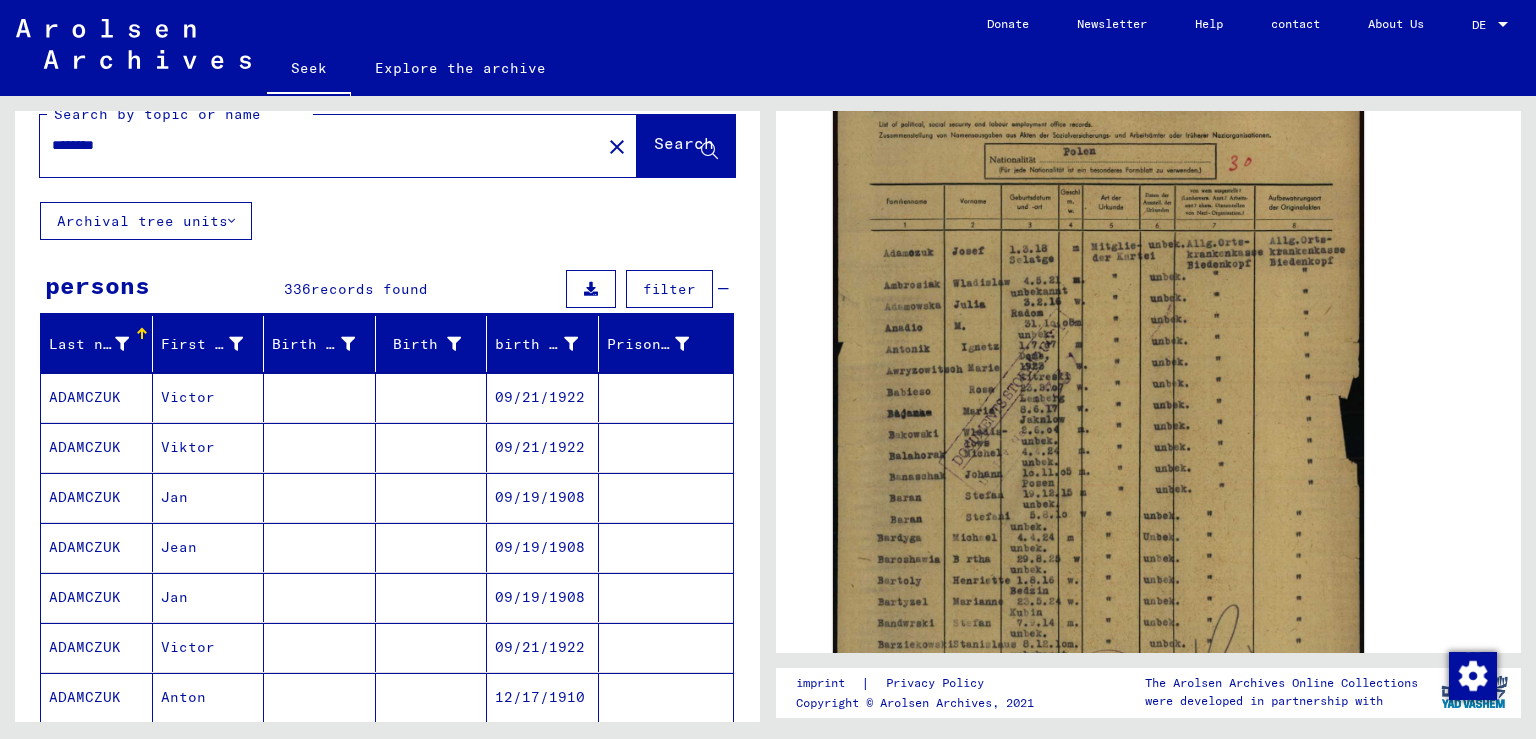 scroll, scrollTop: 0, scrollLeft: 0, axis: both 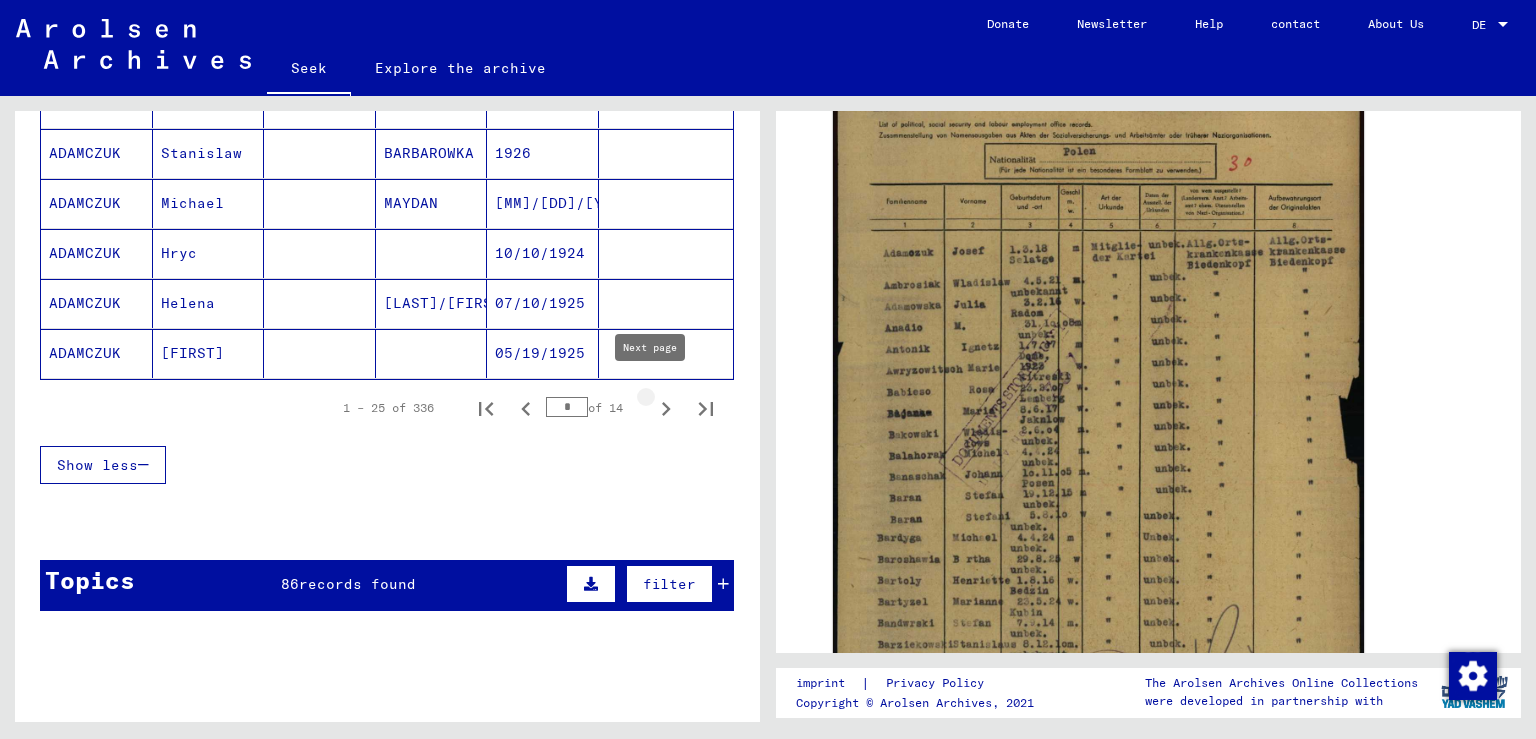 click 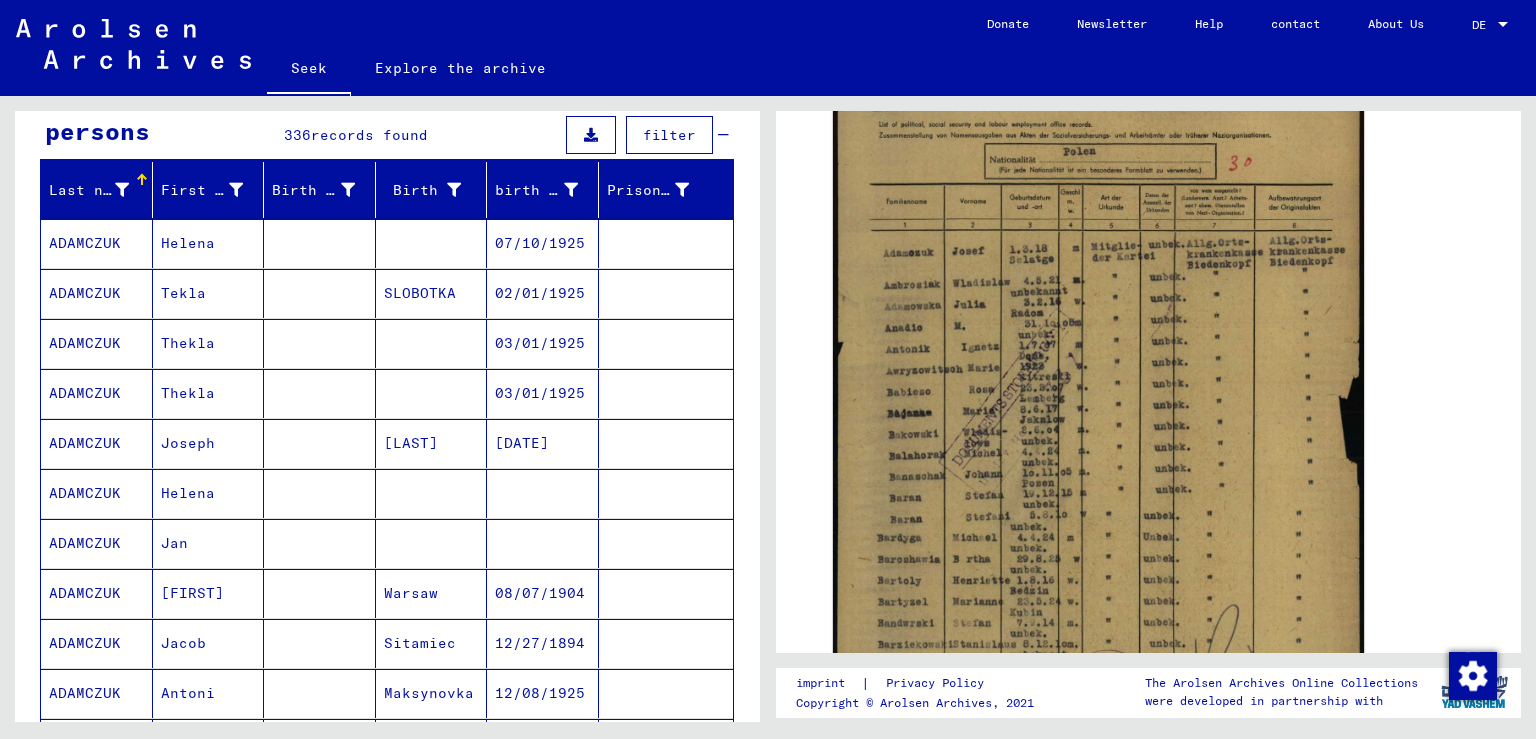 scroll, scrollTop: 0, scrollLeft: 0, axis: both 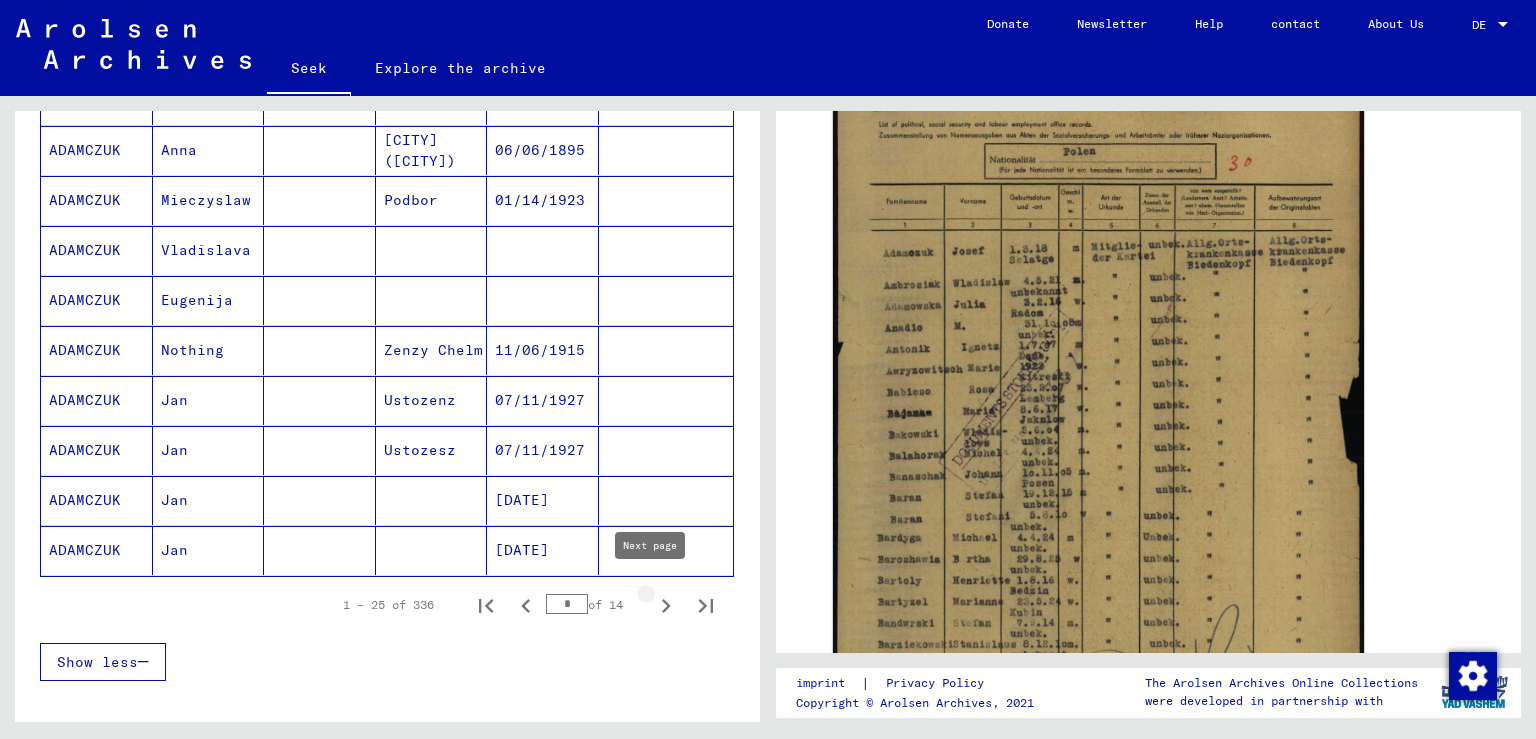 click 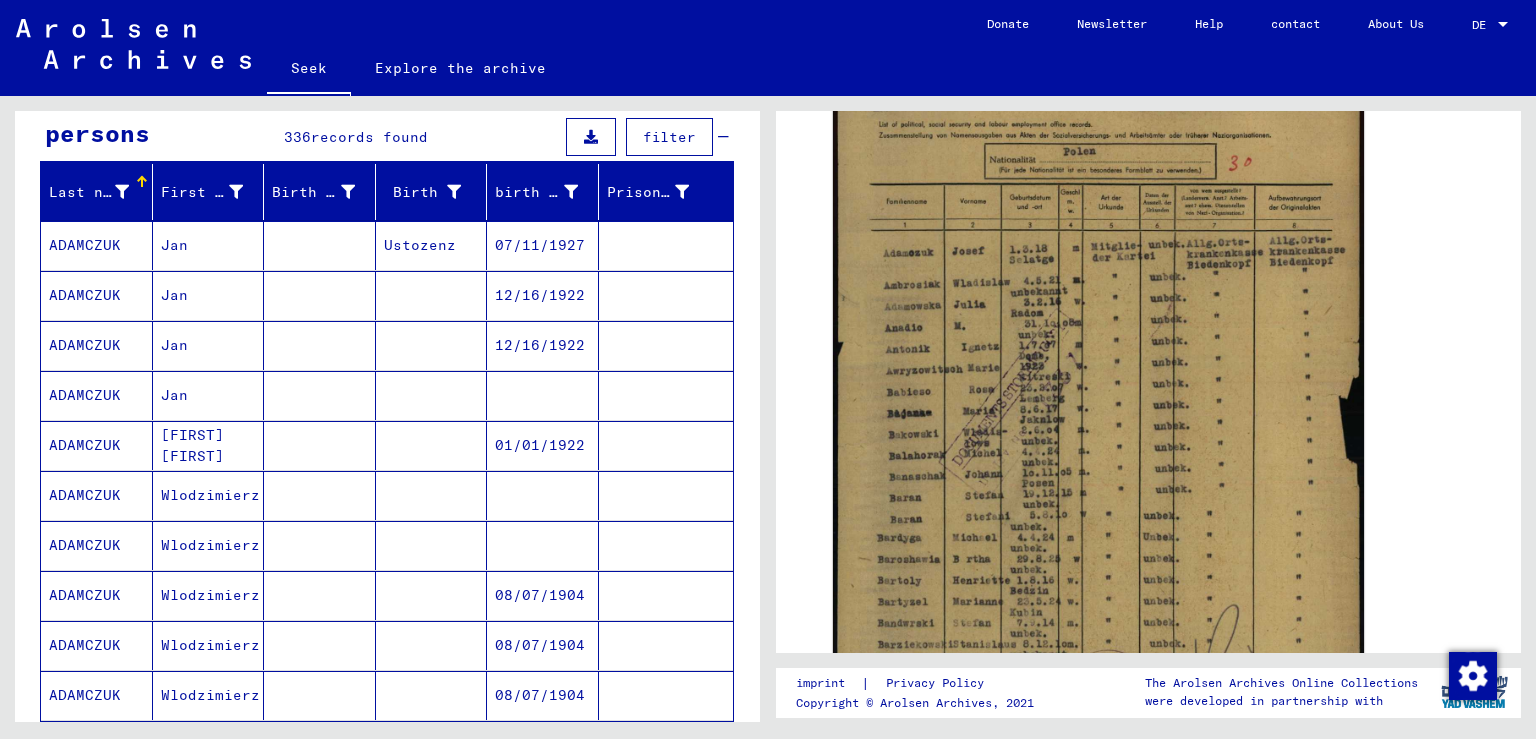 scroll, scrollTop: 0, scrollLeft: 0, axis: both 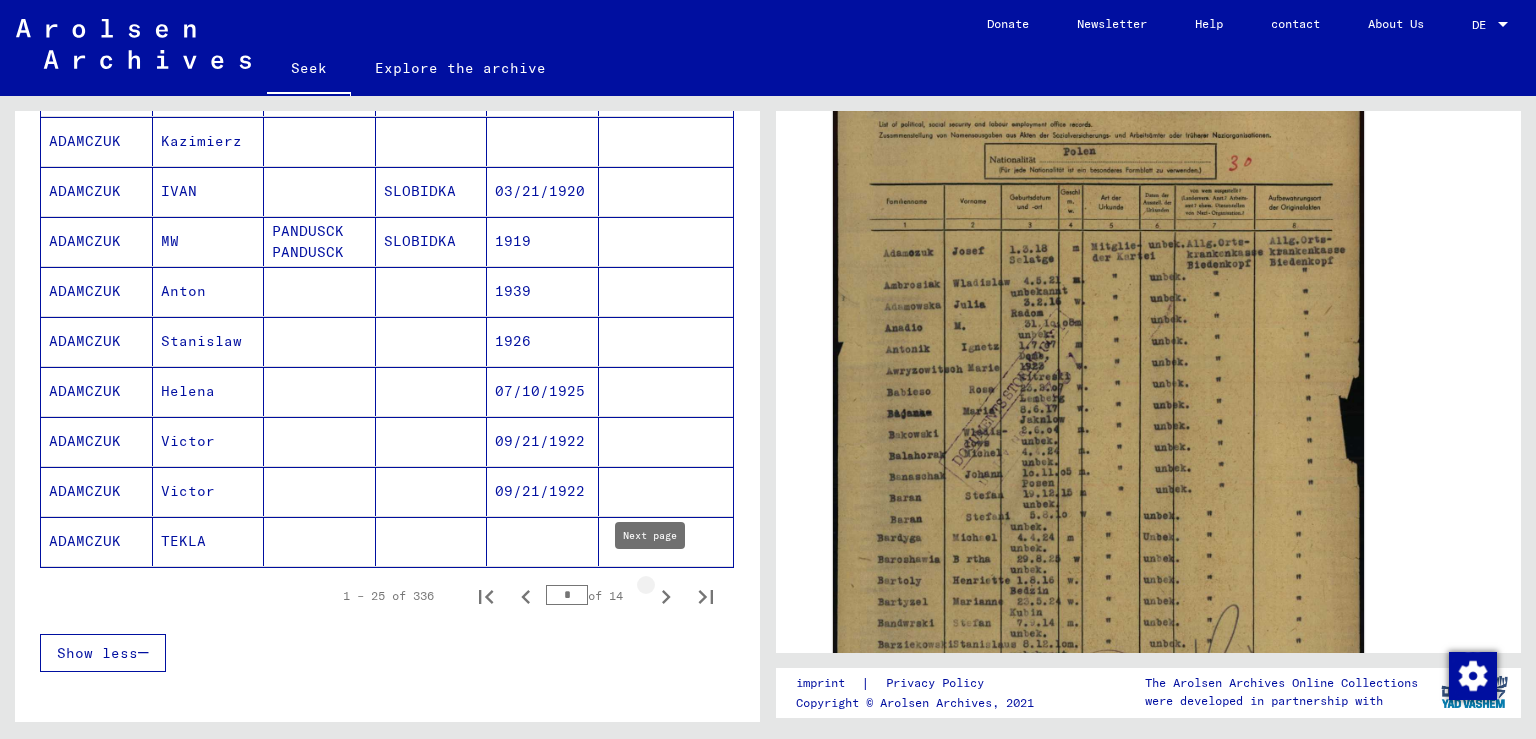 click 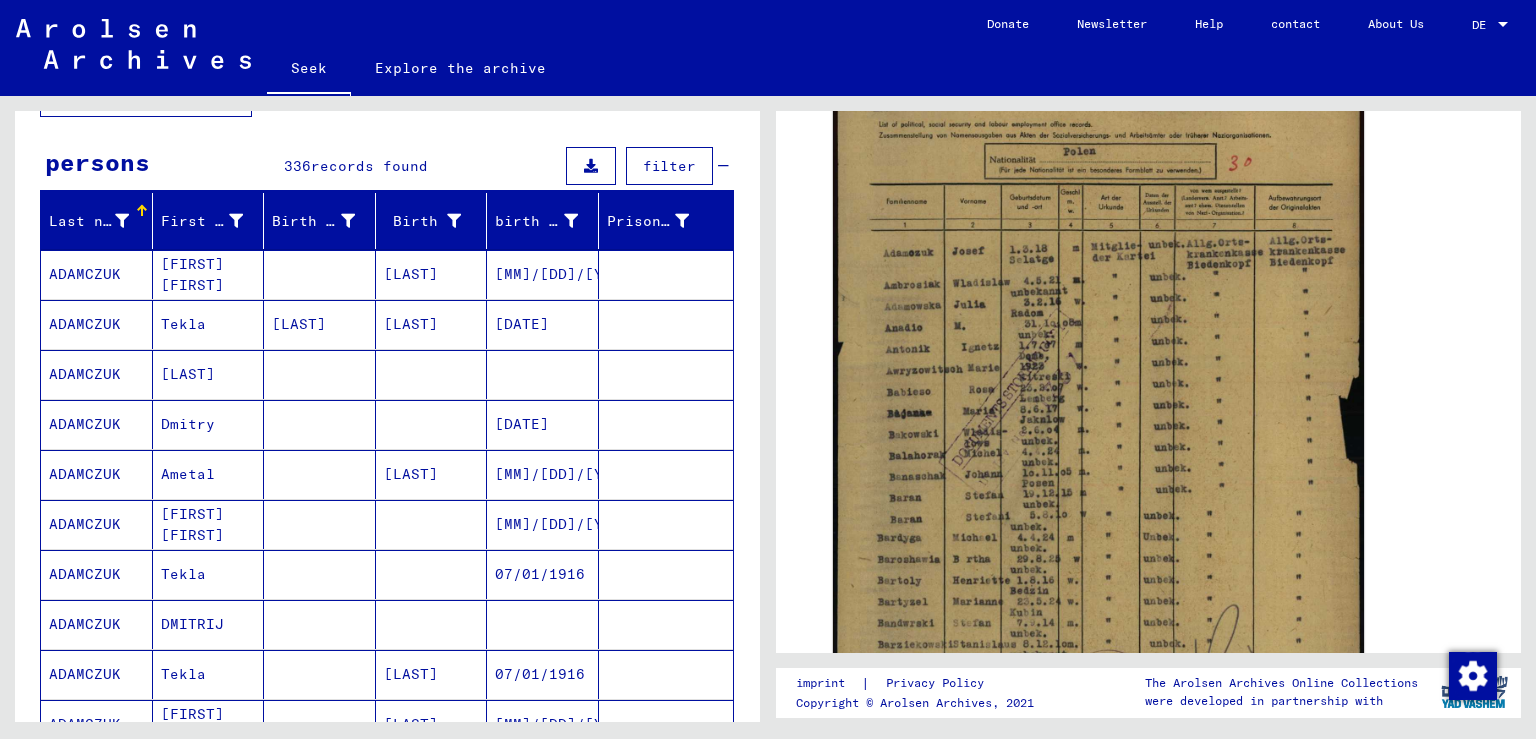 scroll, scrollTop: 0, scrollLeft: 0, axis: both 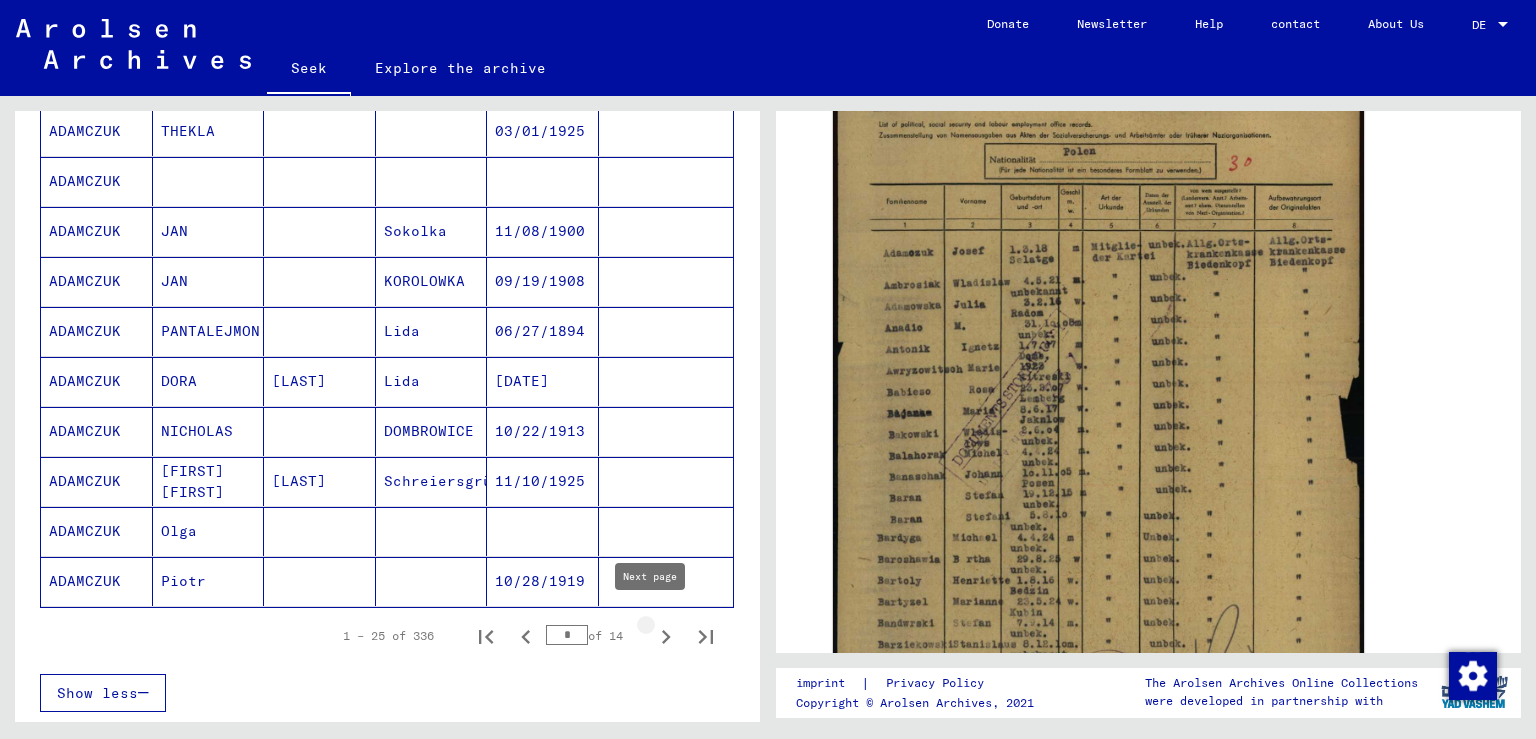 click 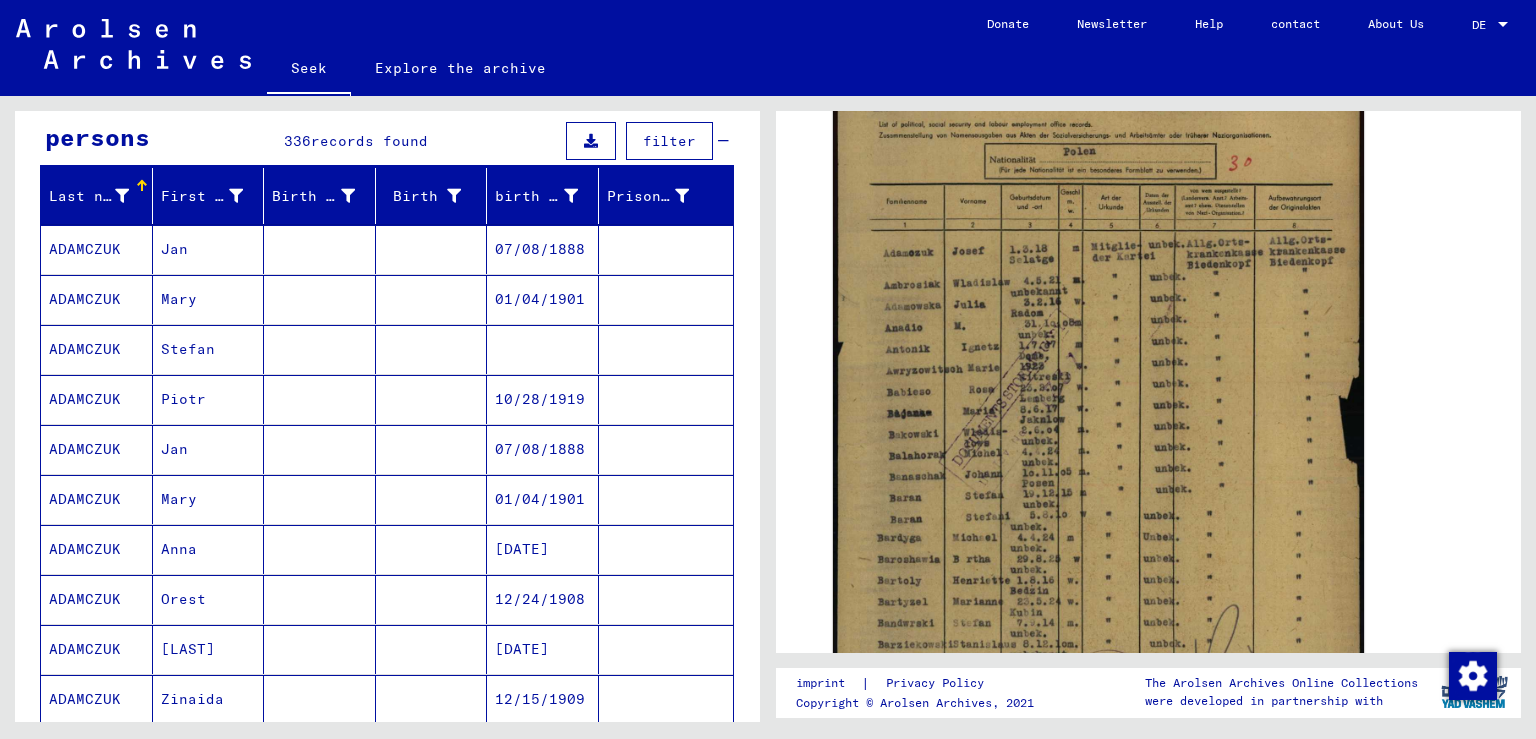 scroll, scrollTop: 189, scrollLeft: 0, axis: vertical 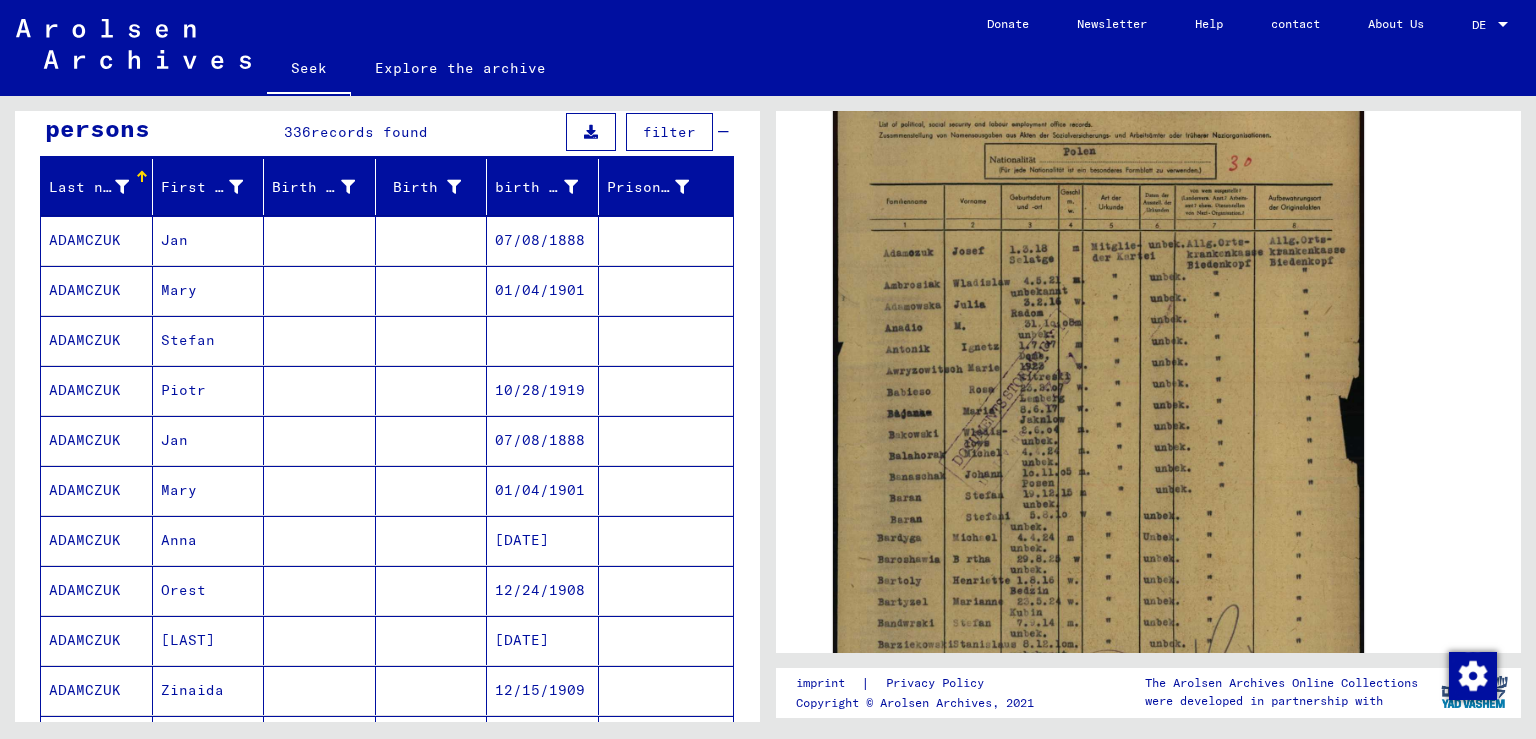 click on "Stefan" at bounding box center [183, 390] 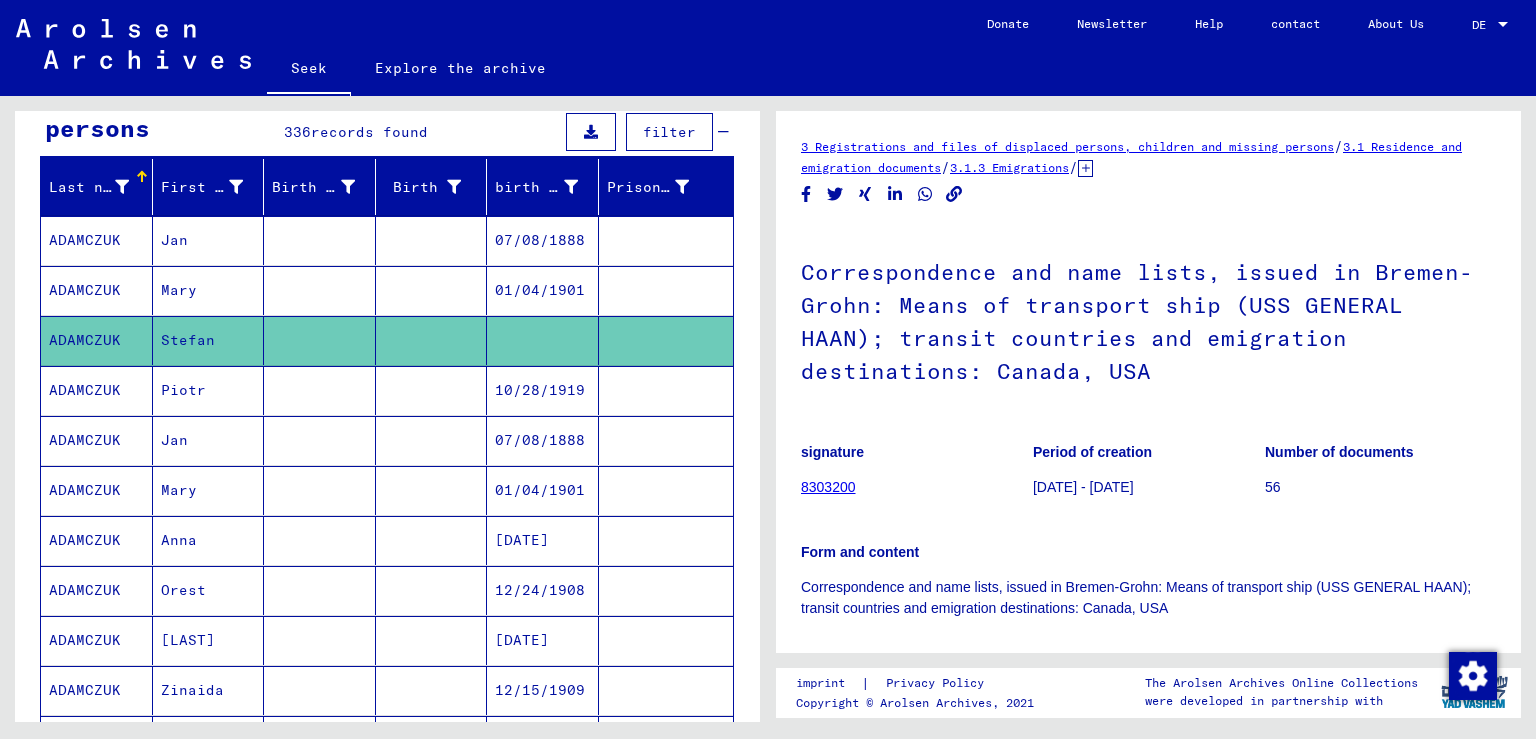 scroll, scrollTop: 0, scrollLeft: 0, axis: both 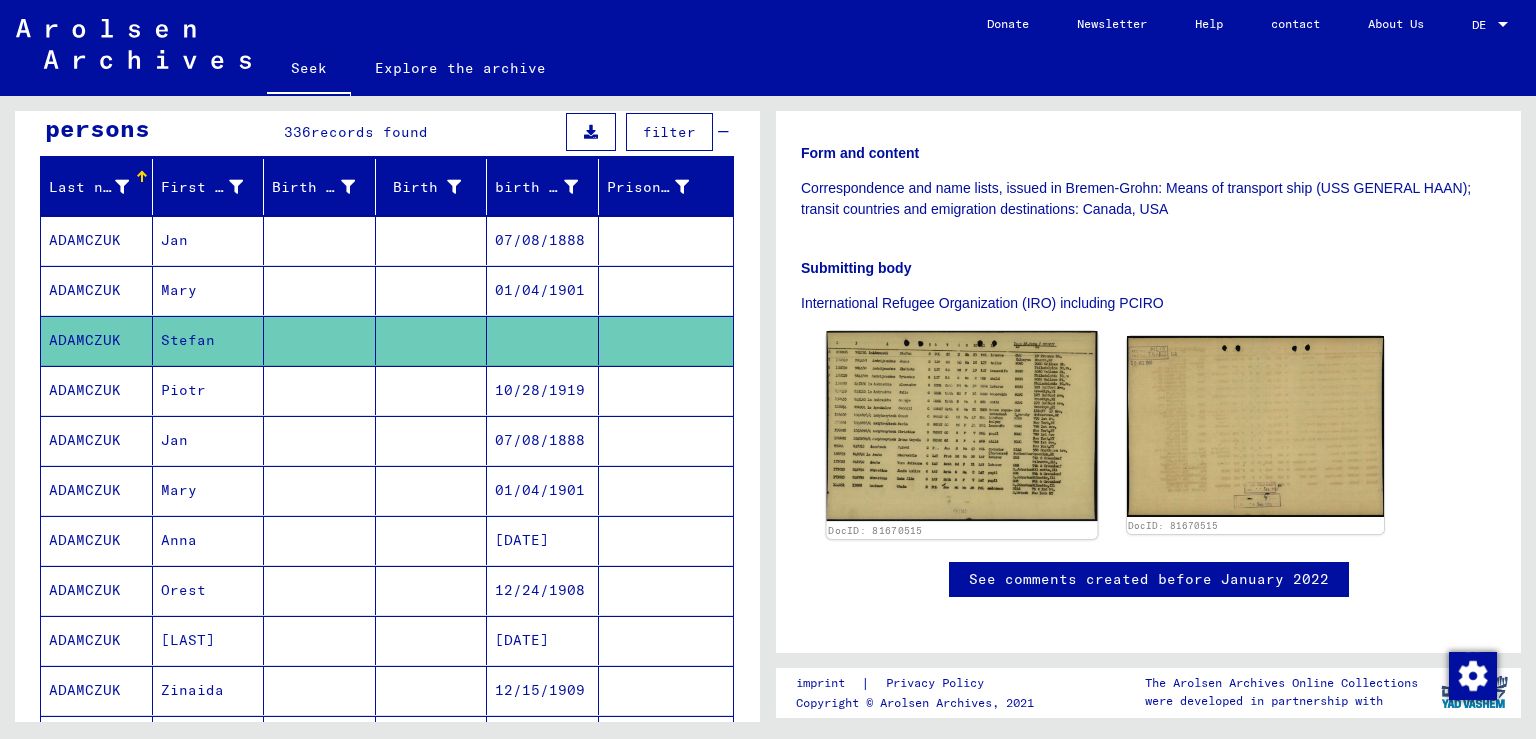 click 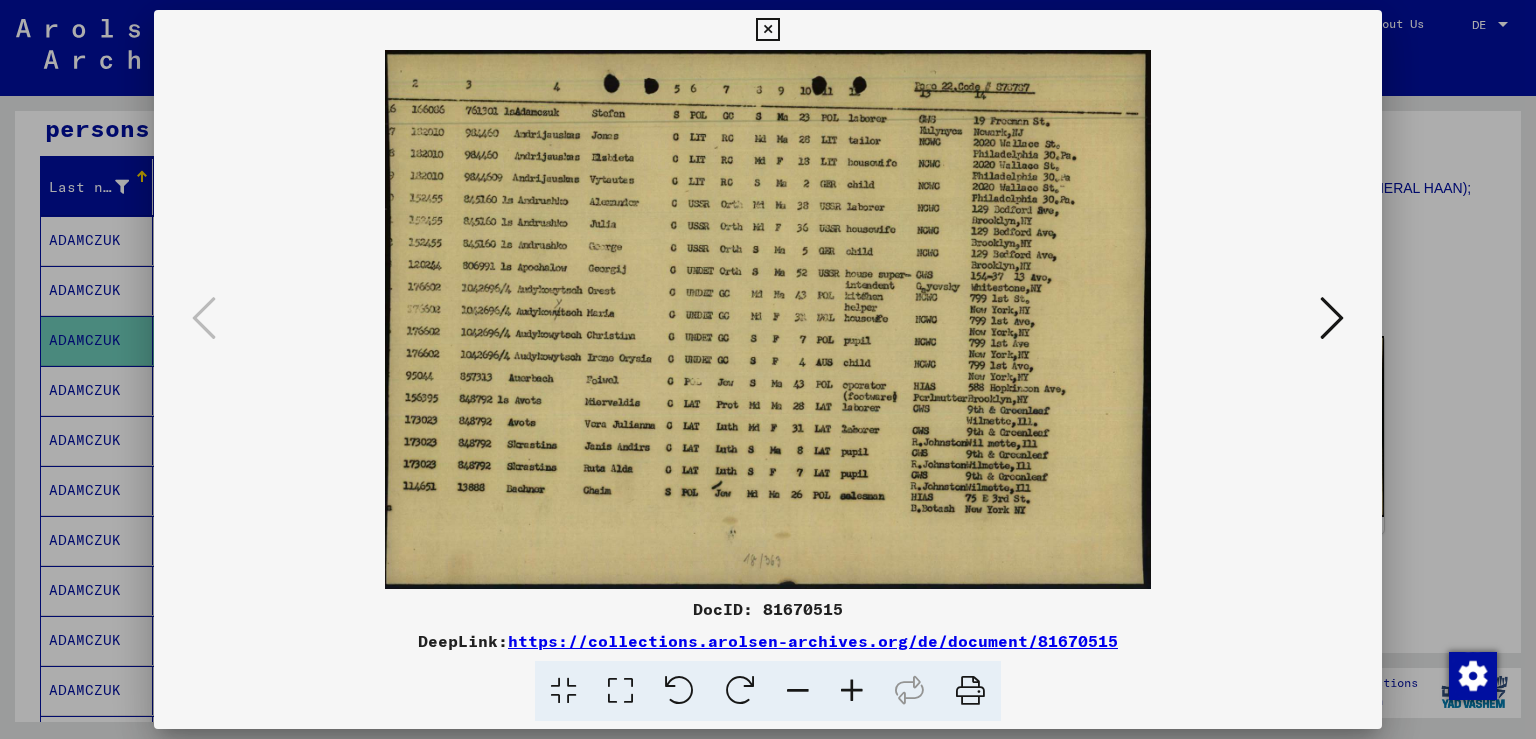 click at bounding box center (768, 369) 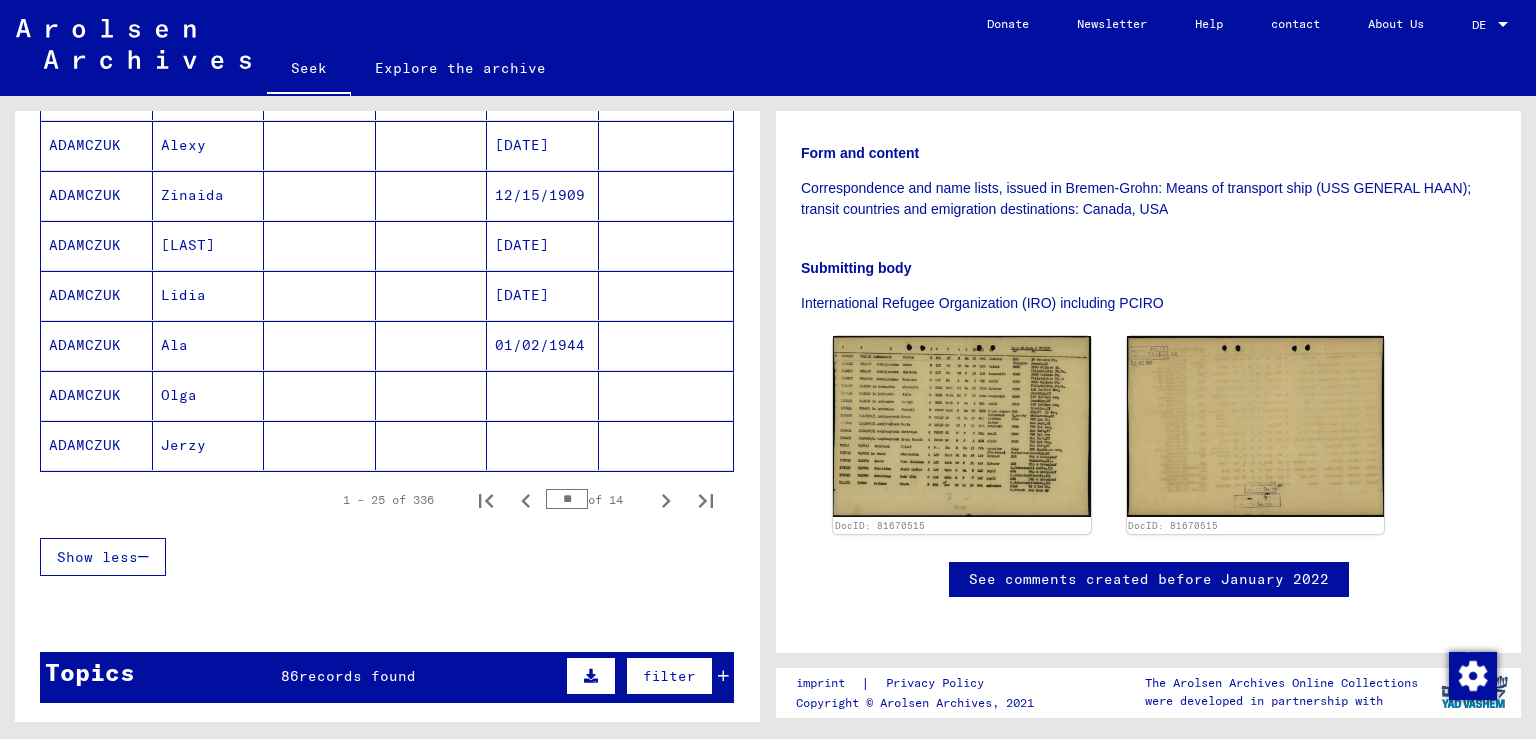 scroll, scrollTop: 1187, scrollLeft: 0, axis: vertical 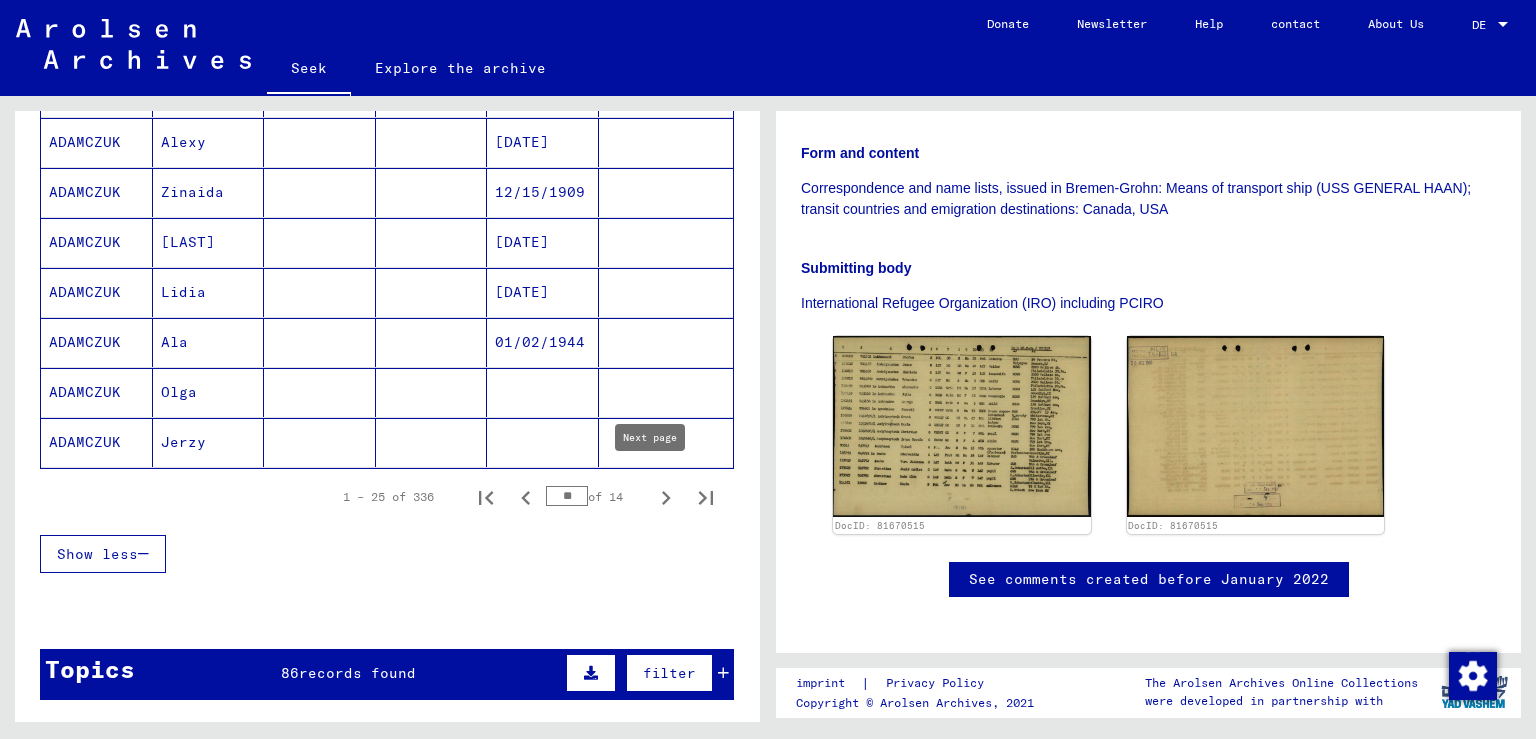 click 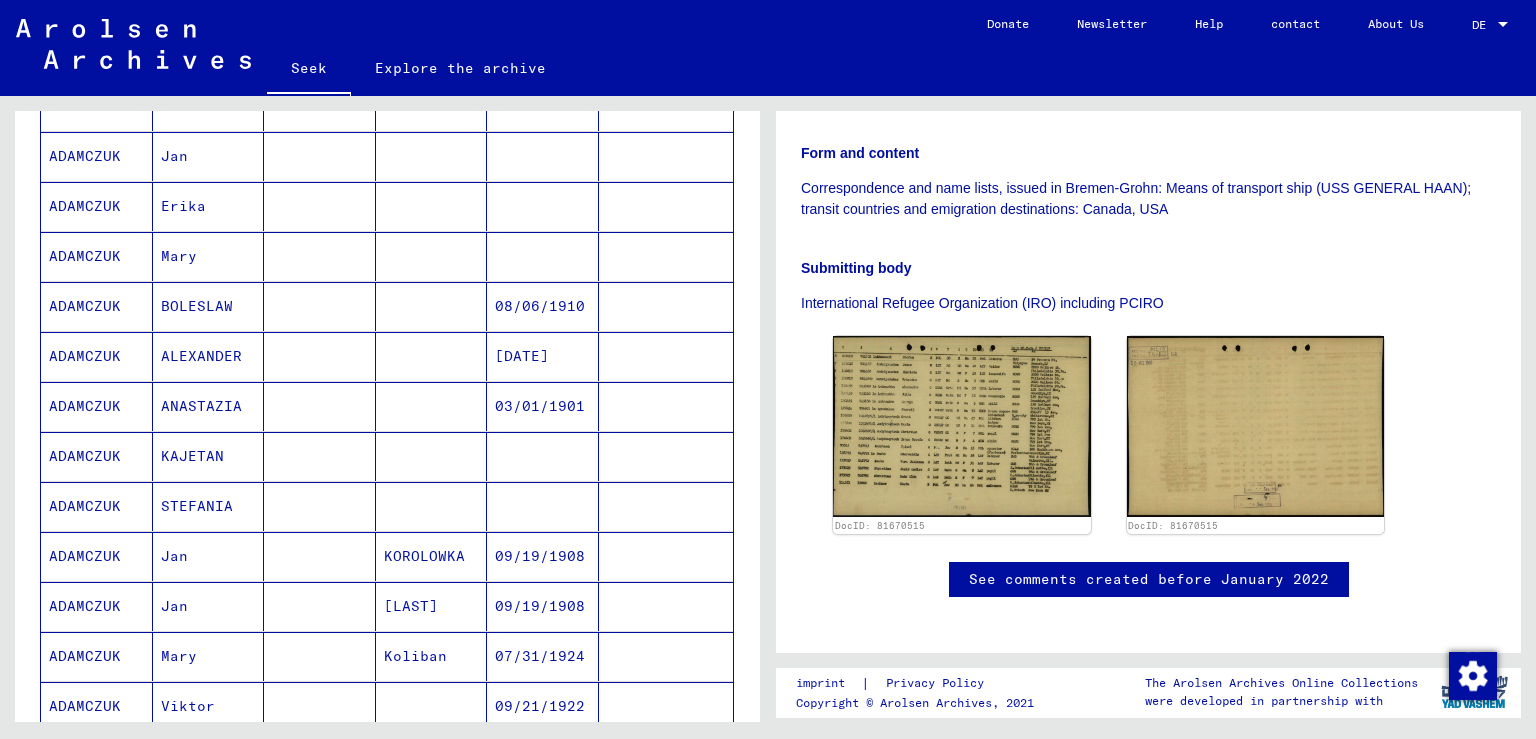 scroll, scrollTop: 326, scrollLeft: 0, axis: vertical 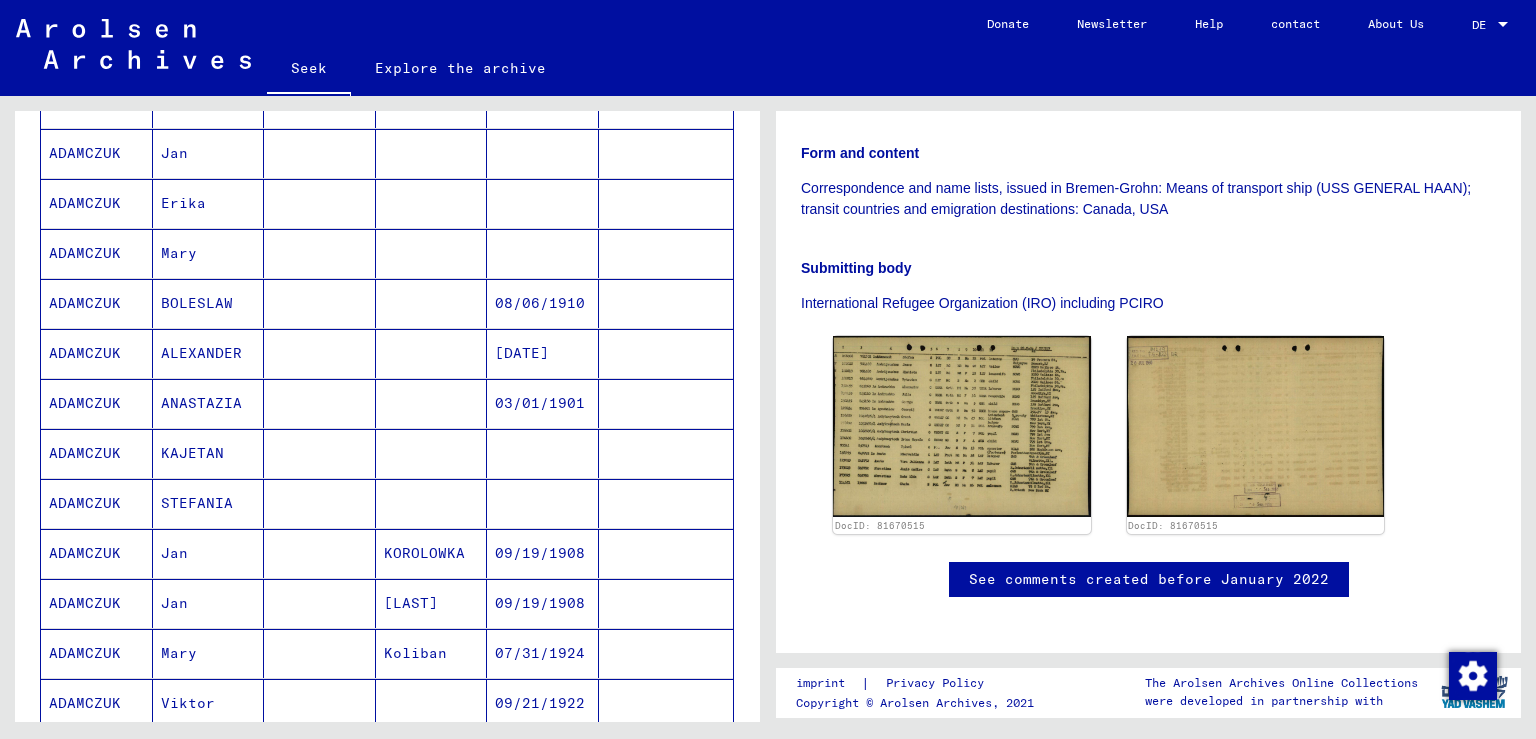 click on "03/01/1901" 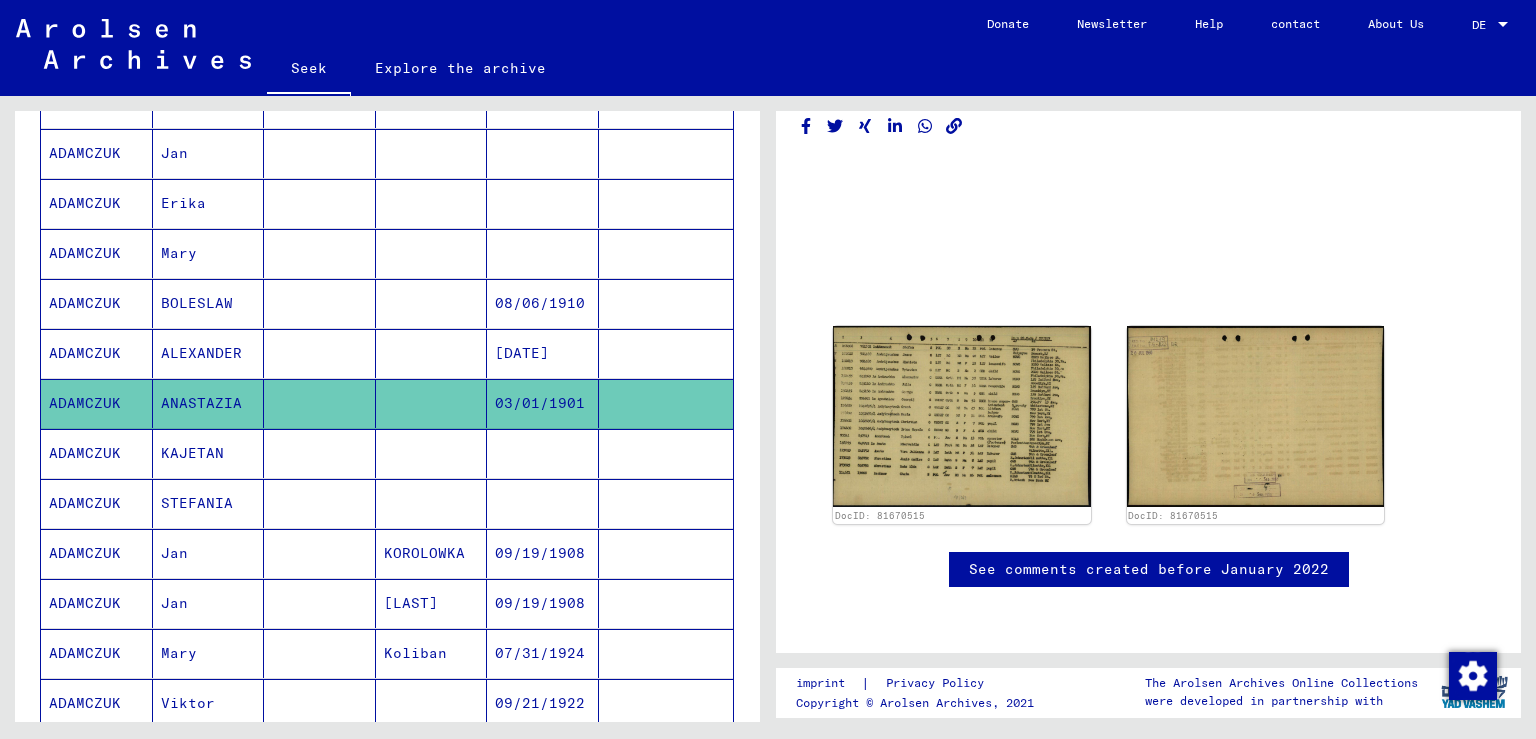 scroll, scrollTop: 224, scrollLeft: 0, axis: vertical 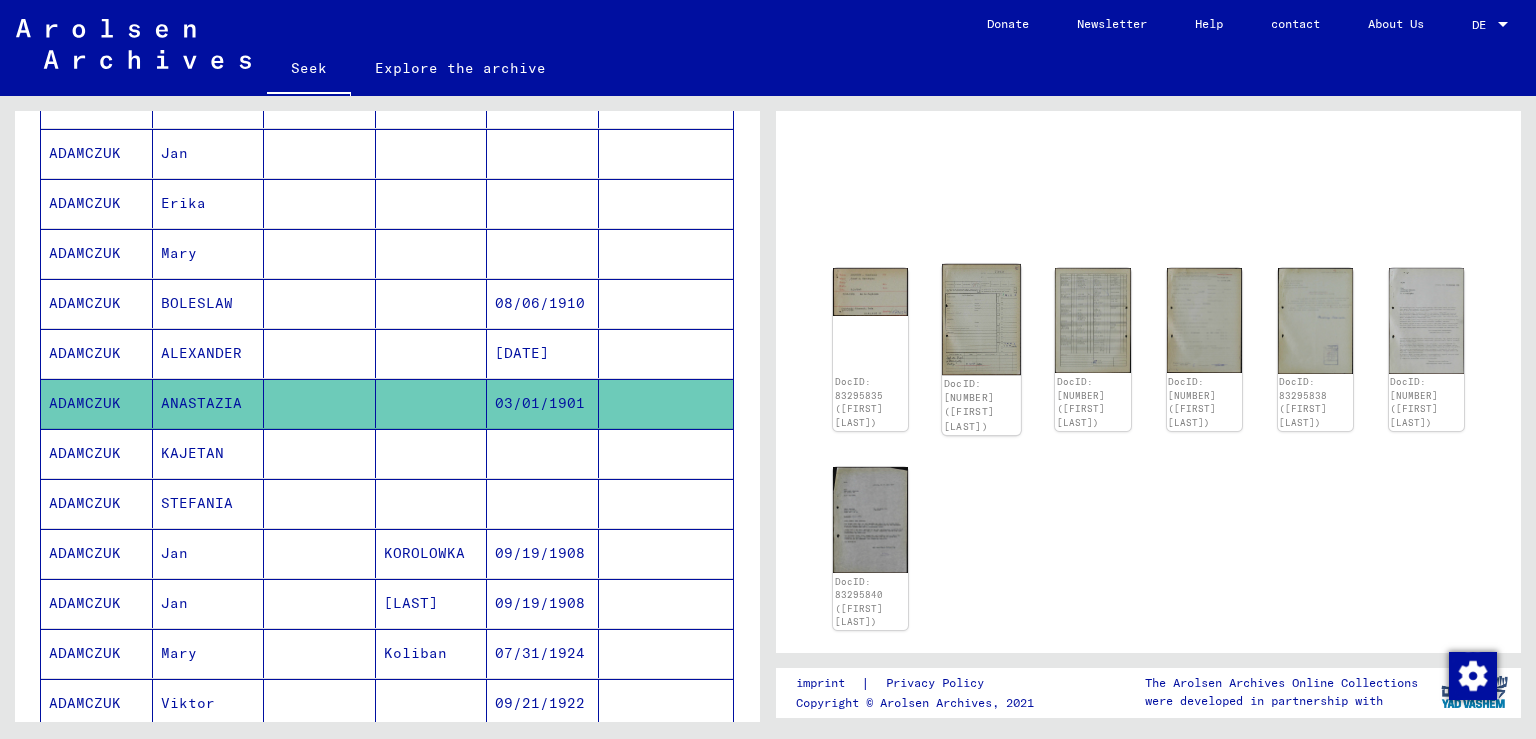 click 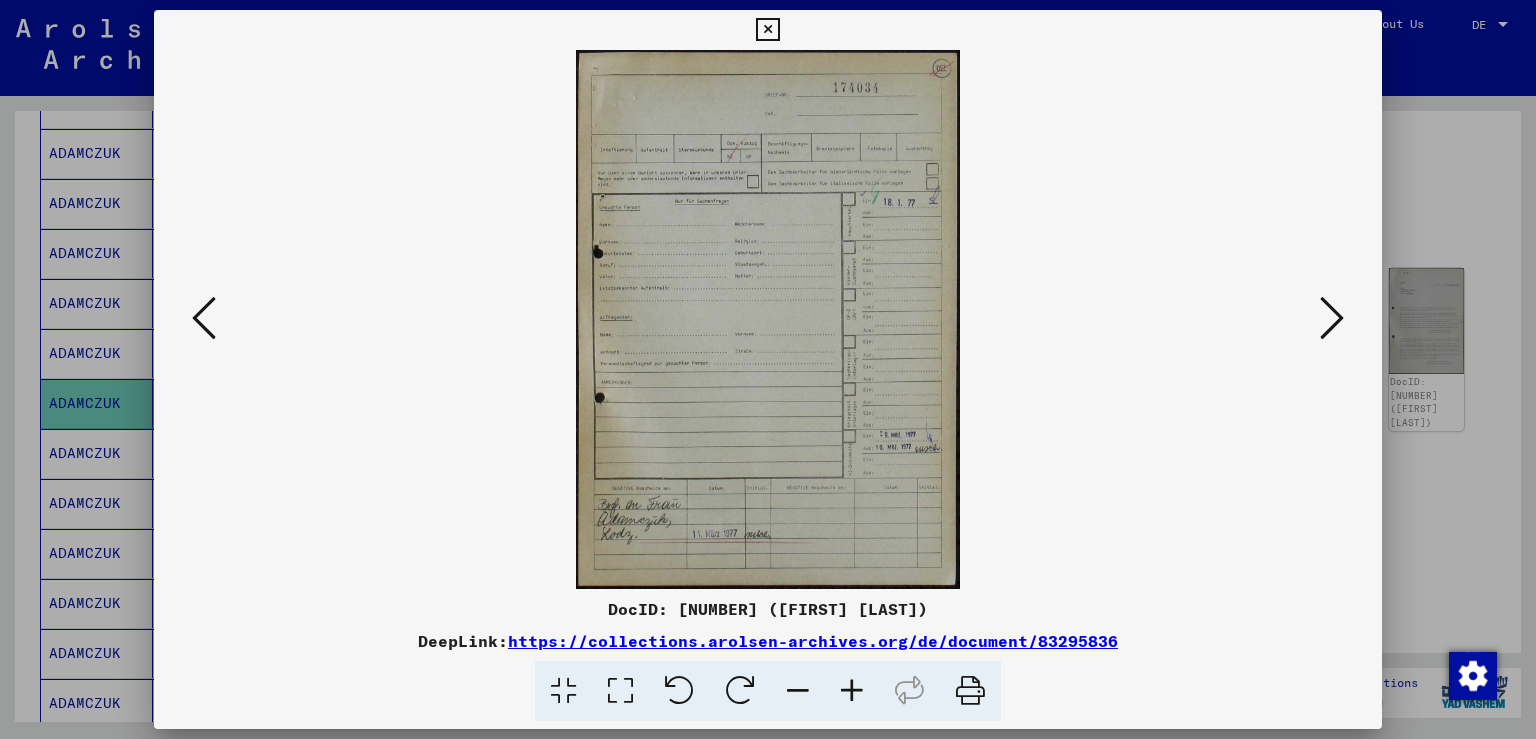 click at bounding box center (1332, 318) 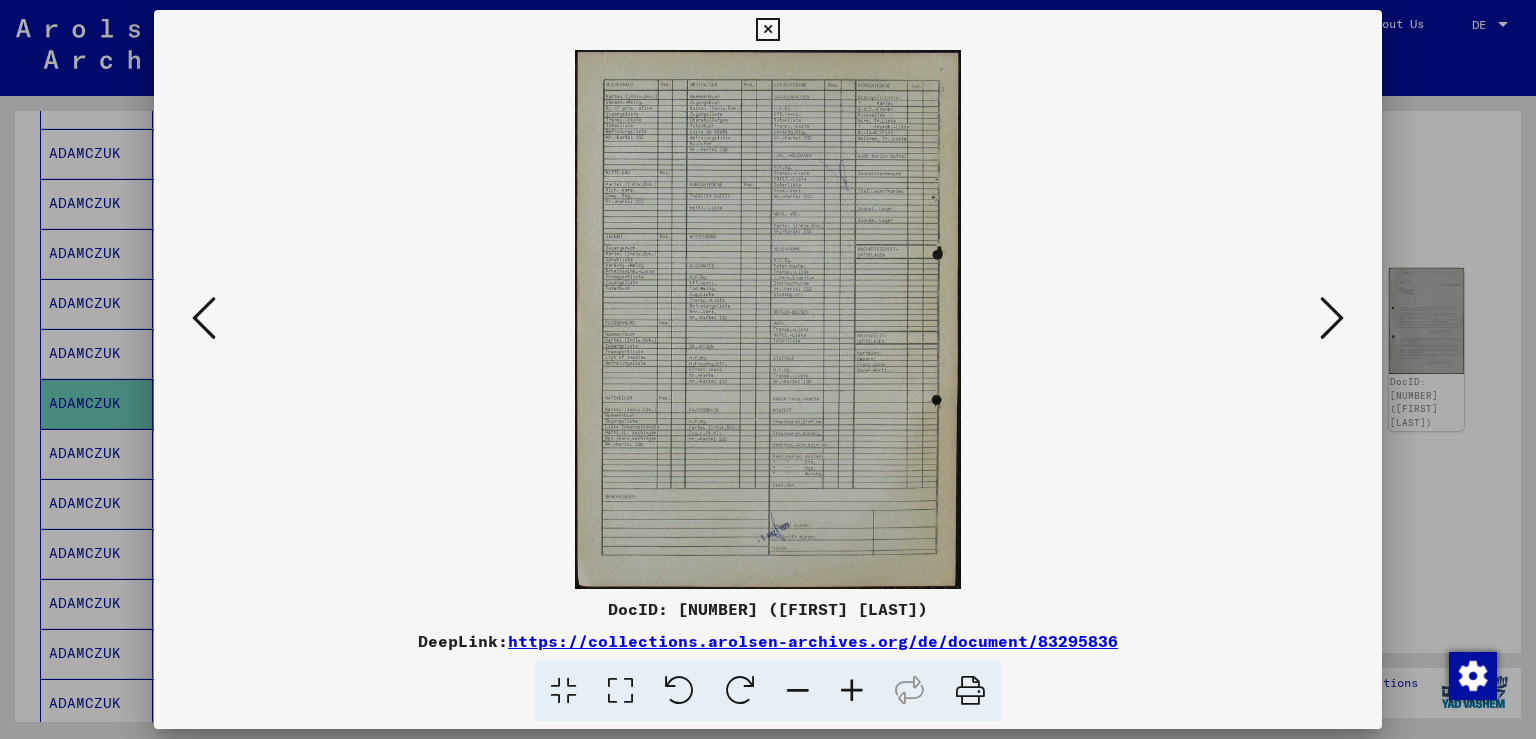 click at bounding box center (1332, 318) 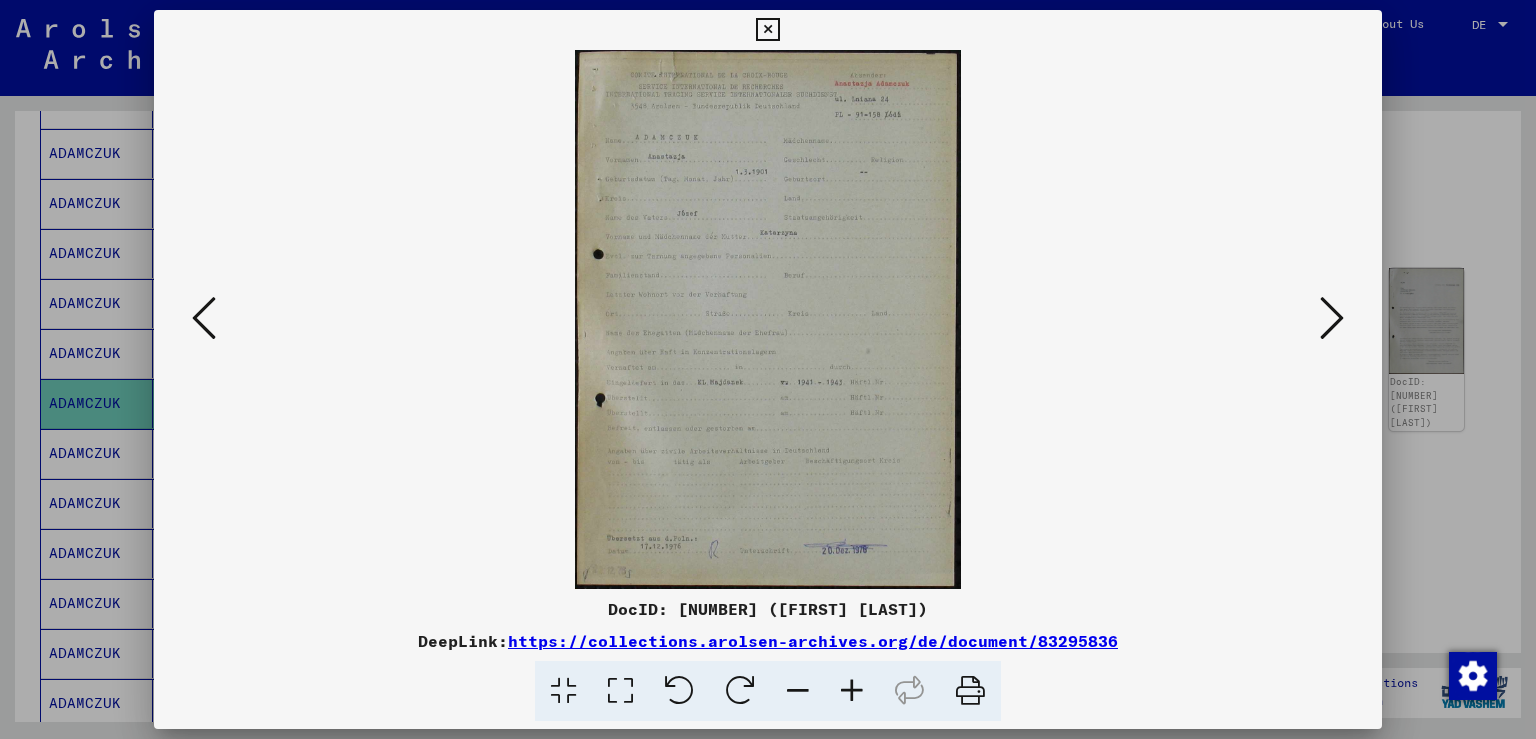 click at bounding box center [1332, 318] 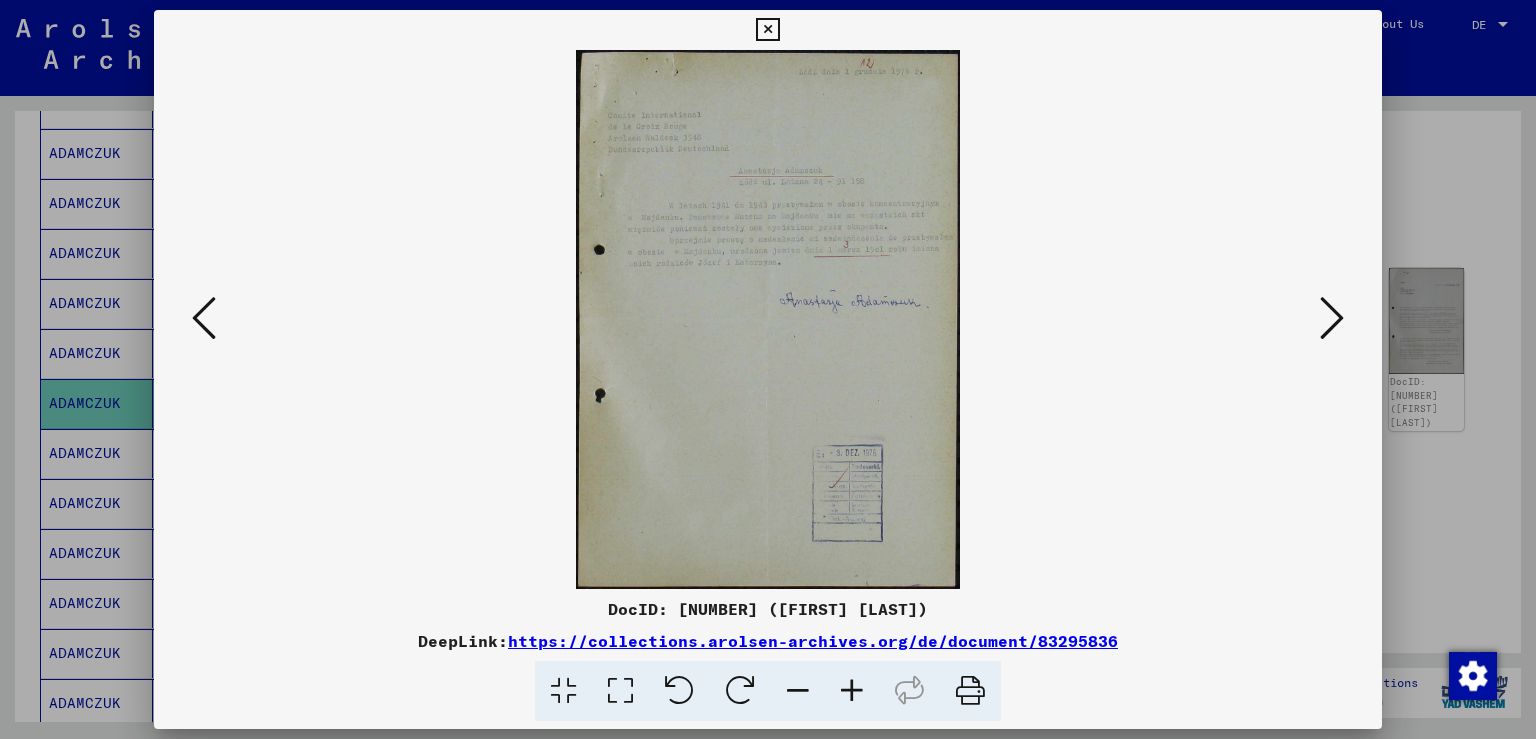 click at bounding box center (1332, 318) 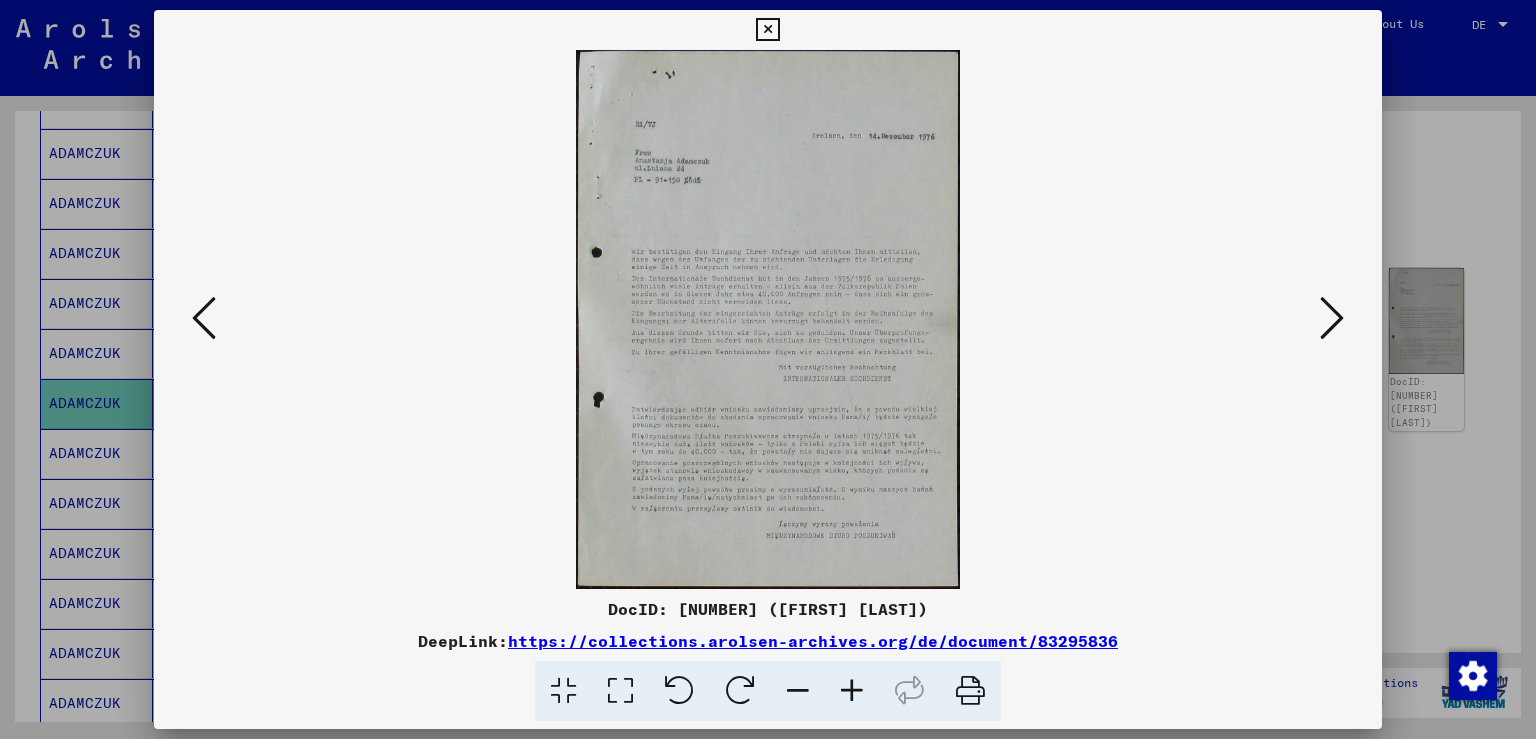 click at bounding box center (768, 369) 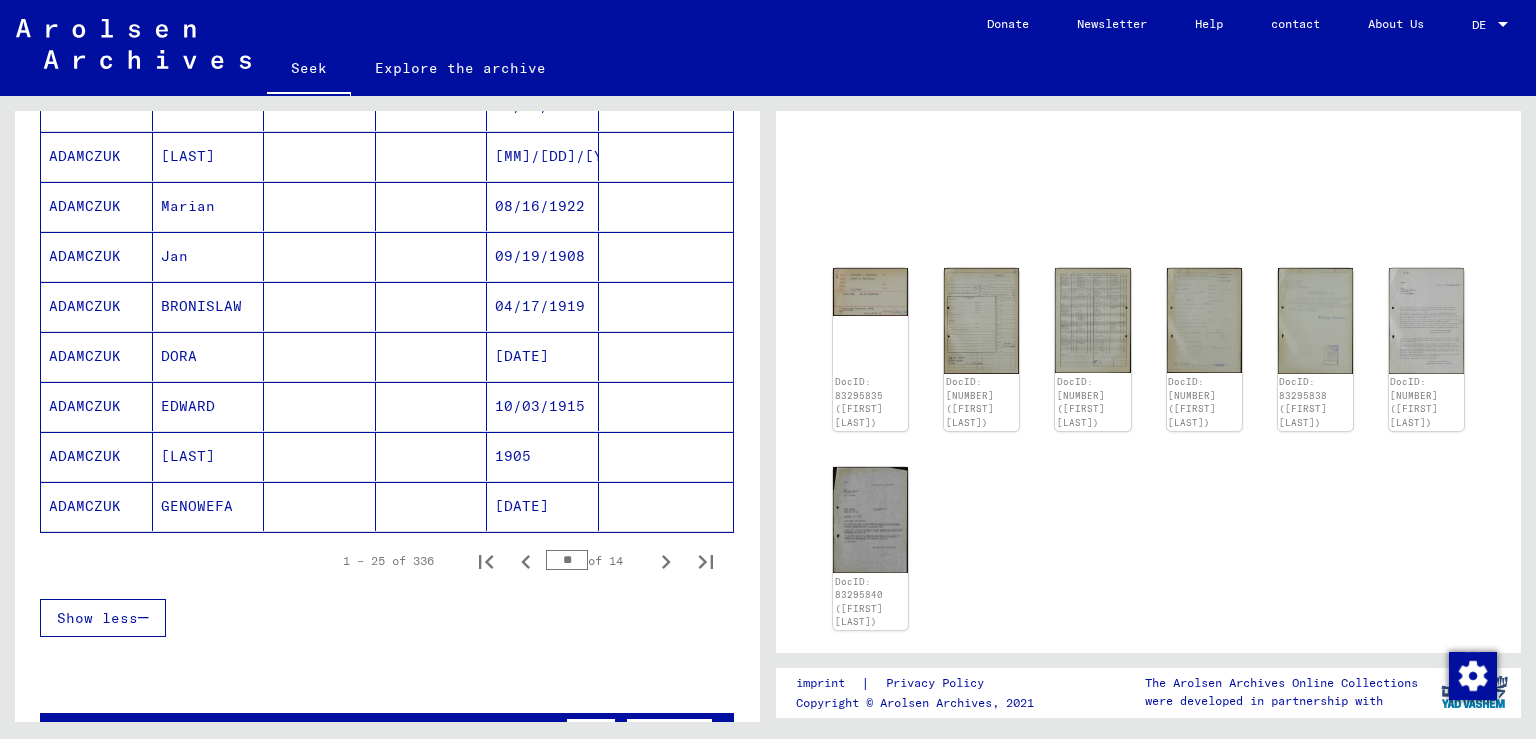 scroll, scrollTop: 1141, scrollLeft: 0, axis: vertical 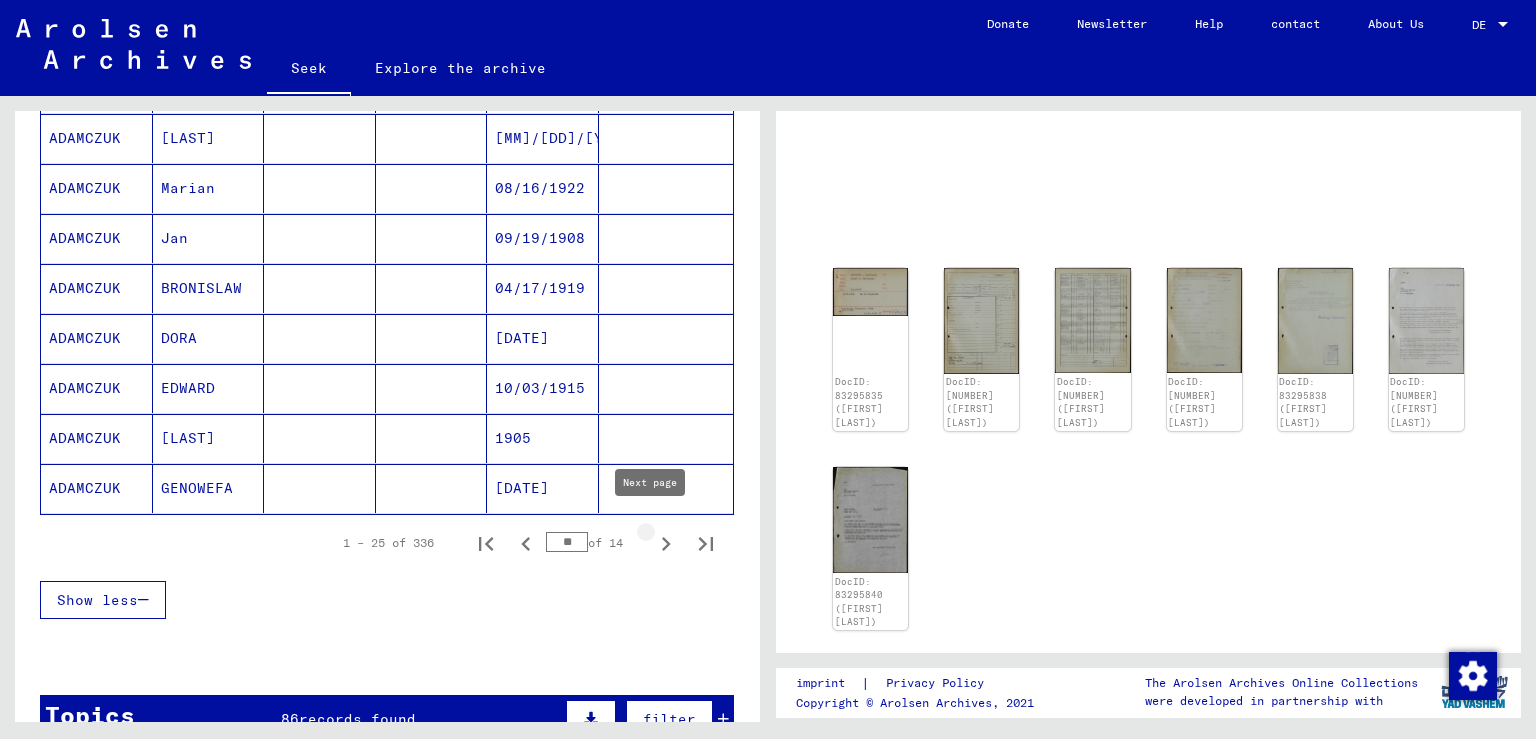 click 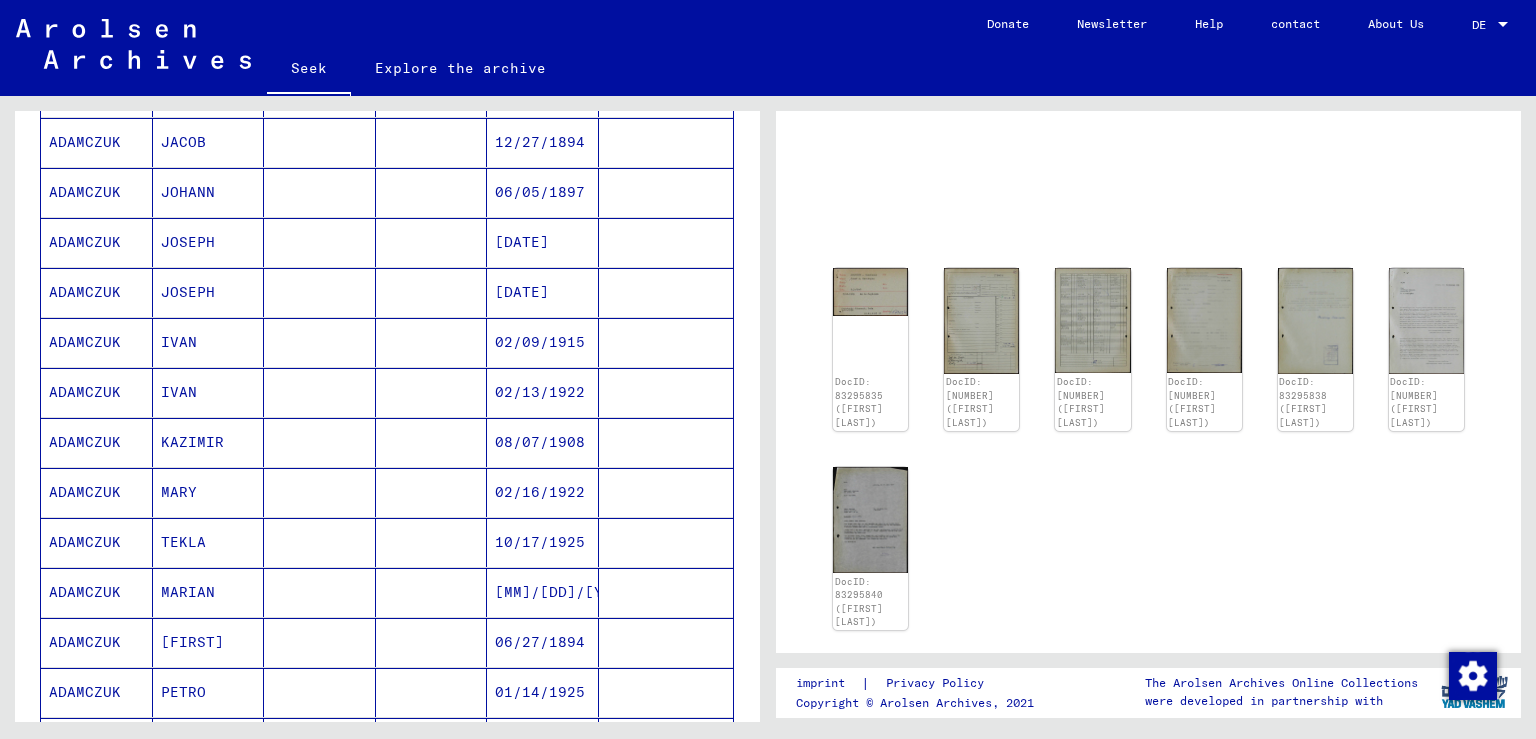 scroll, scrollTop: 0, scrollLeft: 0, axis: both 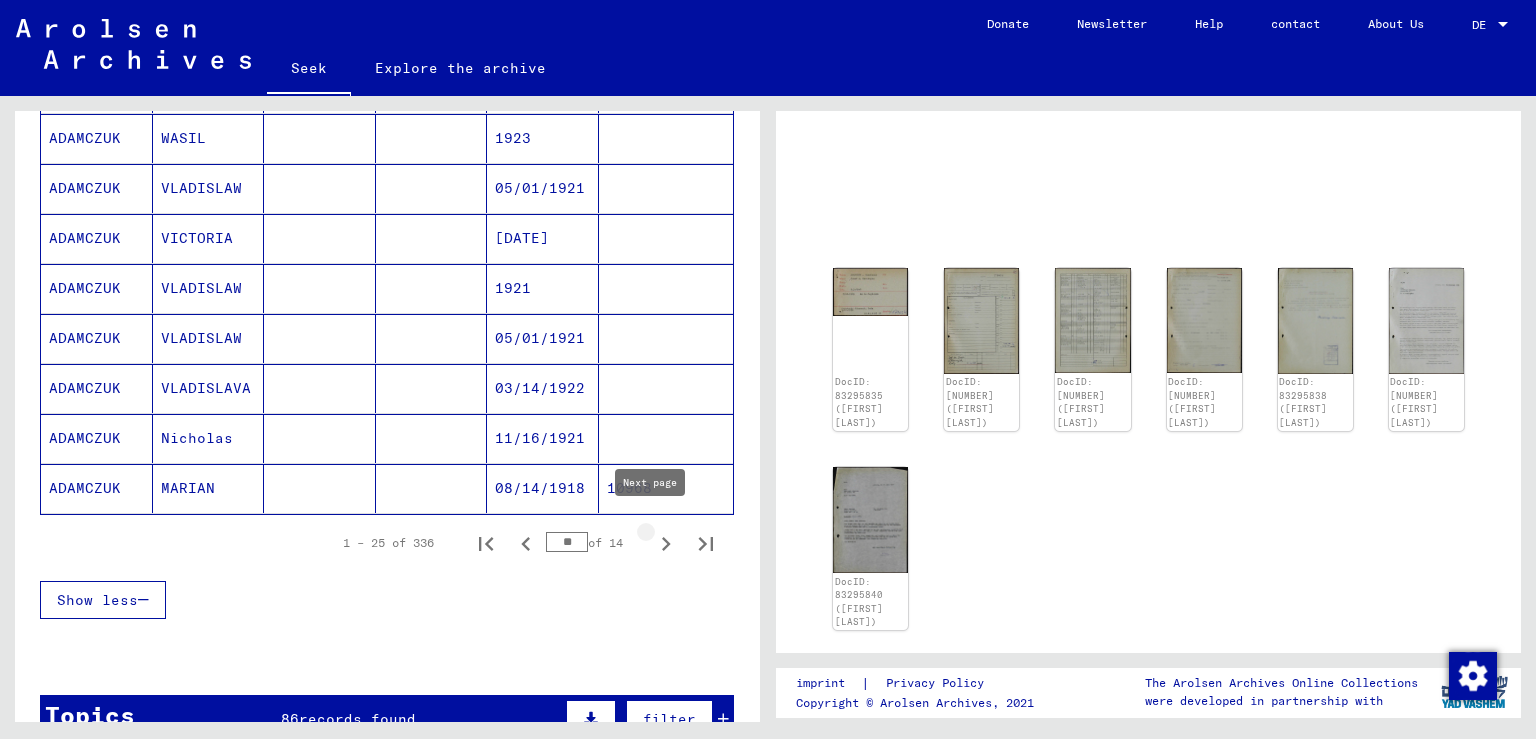click 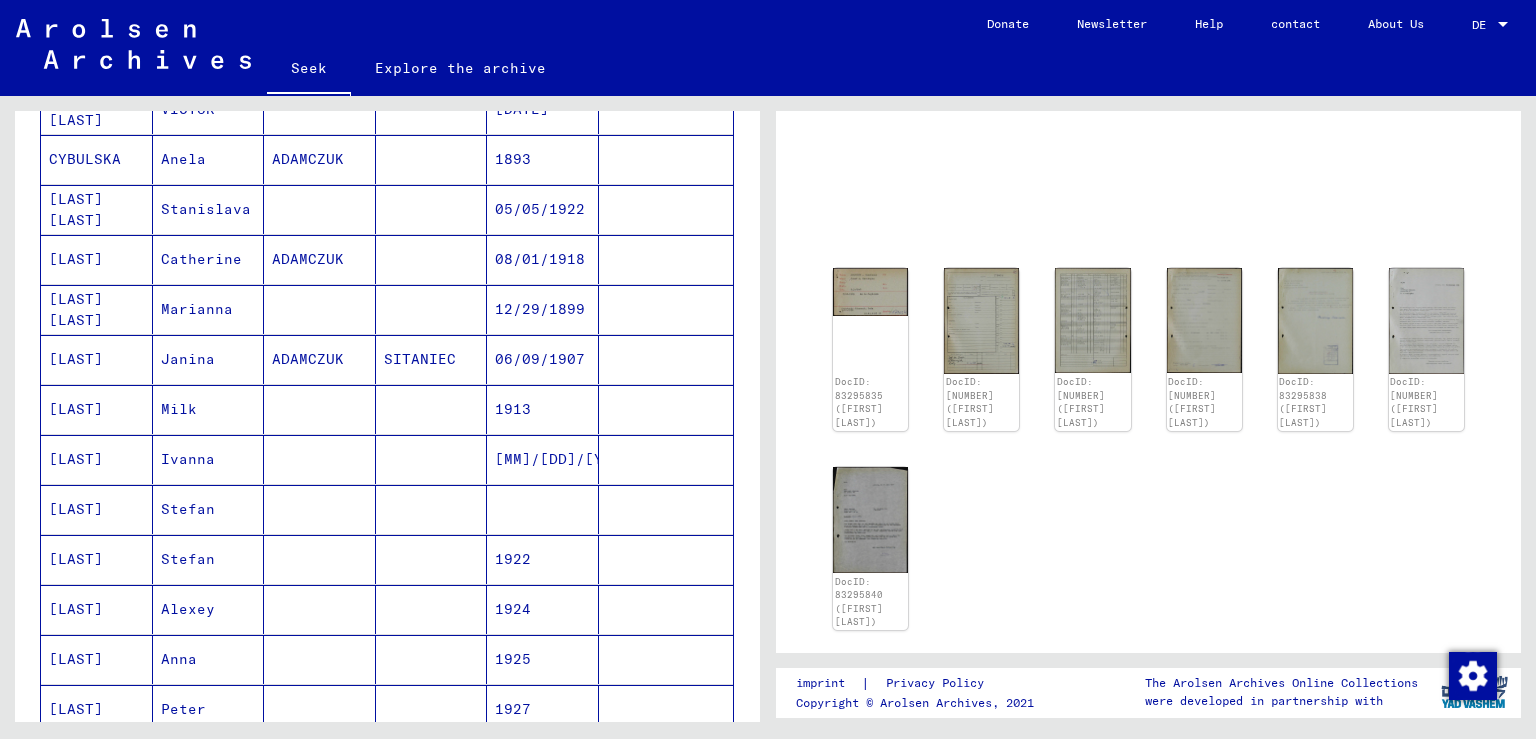 scroll, scrollTop: 682, scrollLeft: 0, axis: vertical 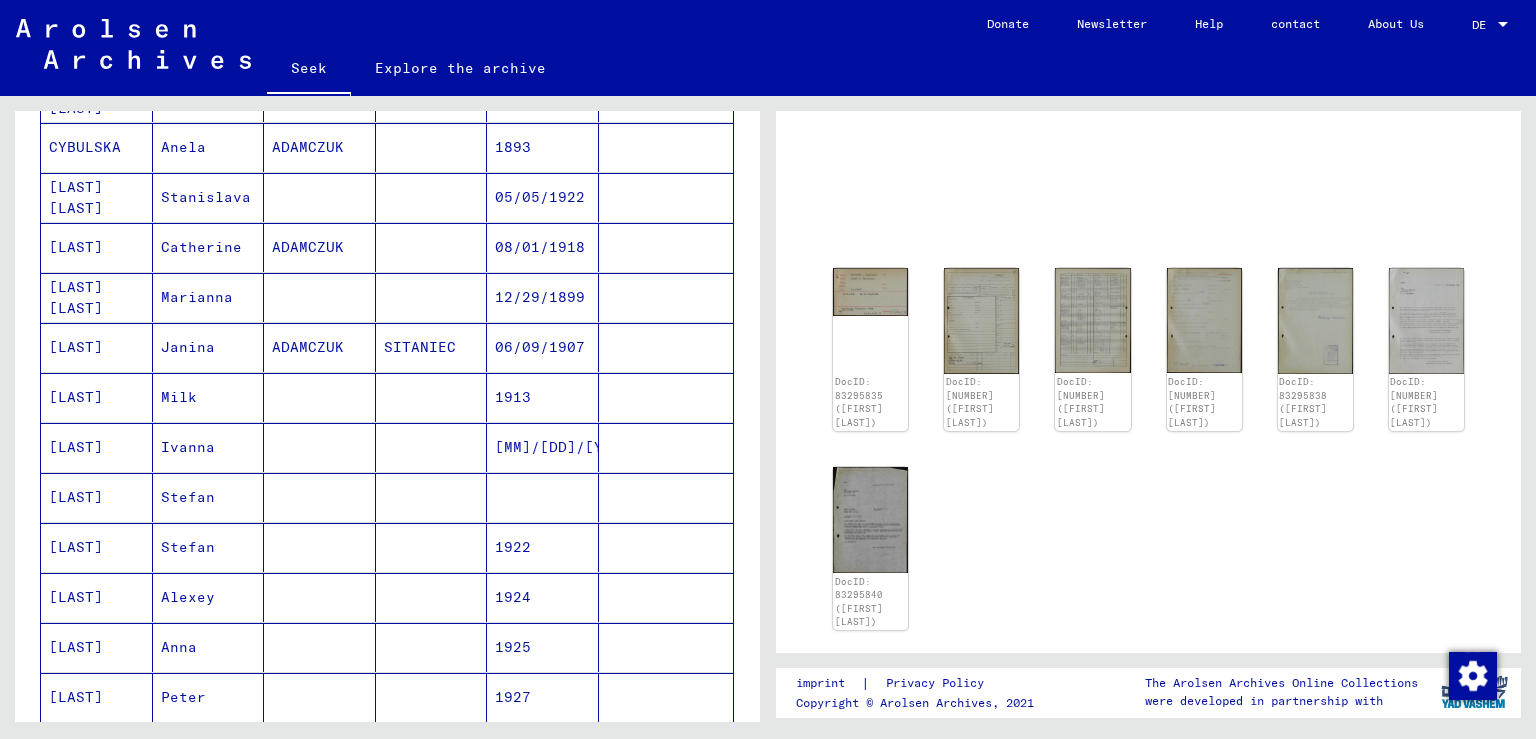 click on "Stefan" at bounding box center [209, 547] 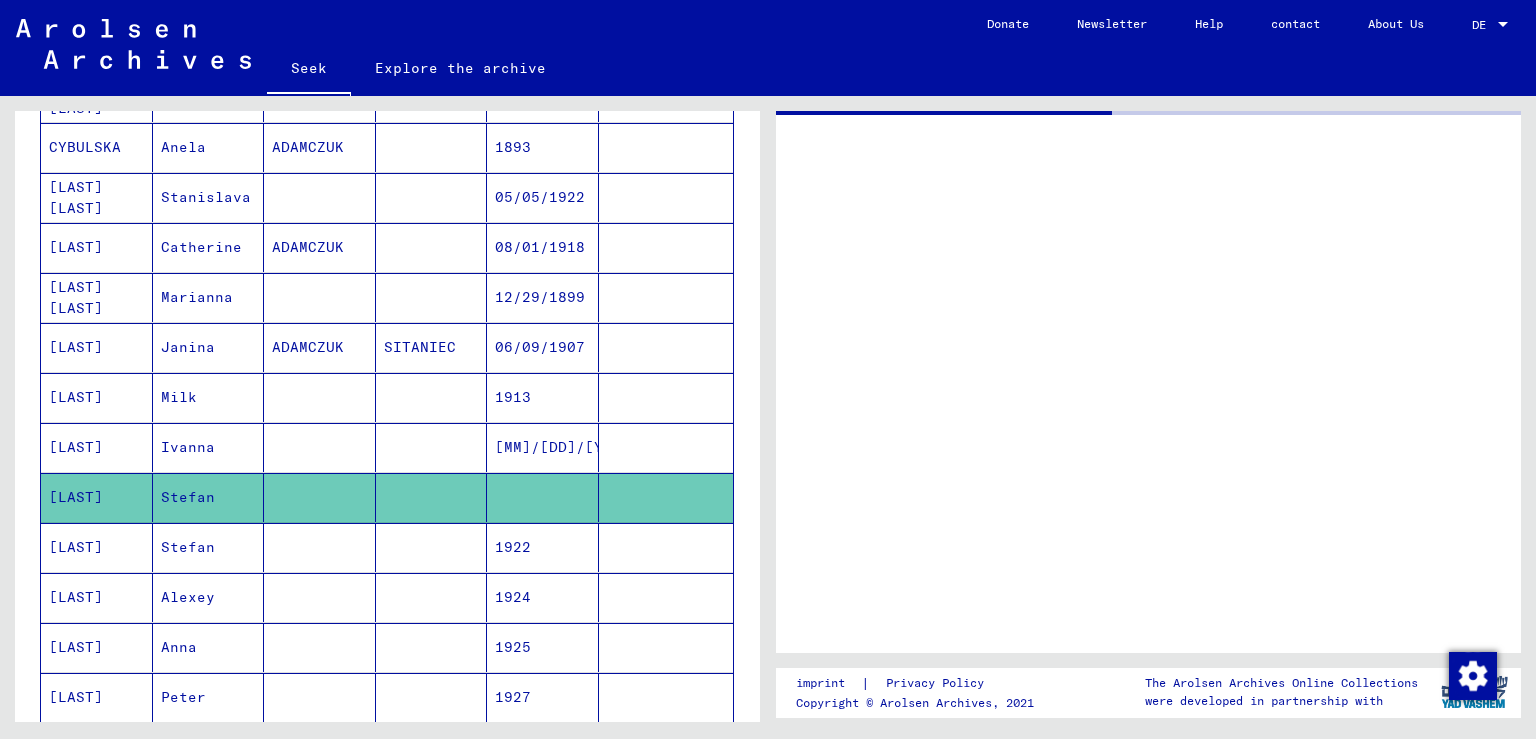scroll, scrollTop: 0, scrollLeft: 0, axis: both 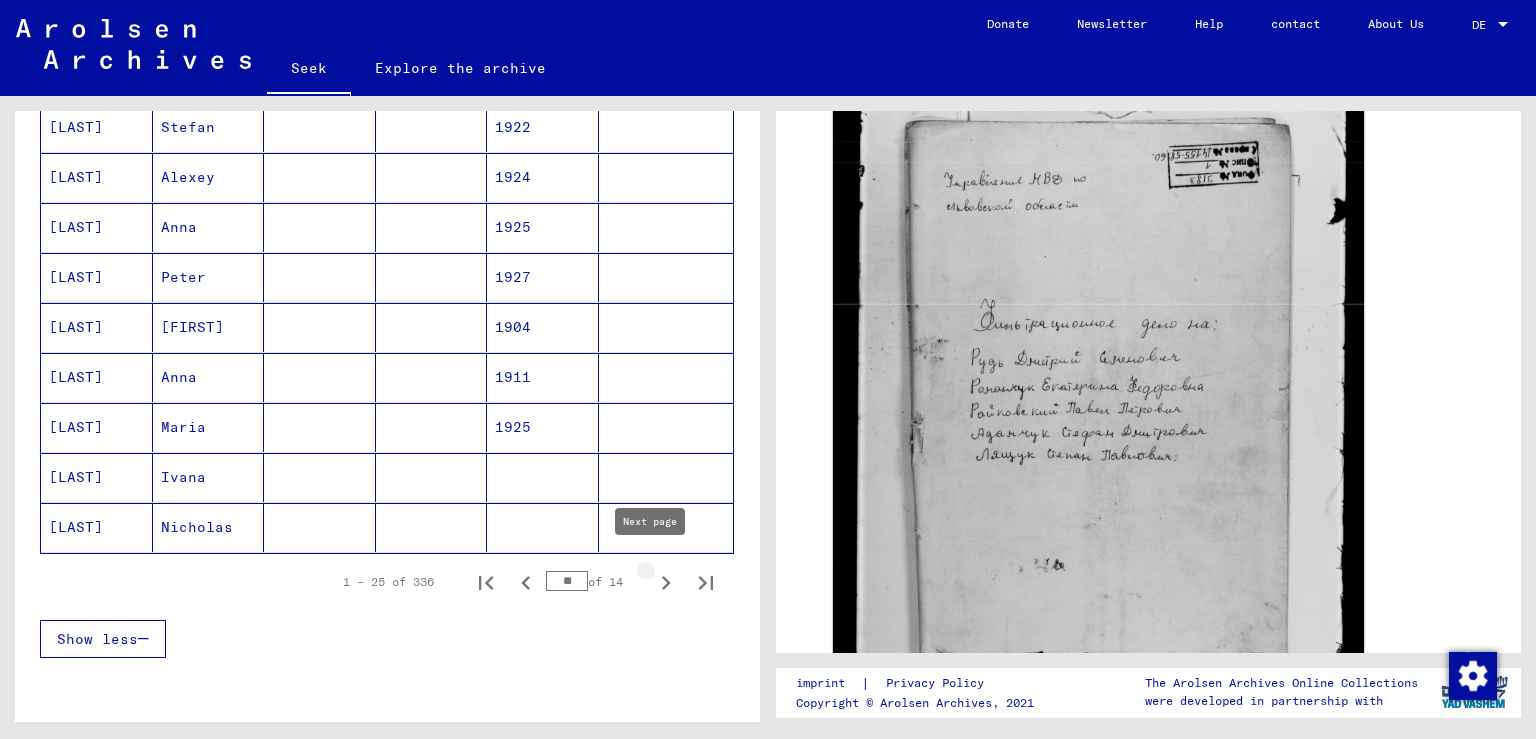 click 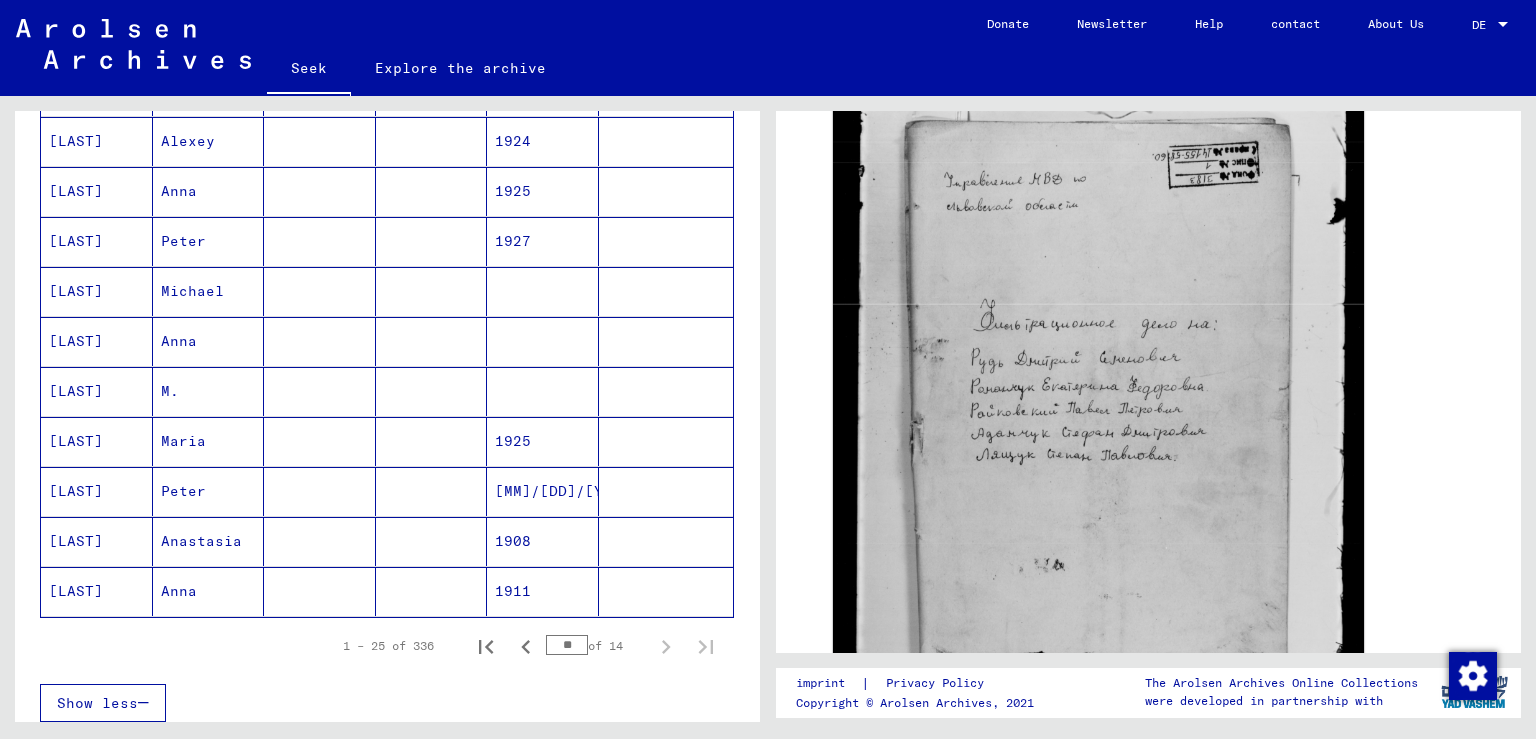 scroll, scrollTop: 323, scrollLeft: 0, axis: vertical 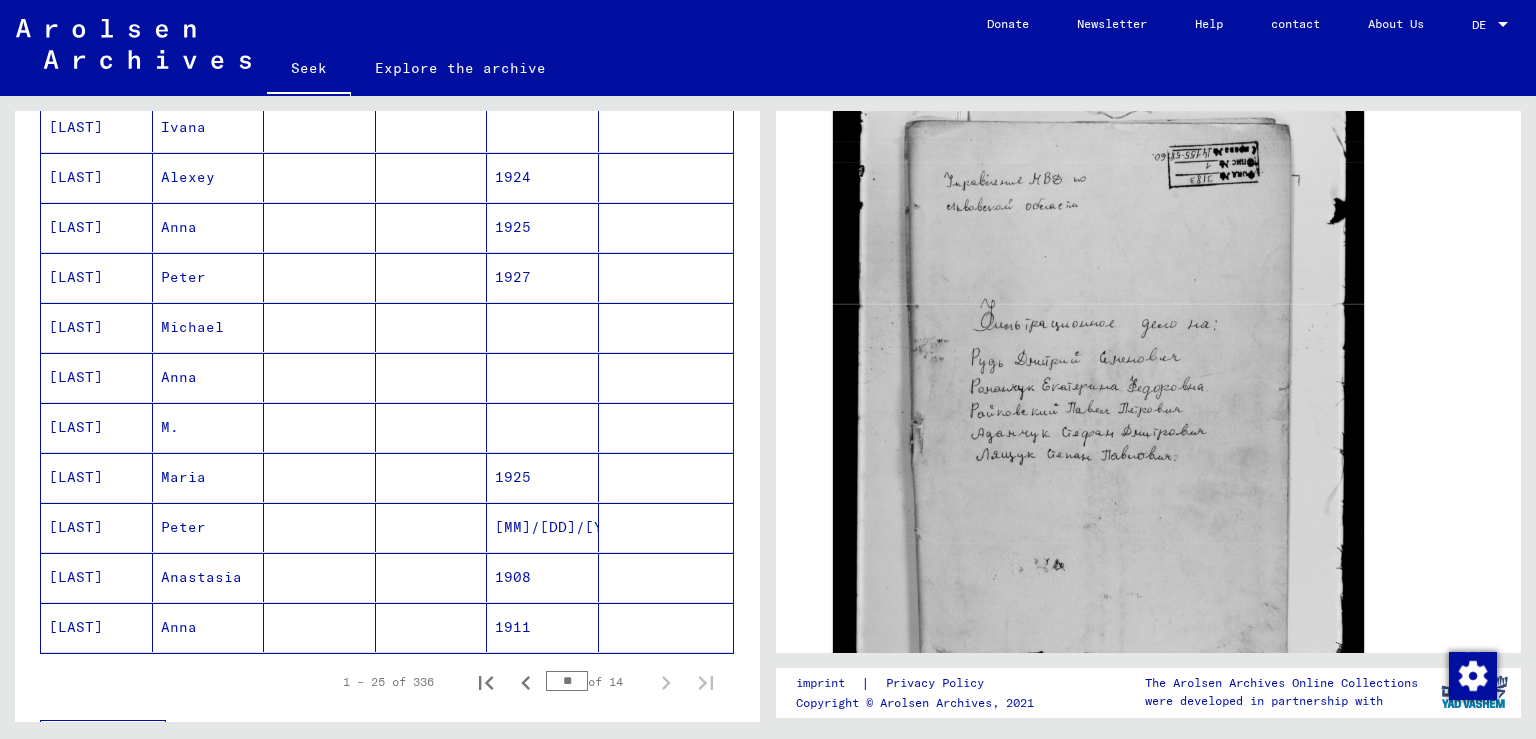 click on "1908" at bounding box center (513, 627) 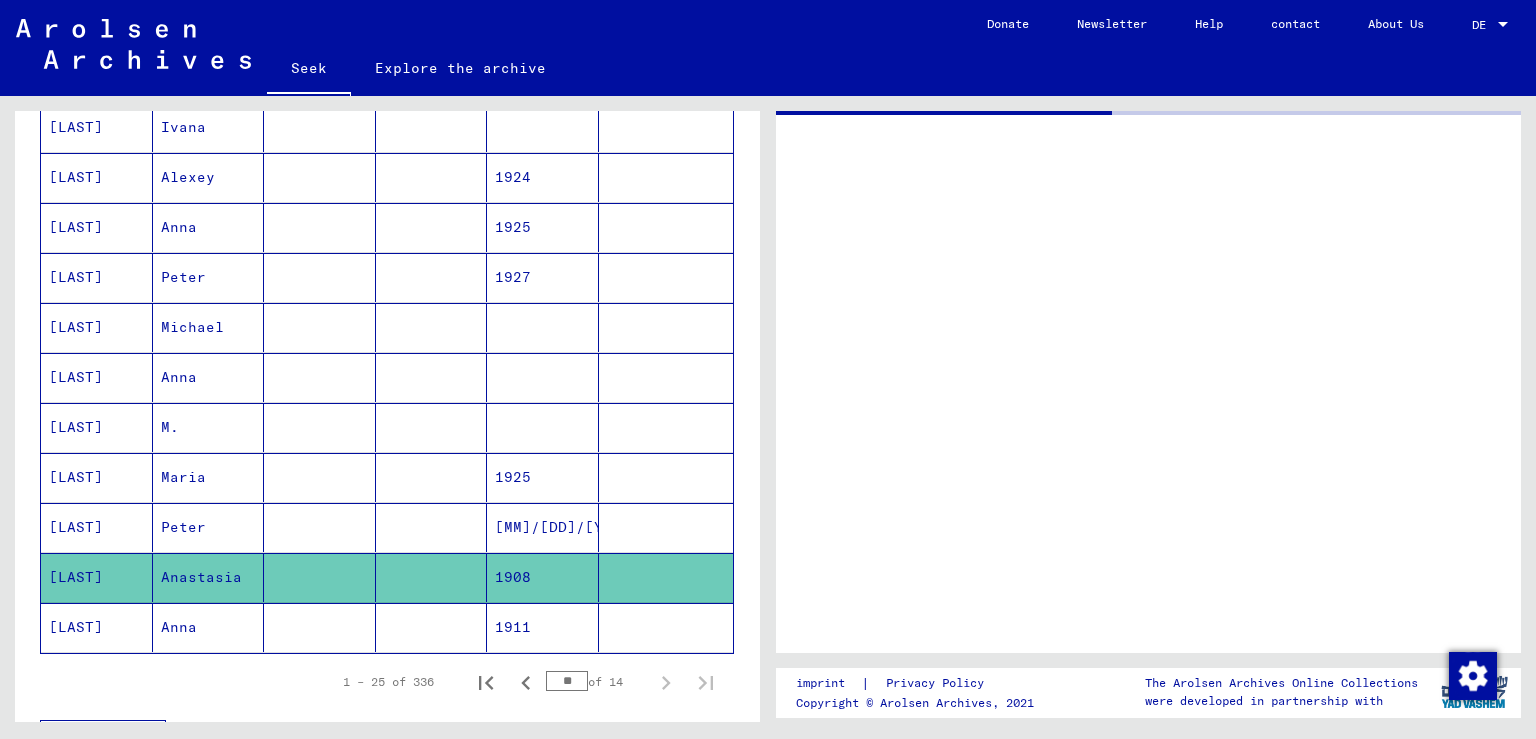 scroll, scrollTop: 0, scrollLeft: 0, axis: both 